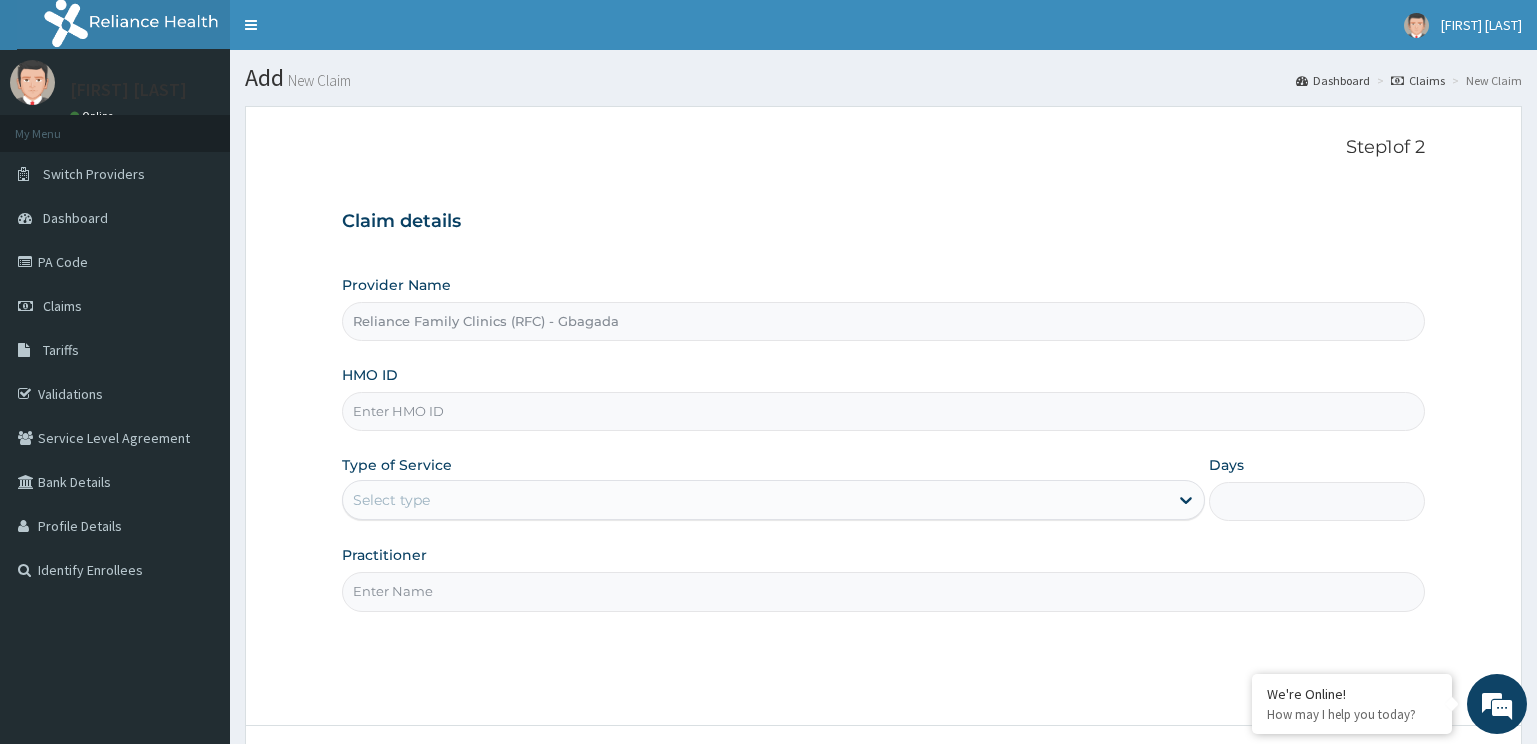 scroll, scrollTop: 0, scrollLeft: 0, axis: both 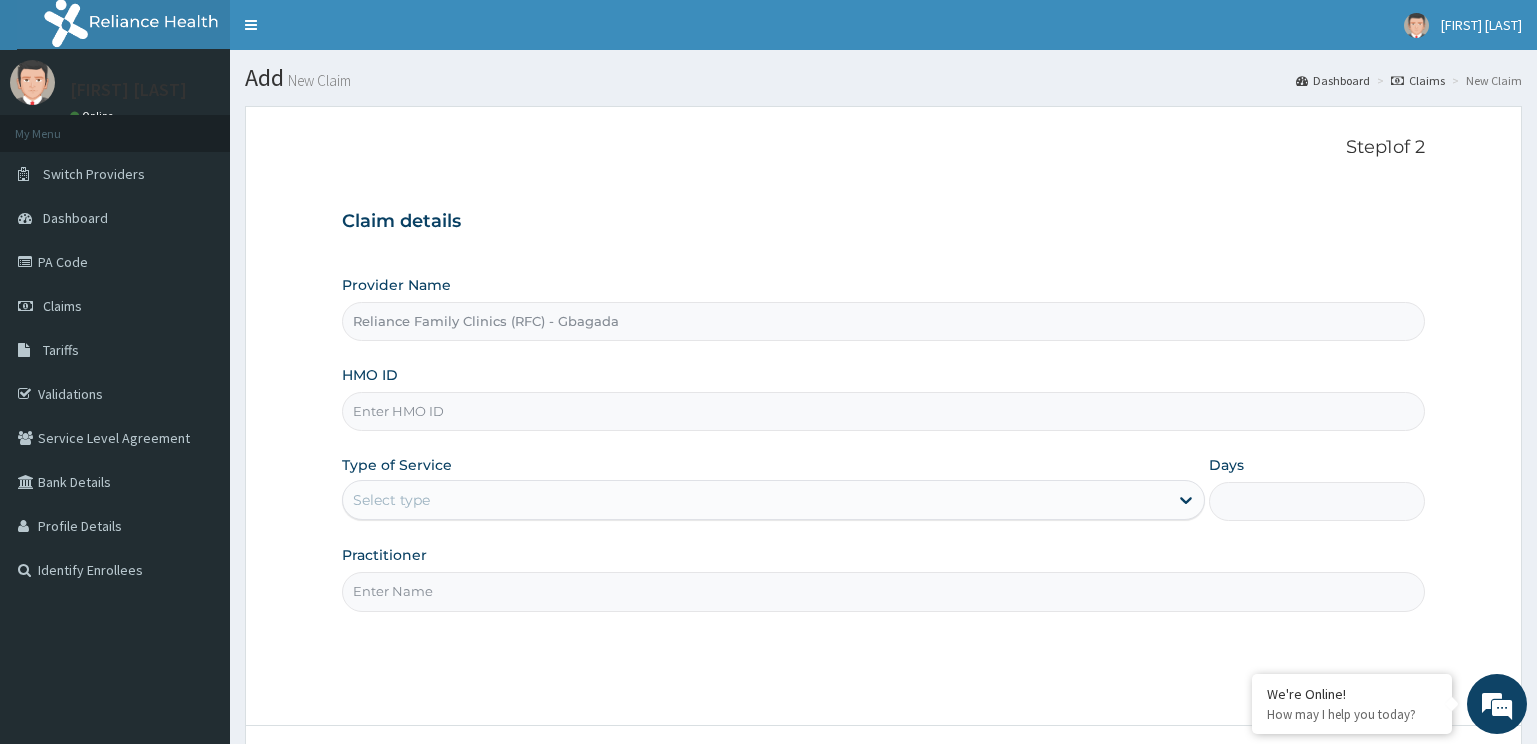 click on "HMO ID" at bounding box center [884, 411] 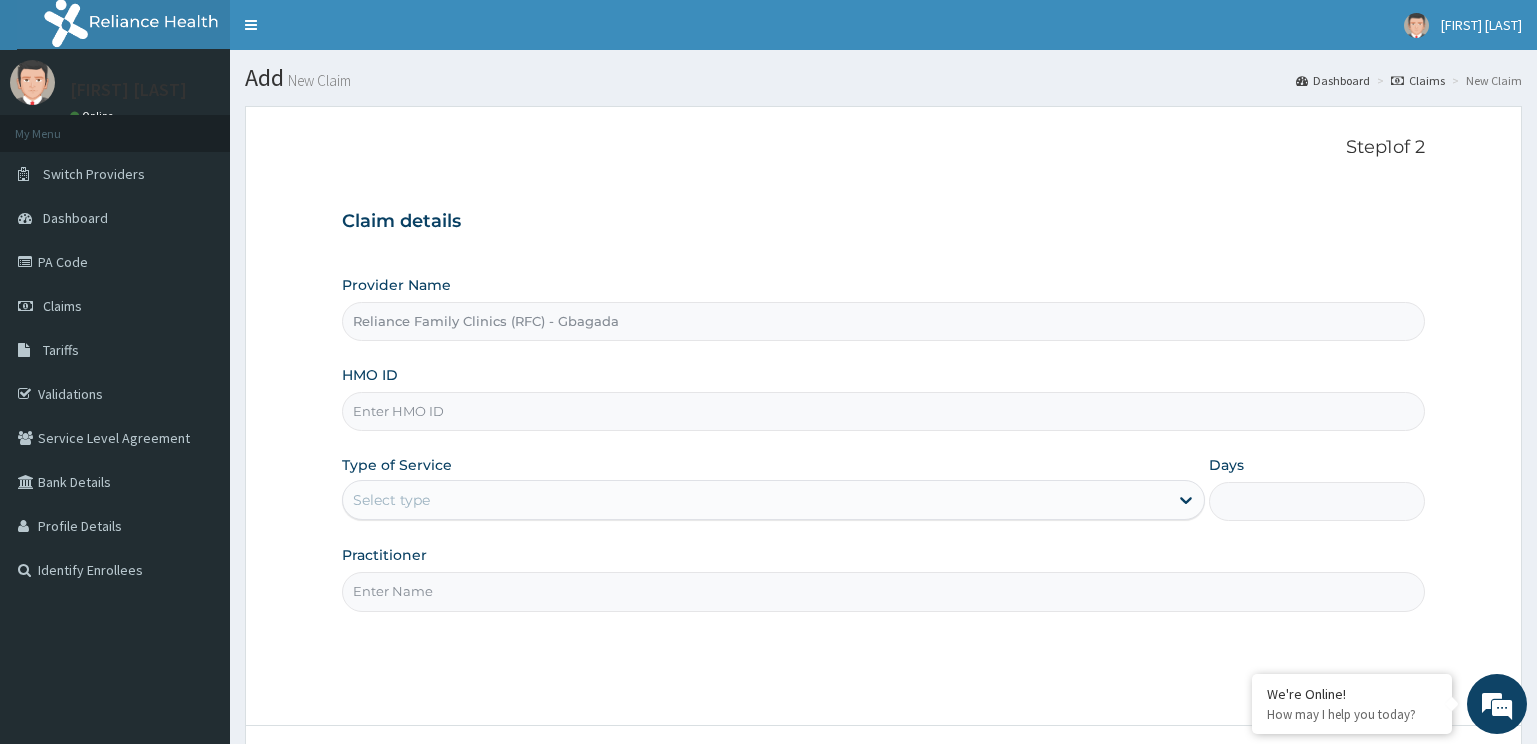 paste on "IFS/10147/B" 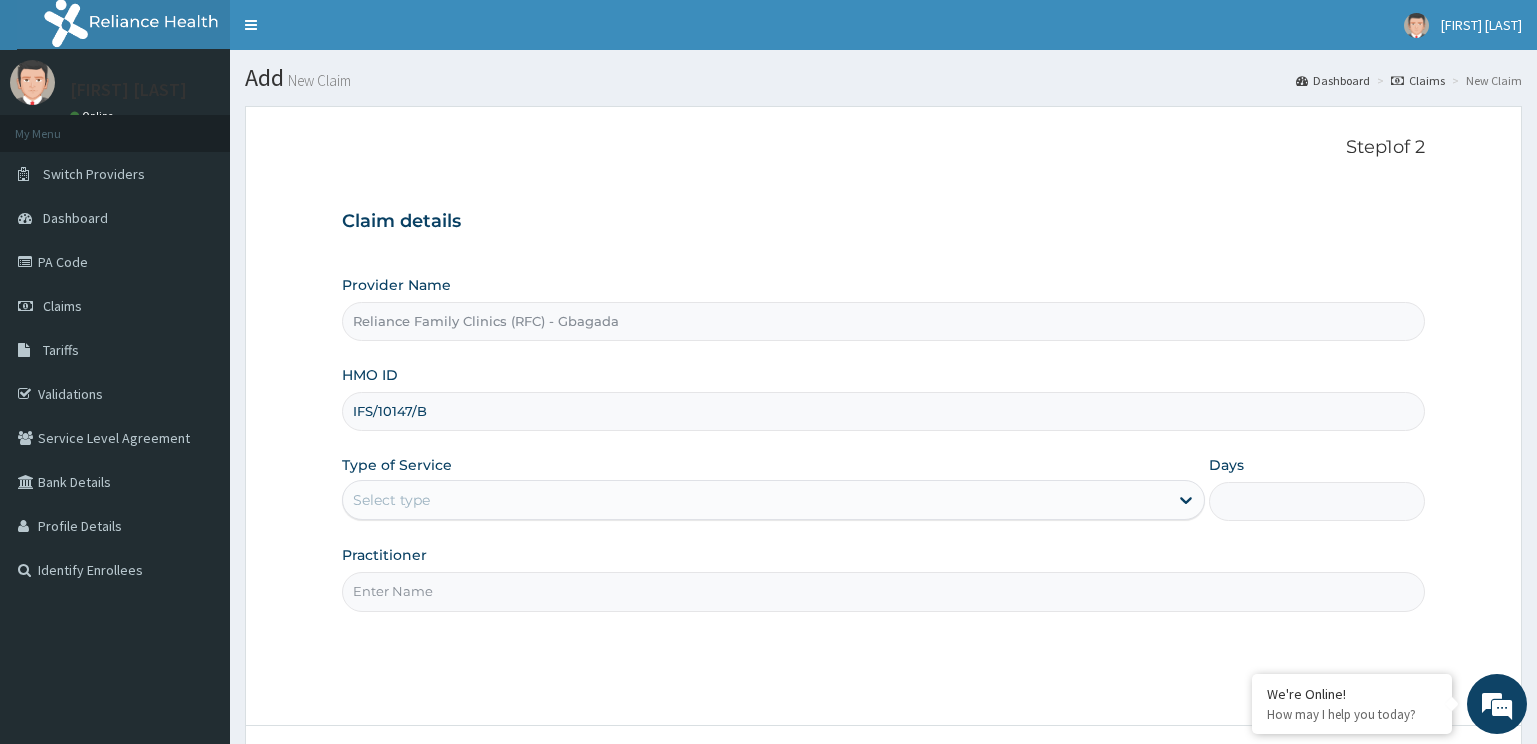 type on "IFS/10147/B" 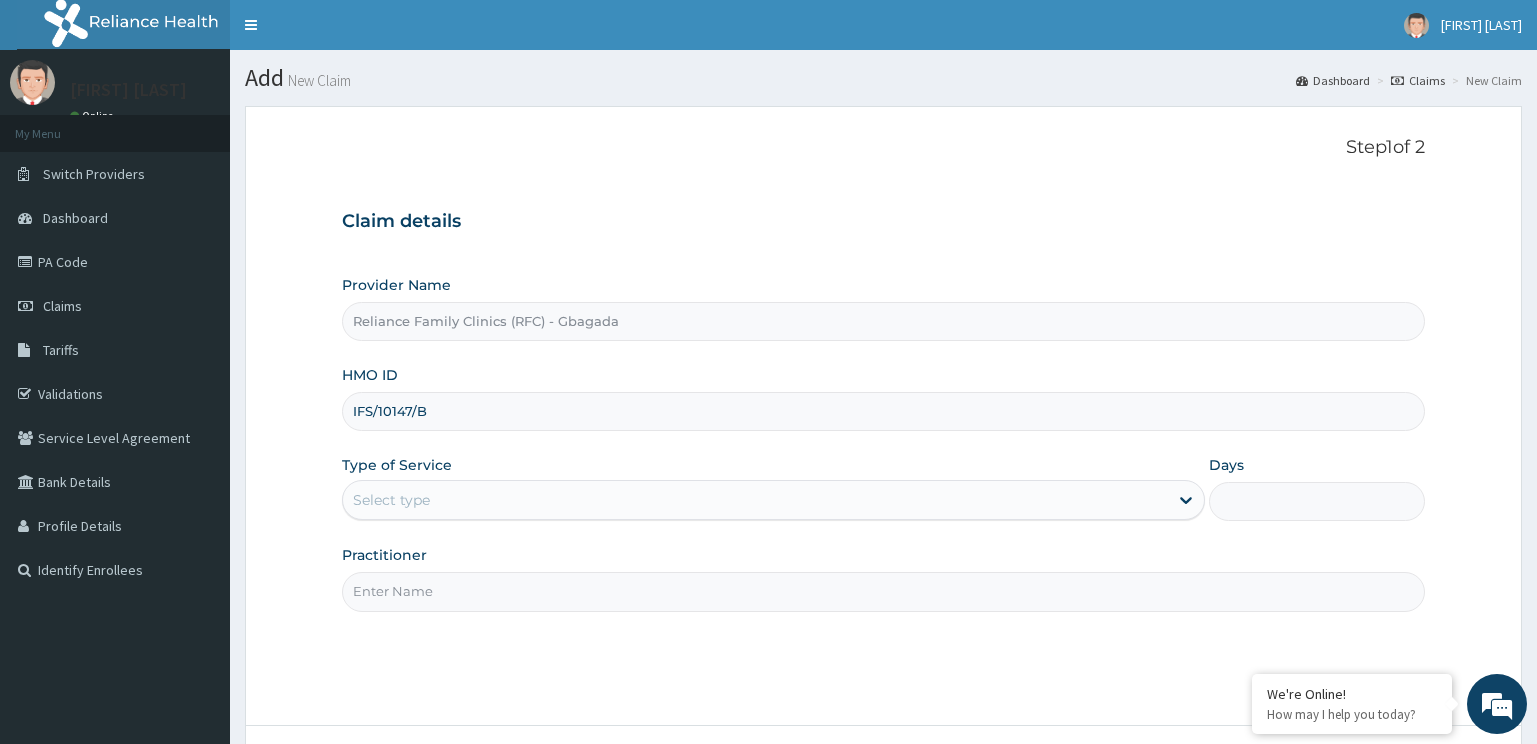 click on "Select type" at bounding box center (756, 500) 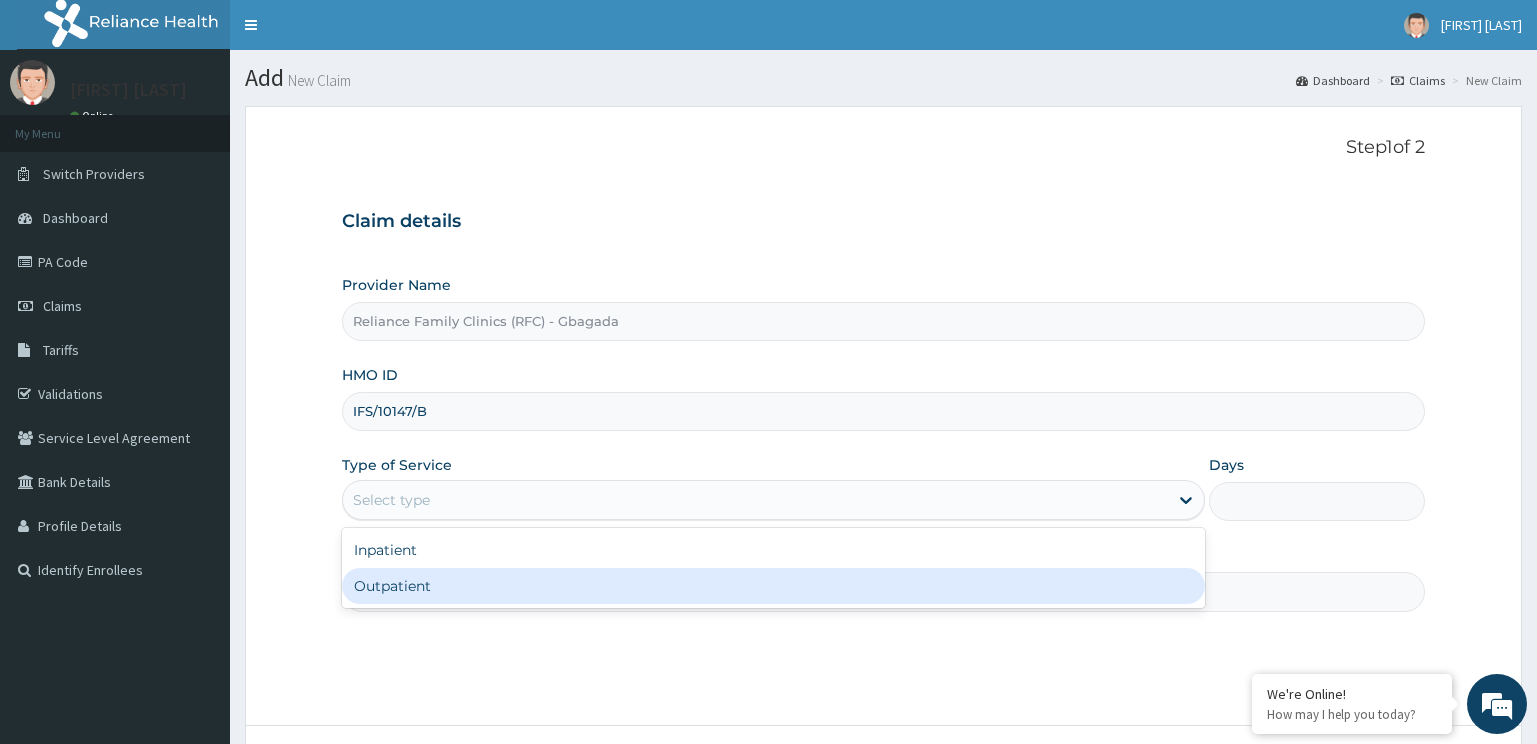 click on "Outpatient" at bounding box center [774, 586] 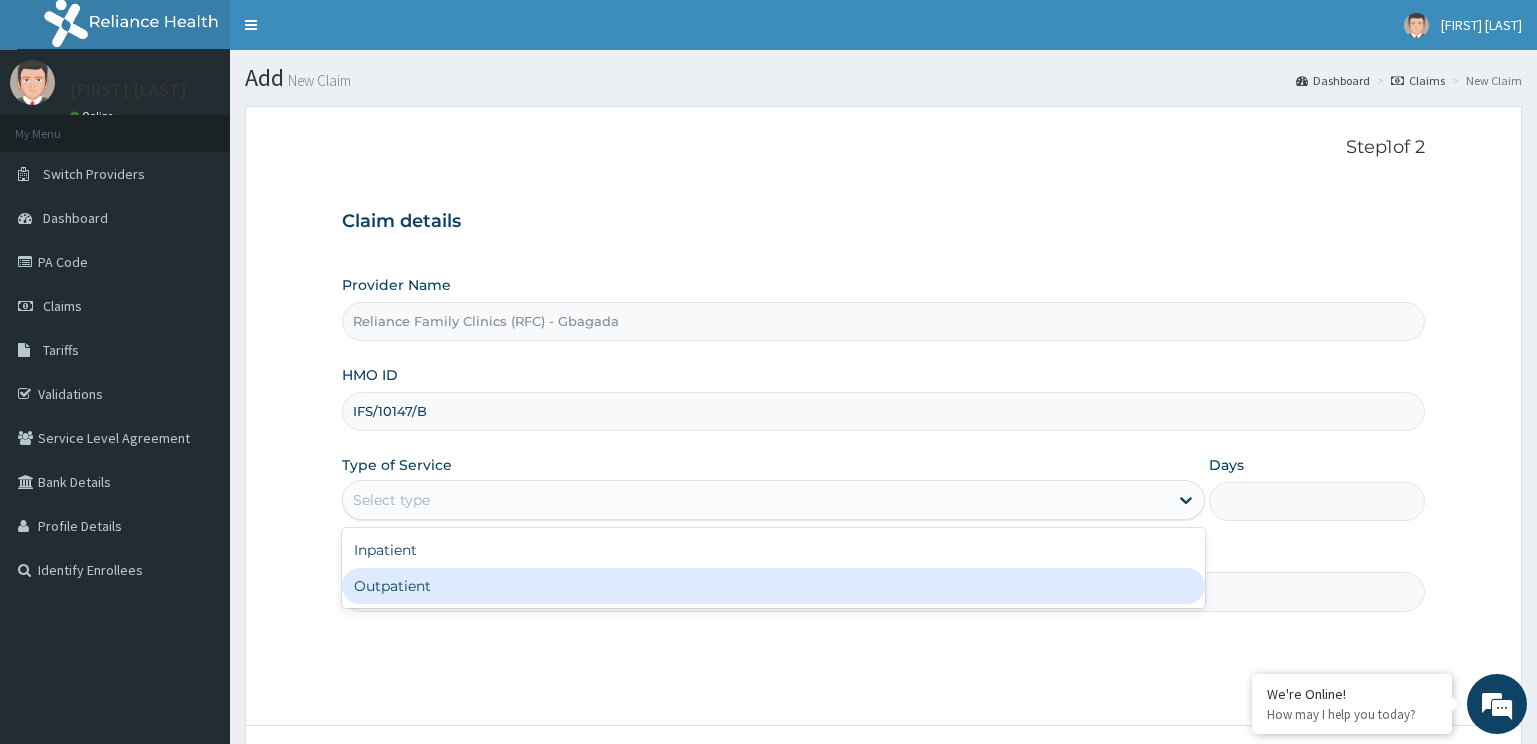 type on "1" 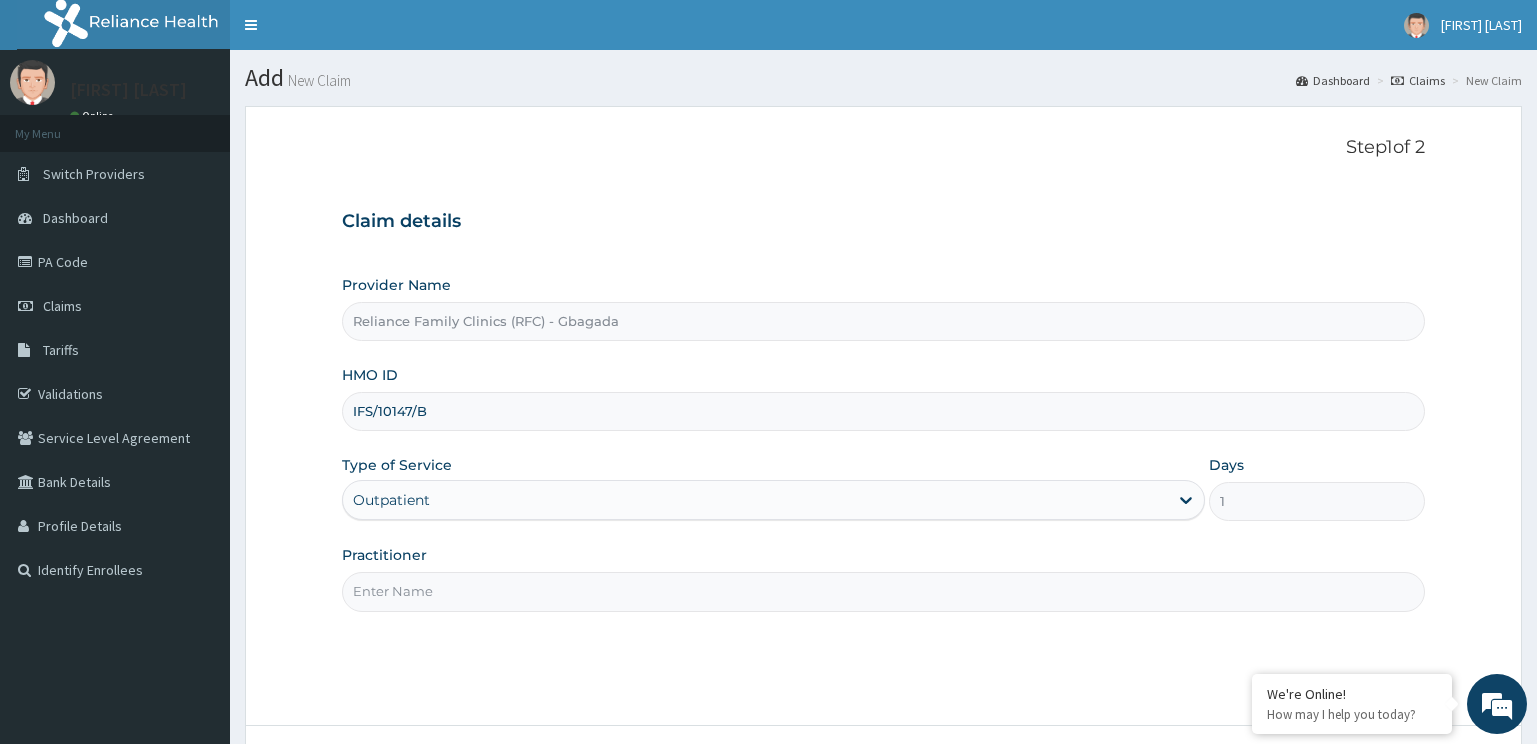 click on "Practitioner" at bounding box center [884, 591] 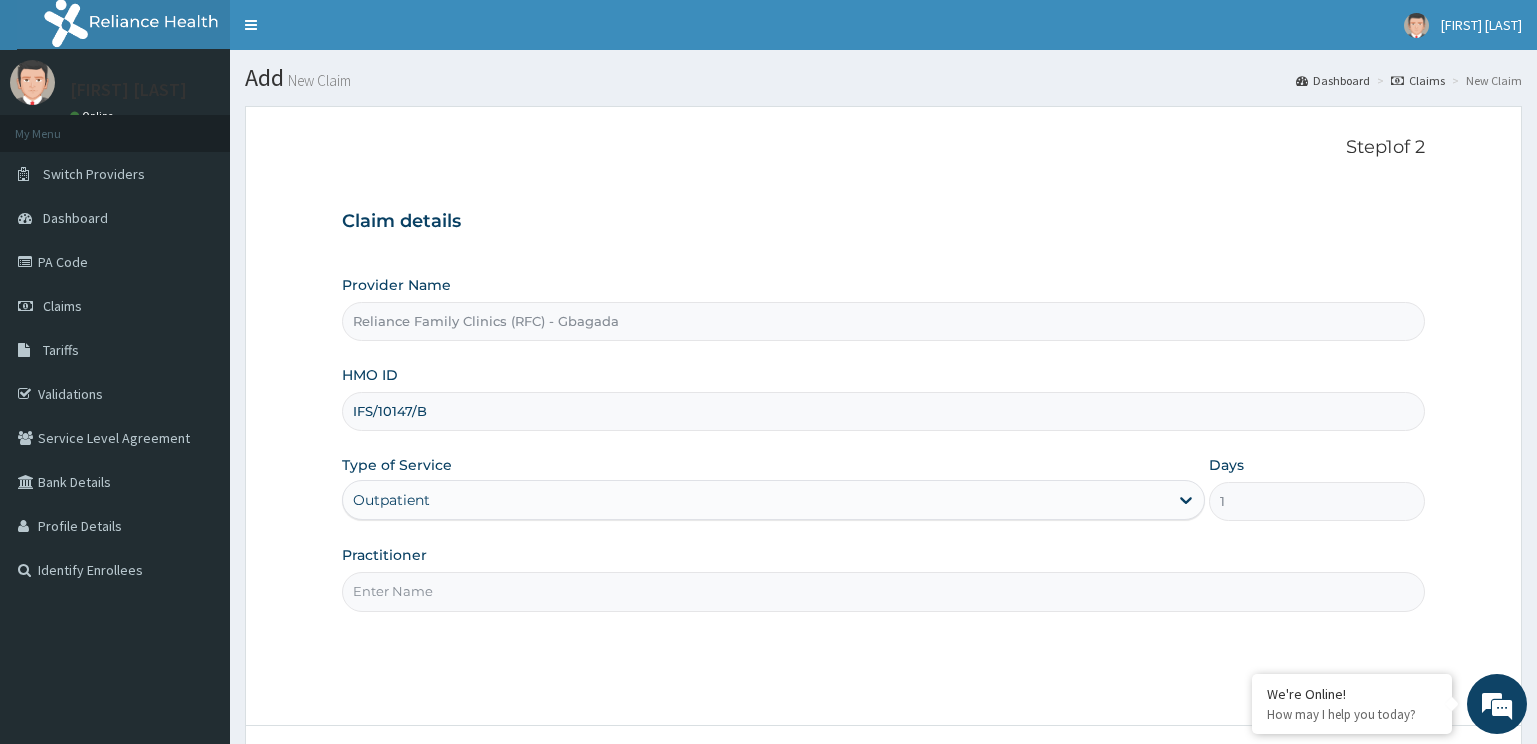 type on "Locum" 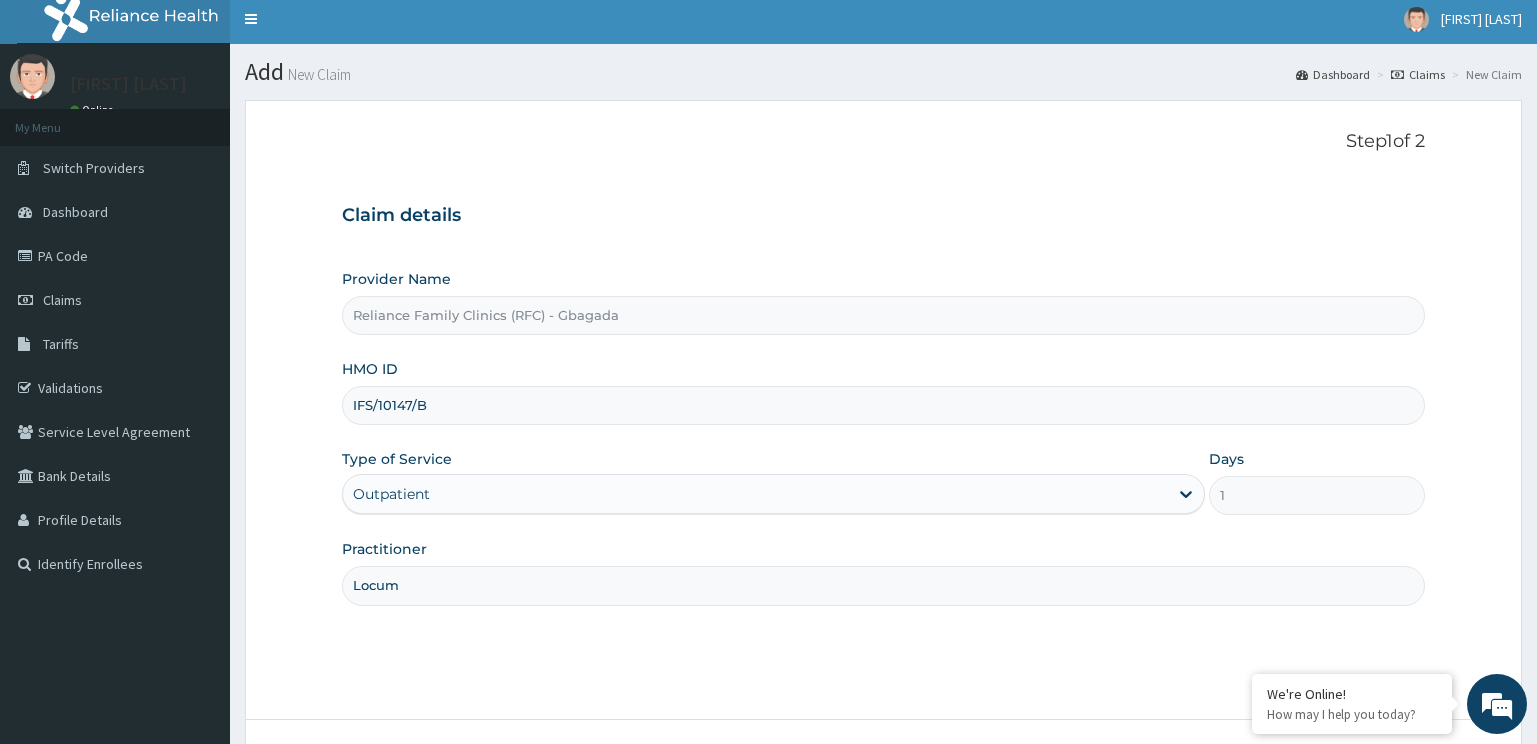 scroll, scrollTop: 161, scrollLeft: 0, axis: vertical 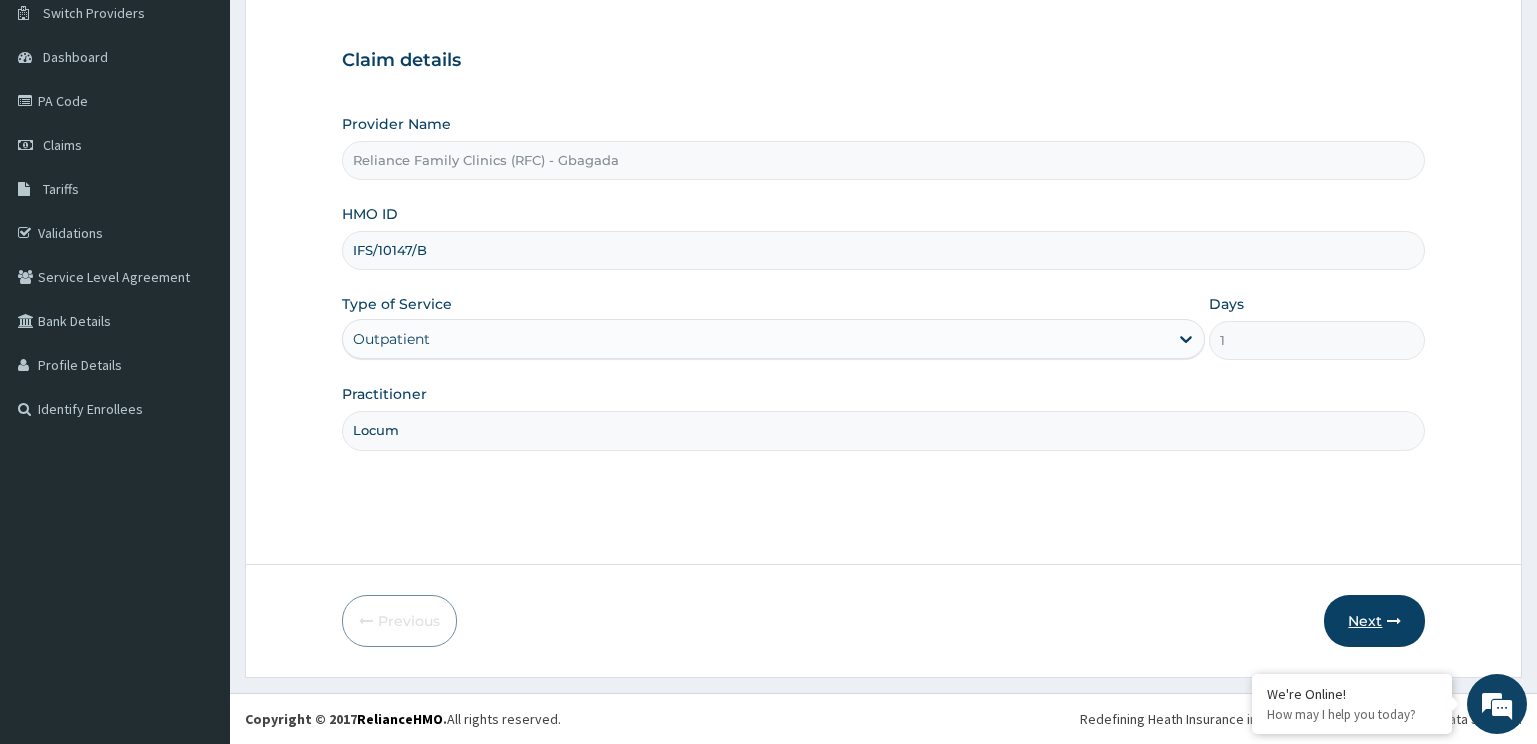click at bounding box center (1394, 621) 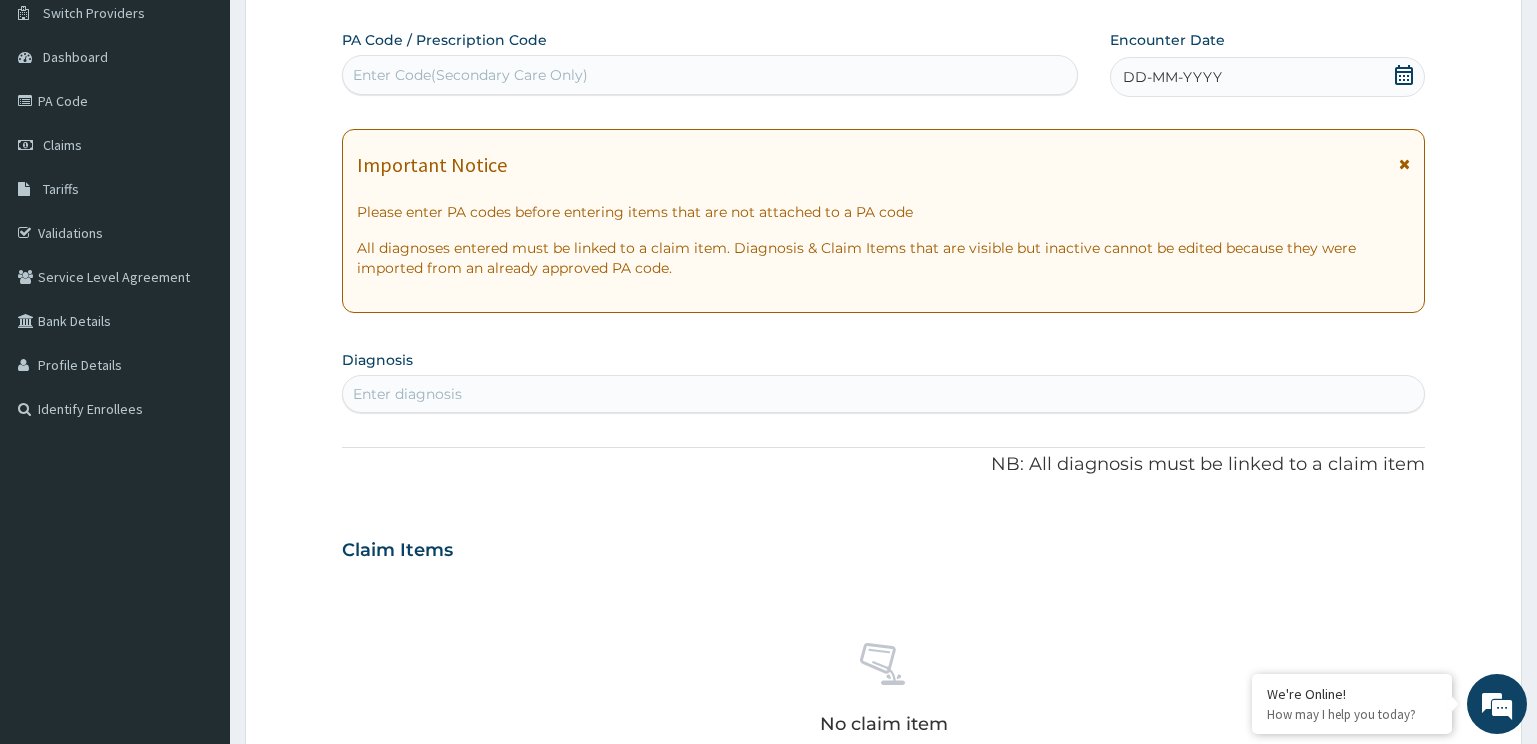 click on "DD-MM-YYYY" at bounding box center (1268, 77) 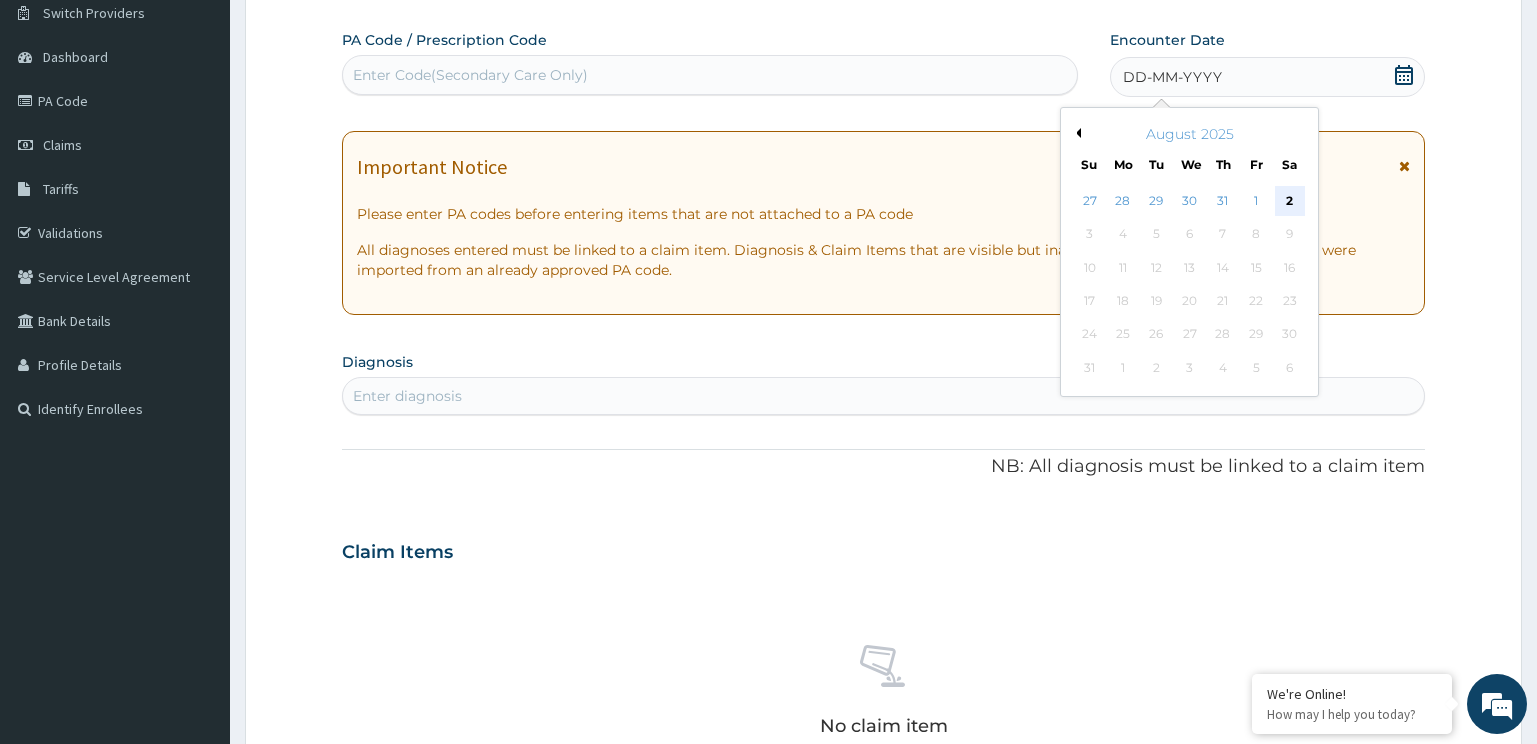 click on "2" at bounding box center [1289, 201] 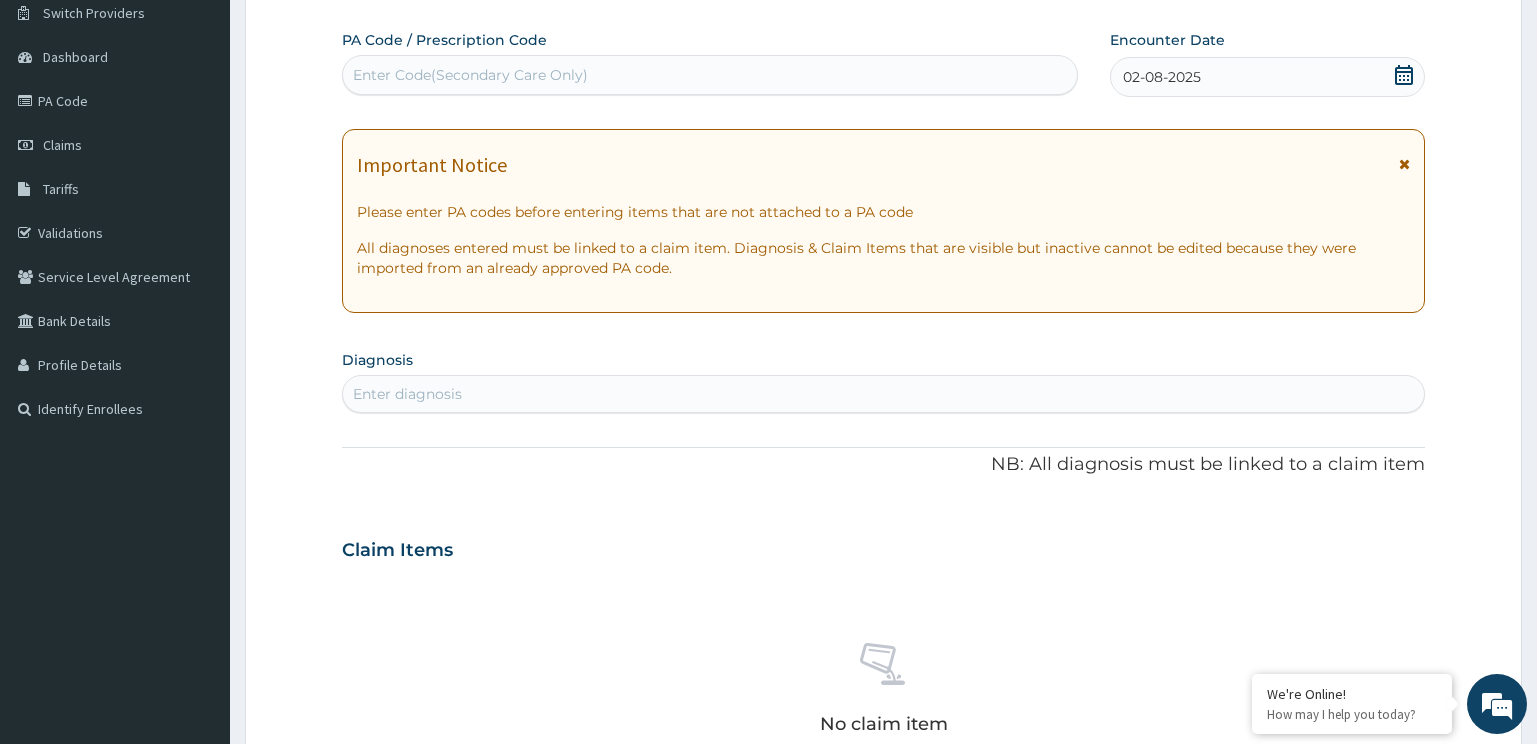 drag, startPoint x: 1399, startPoint y: 164, endPoint x: 1387, endPoint y: 168, distance: 12.649111 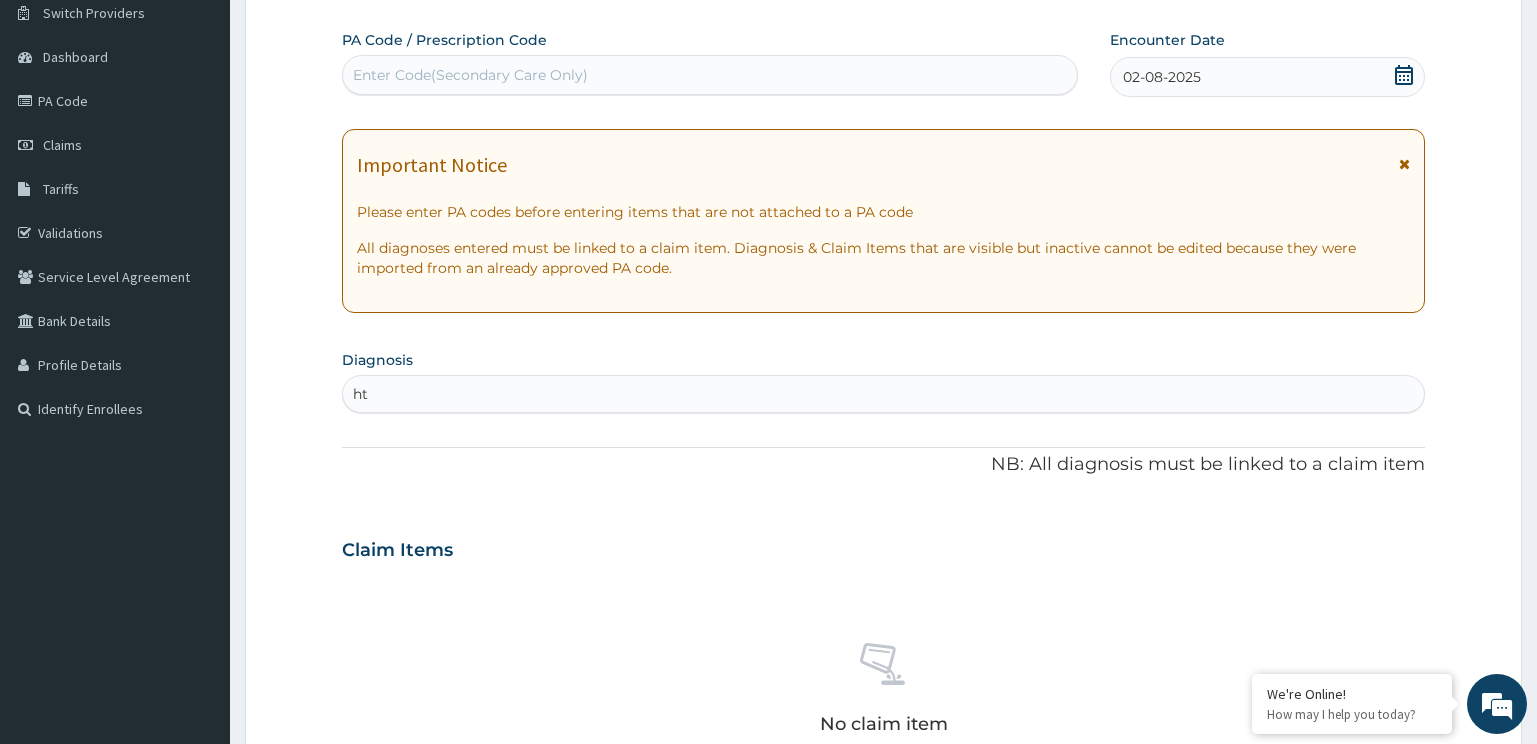 type on "htn" 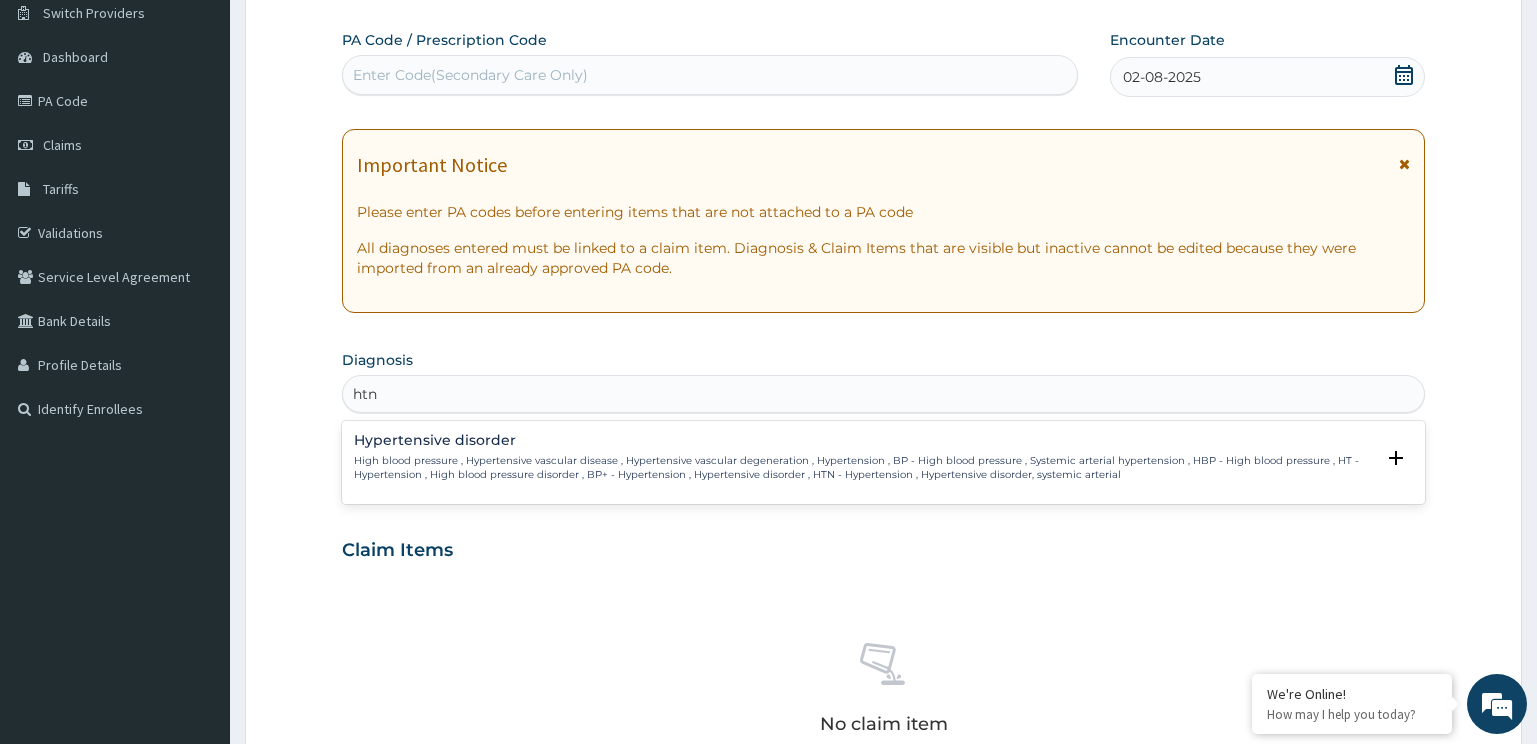 click on "High blood pressure , Hypertensive vascular disease , Hypertensive vascular degeneration , Hypertension , BP - High blood pressure , Systemic arterial hypertension , HBP - High blood pressure , HT - Hypertension , High blood pressure disorder , BP+ - Hypertension , Hypertensive disorder , HTN - Hypertension , Hypertensive disorder, systemic arterial" at bounding box center [864, 468] 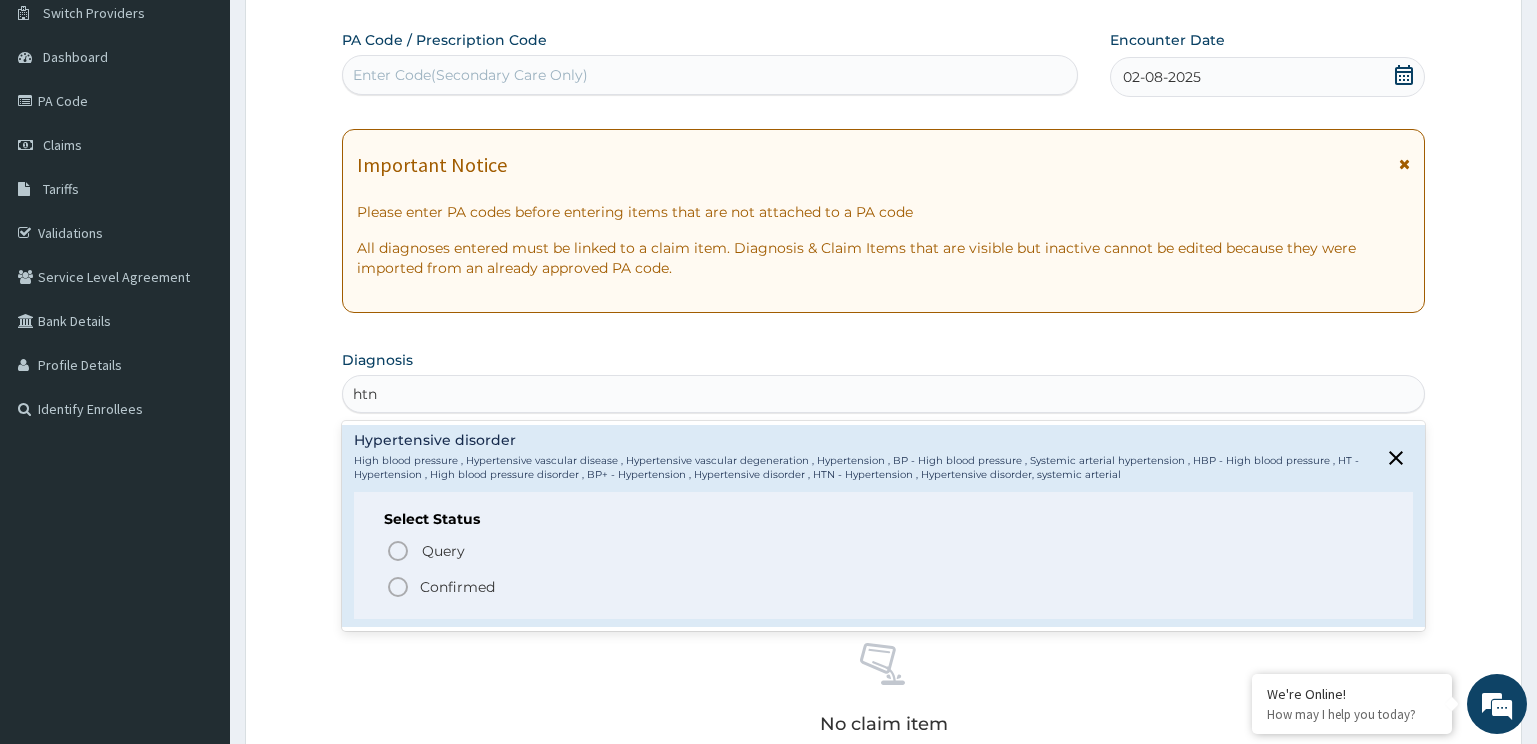 click on "Confirmed" at bounding box center (457, 587) 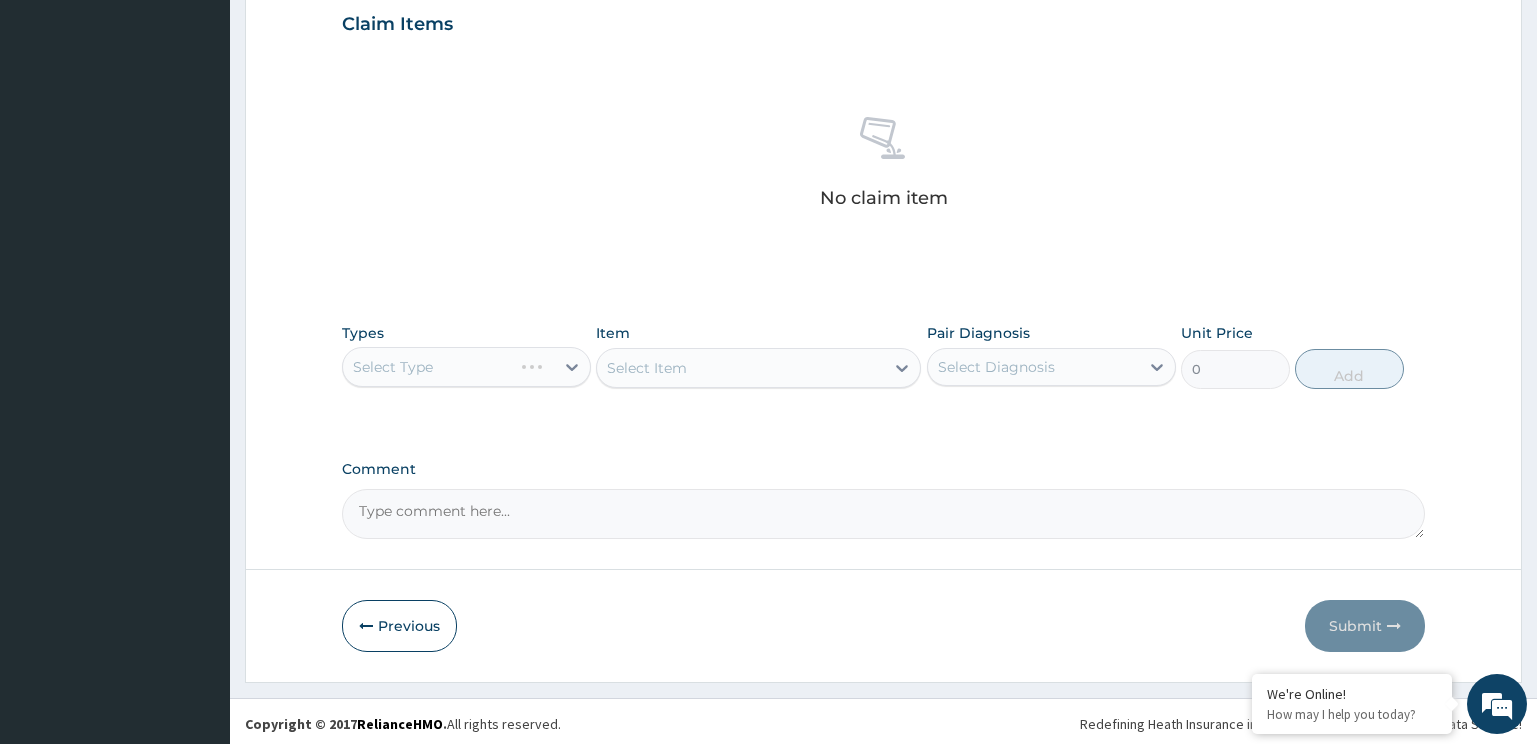 scroll, scrollTop: 698, scrollLeft: 0, axis: vertical 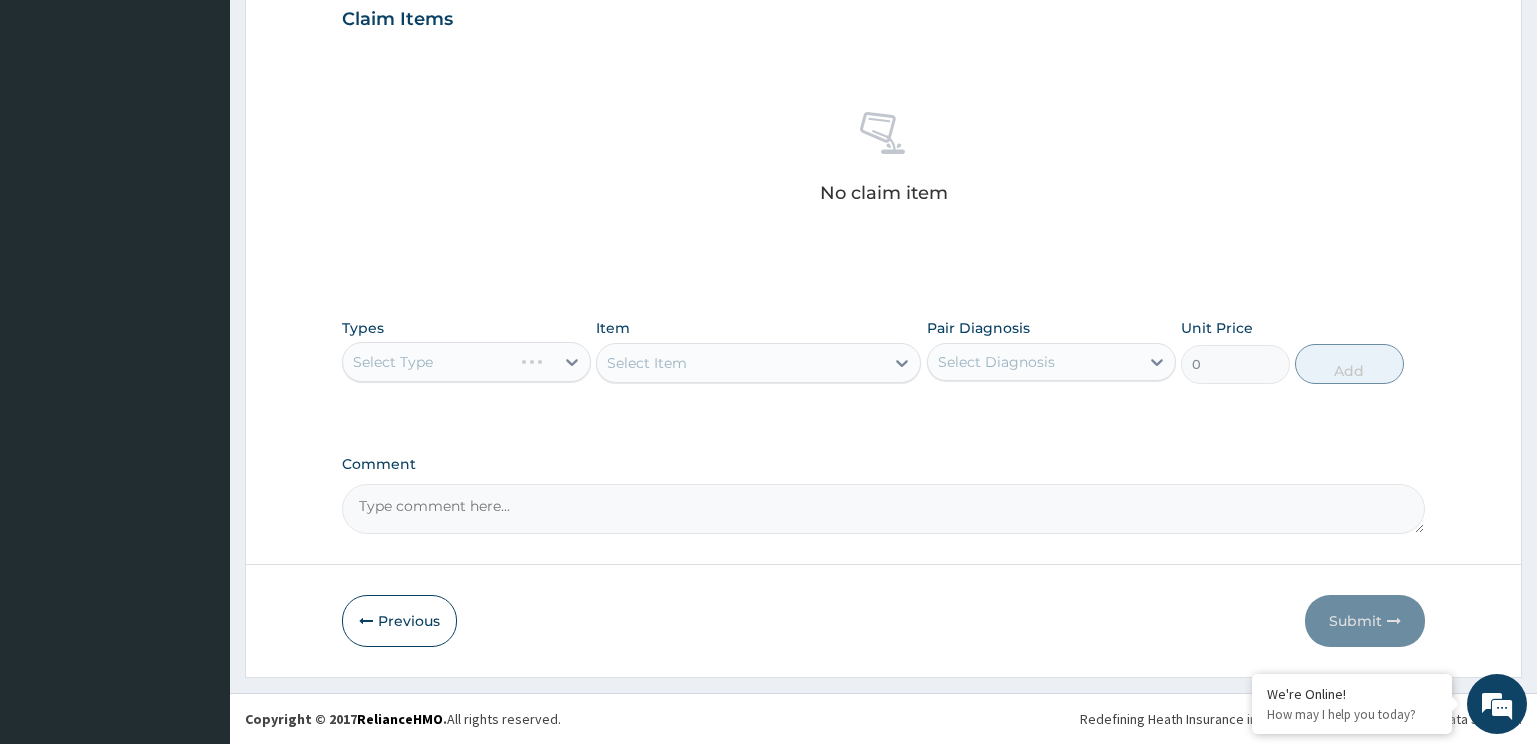click on "Select Type" at bounding box center [466, 362] 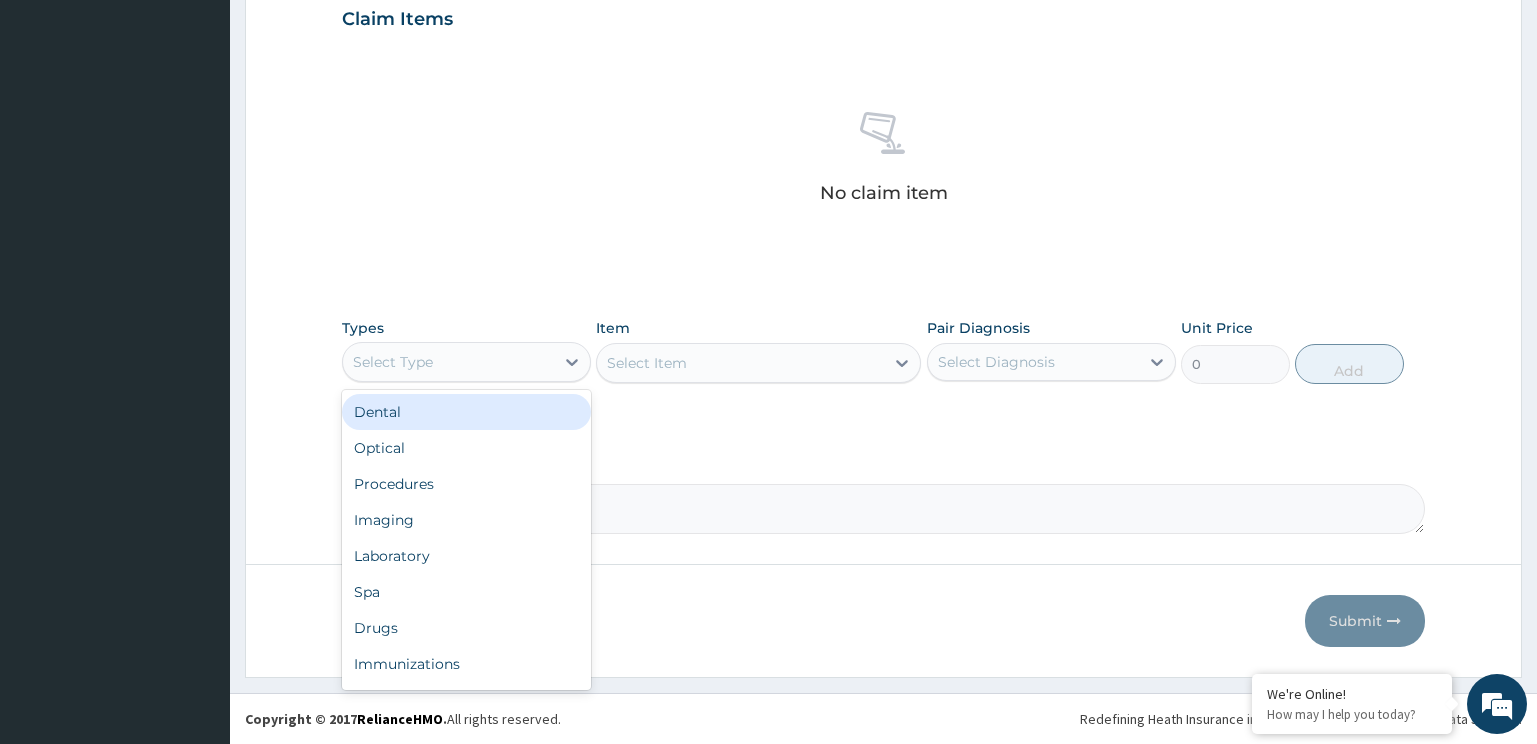 click on "Select Type" at bounding box center [448, 362] 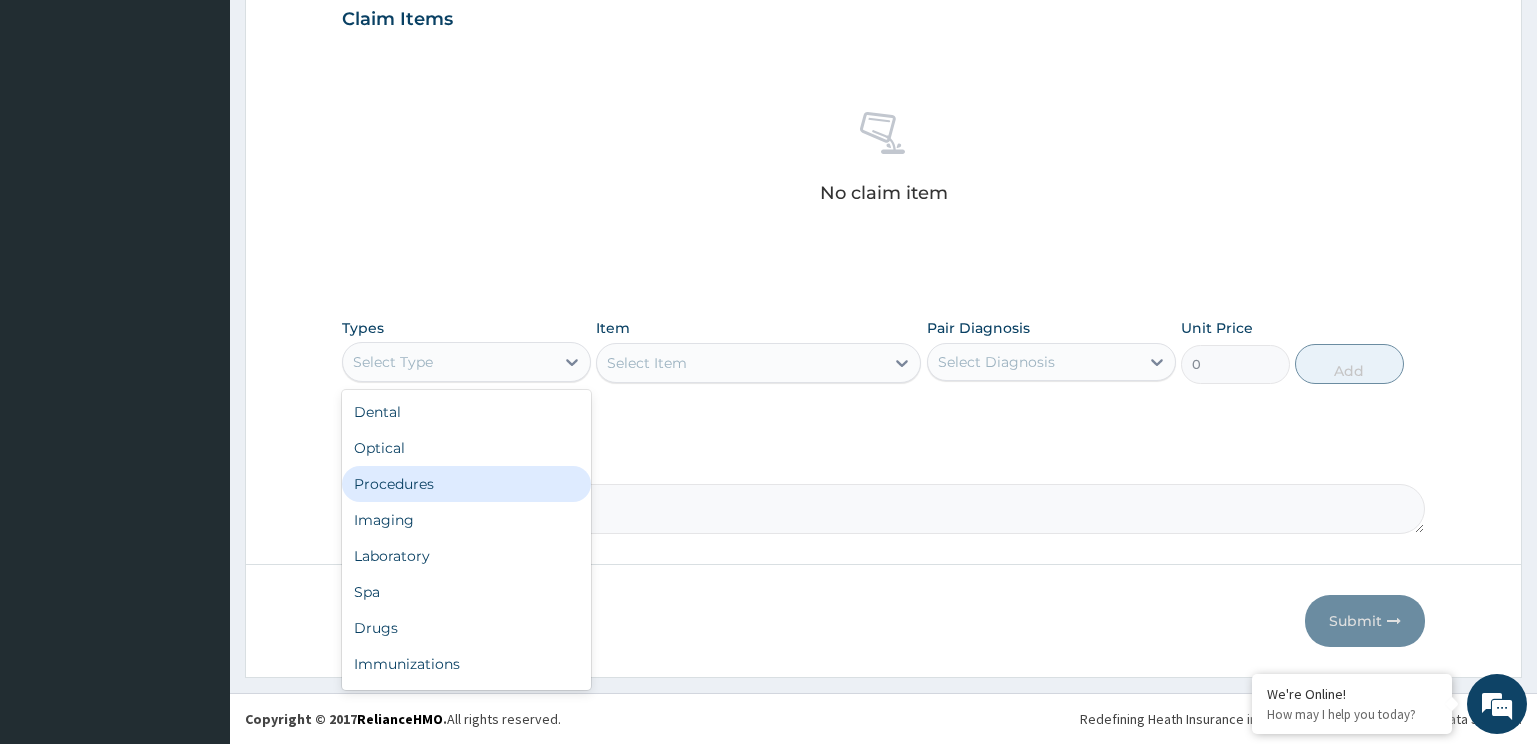 click on "Procedures" at bounding box center (466, 484) 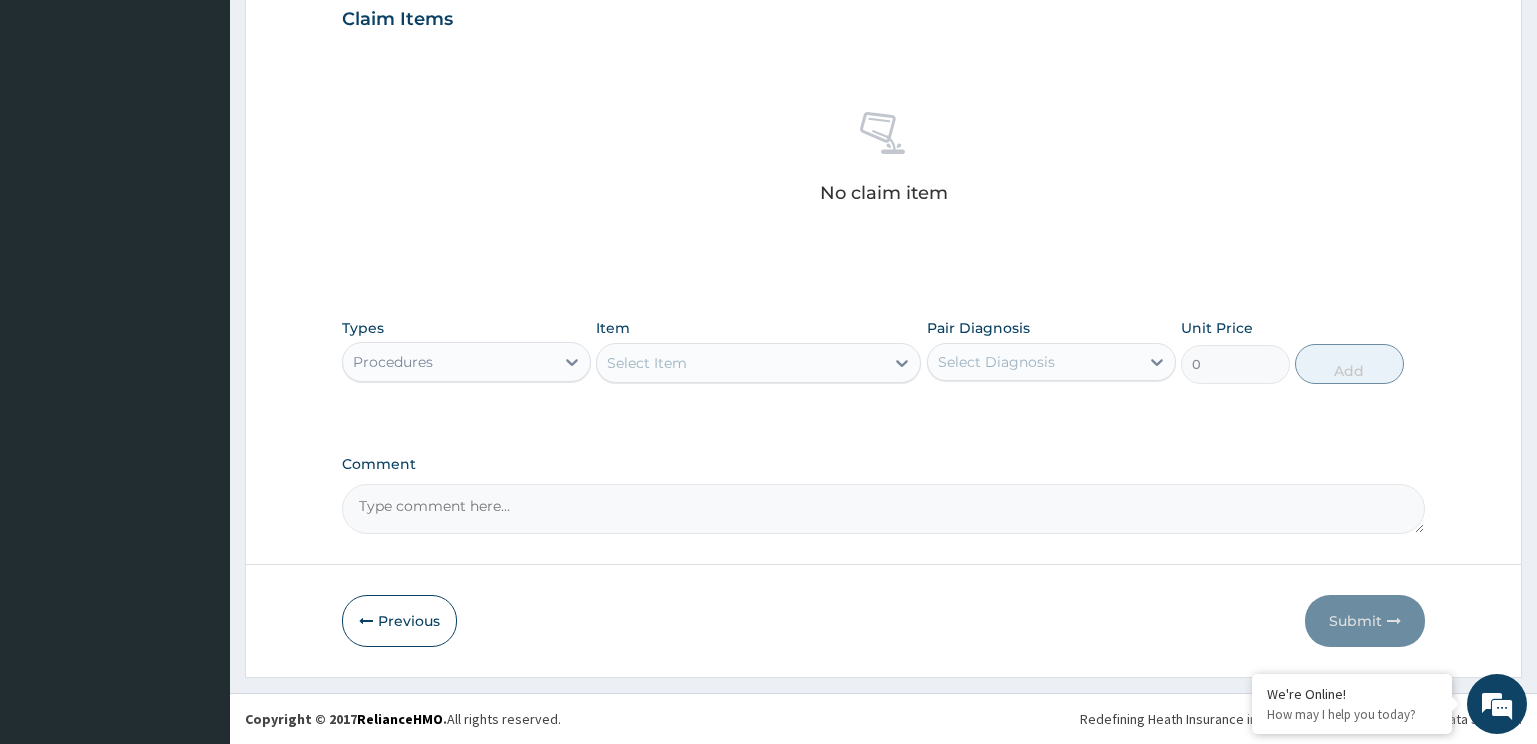 click on "Select Item" at bounding box center [740, 363] 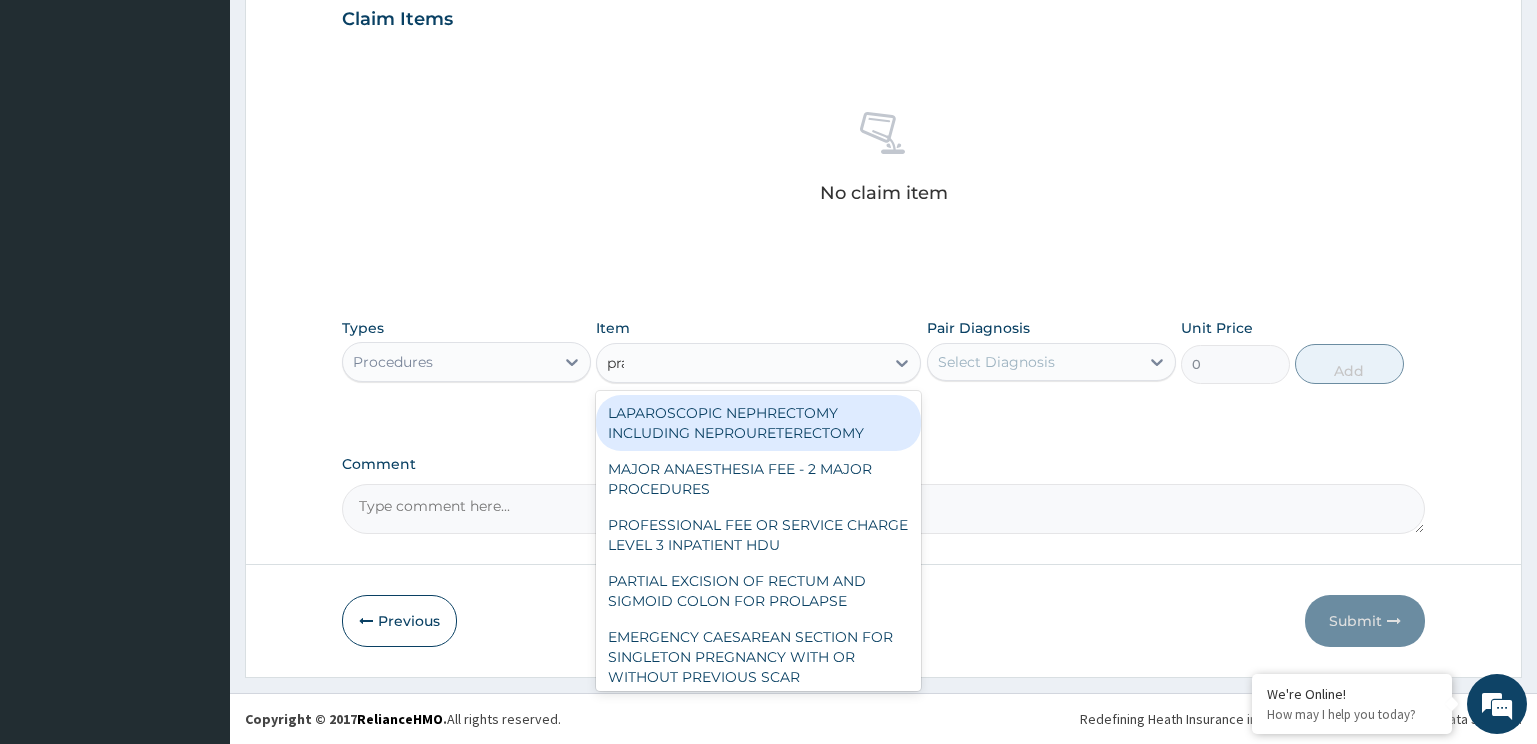 type on "prac" 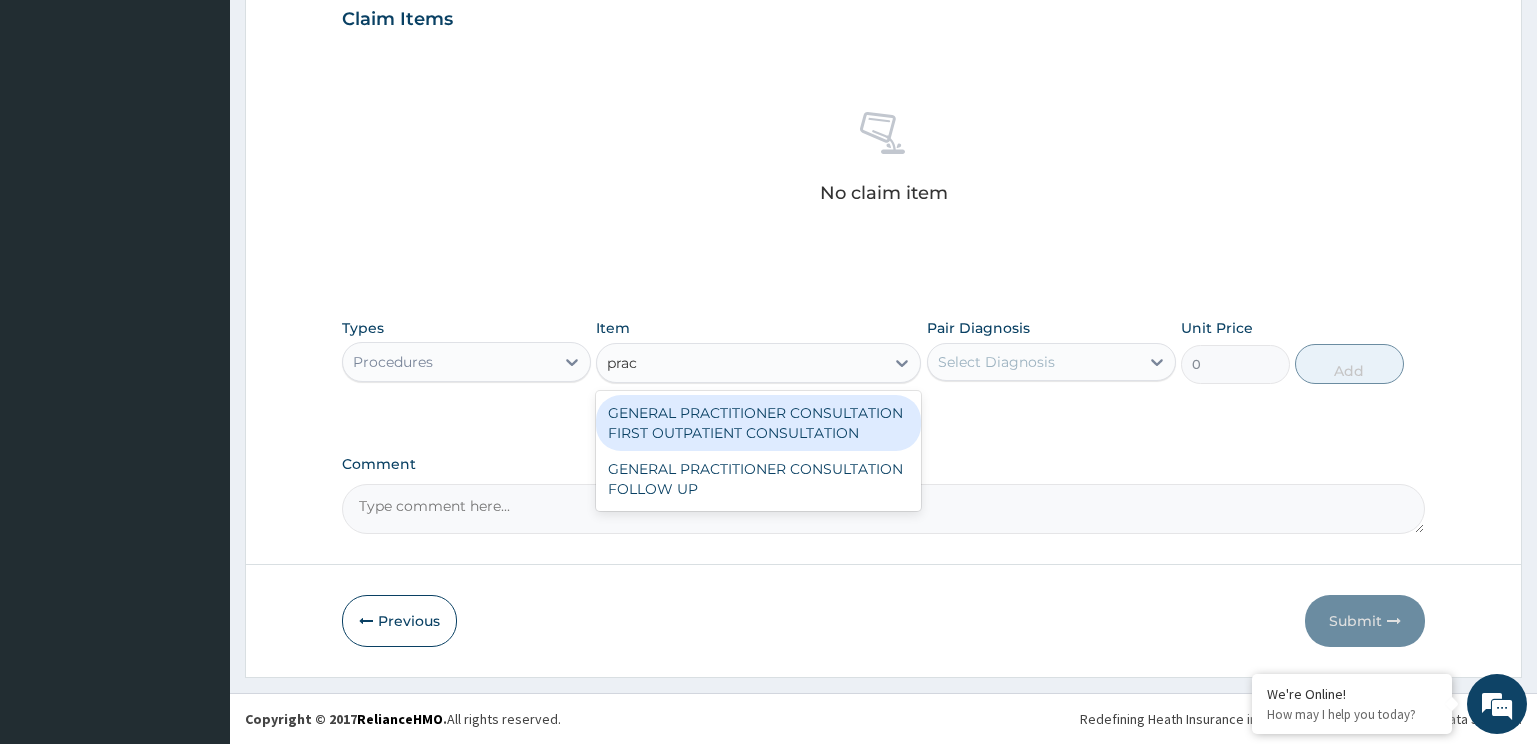 click on "GENERAL PRACTITIONER CONSULTATION FIRST OUTPATIENT CONSULTATION" at bounding box center (758, 423) 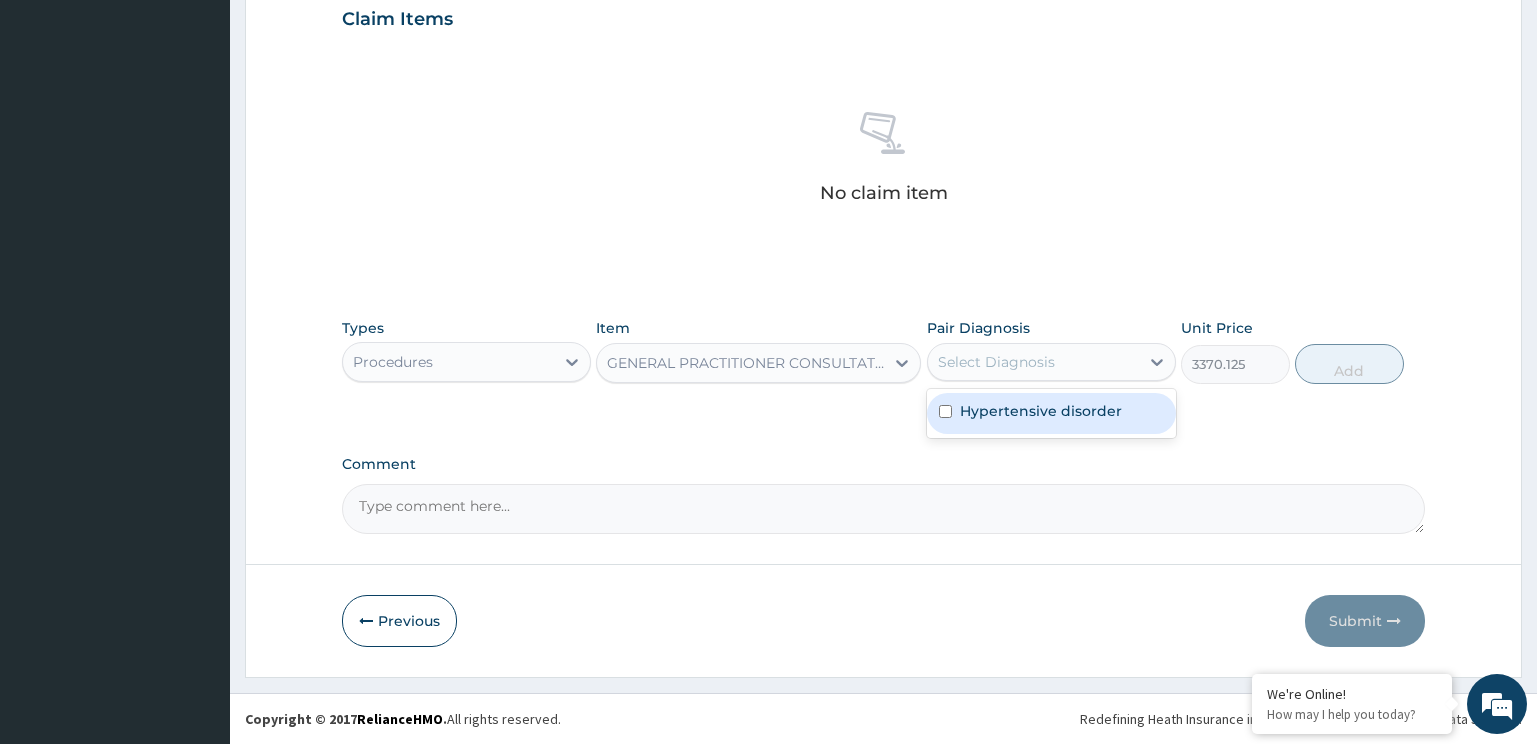 click on "Select Diagnosis" at bounding box center (996, 362) 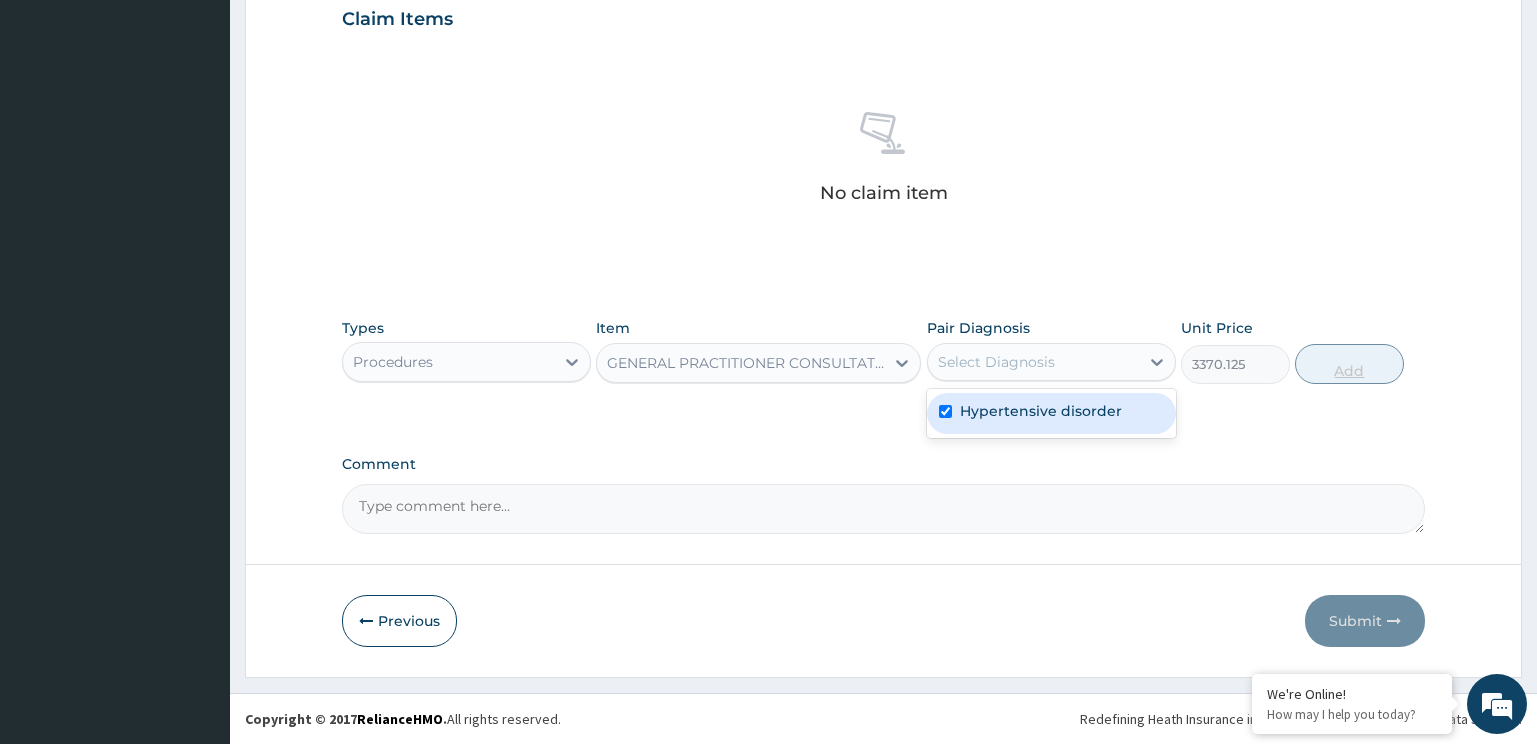 checkbox on "true" 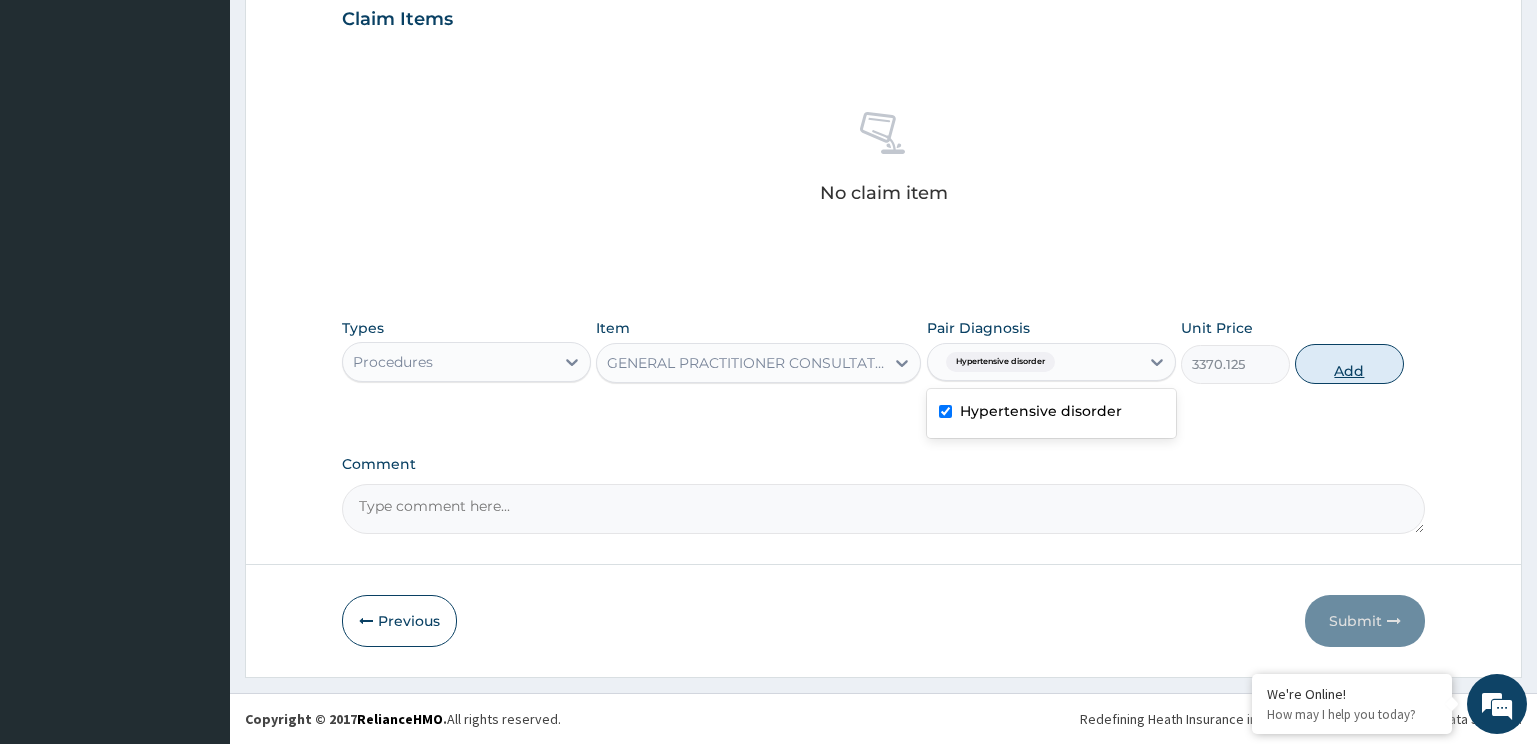 click on "Add" at bounding box center (1349, 364) 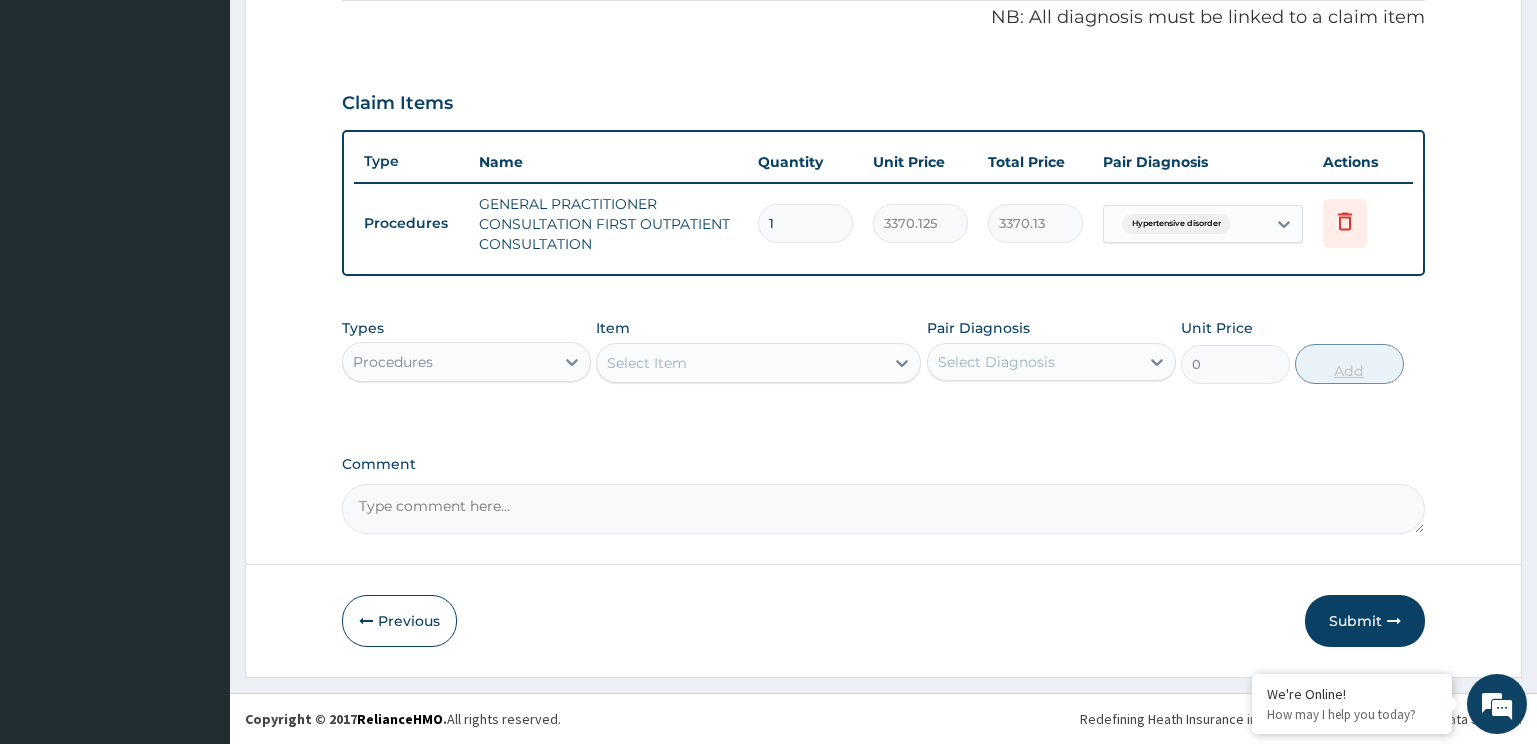 scroll, scrollTop: 614, scrollLeft: 0, axis: vertical 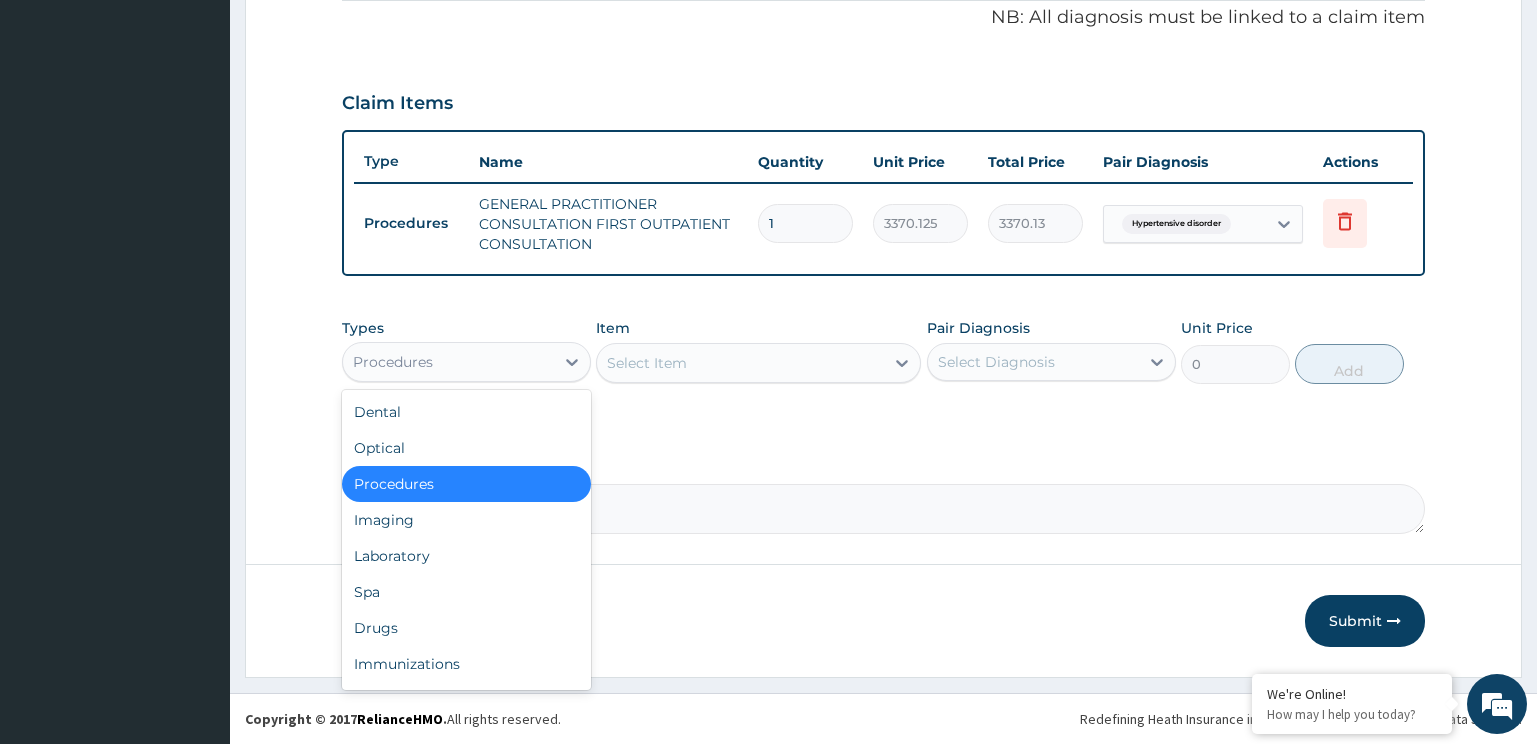 click on "Procedures" at bounding box center (448, 362) 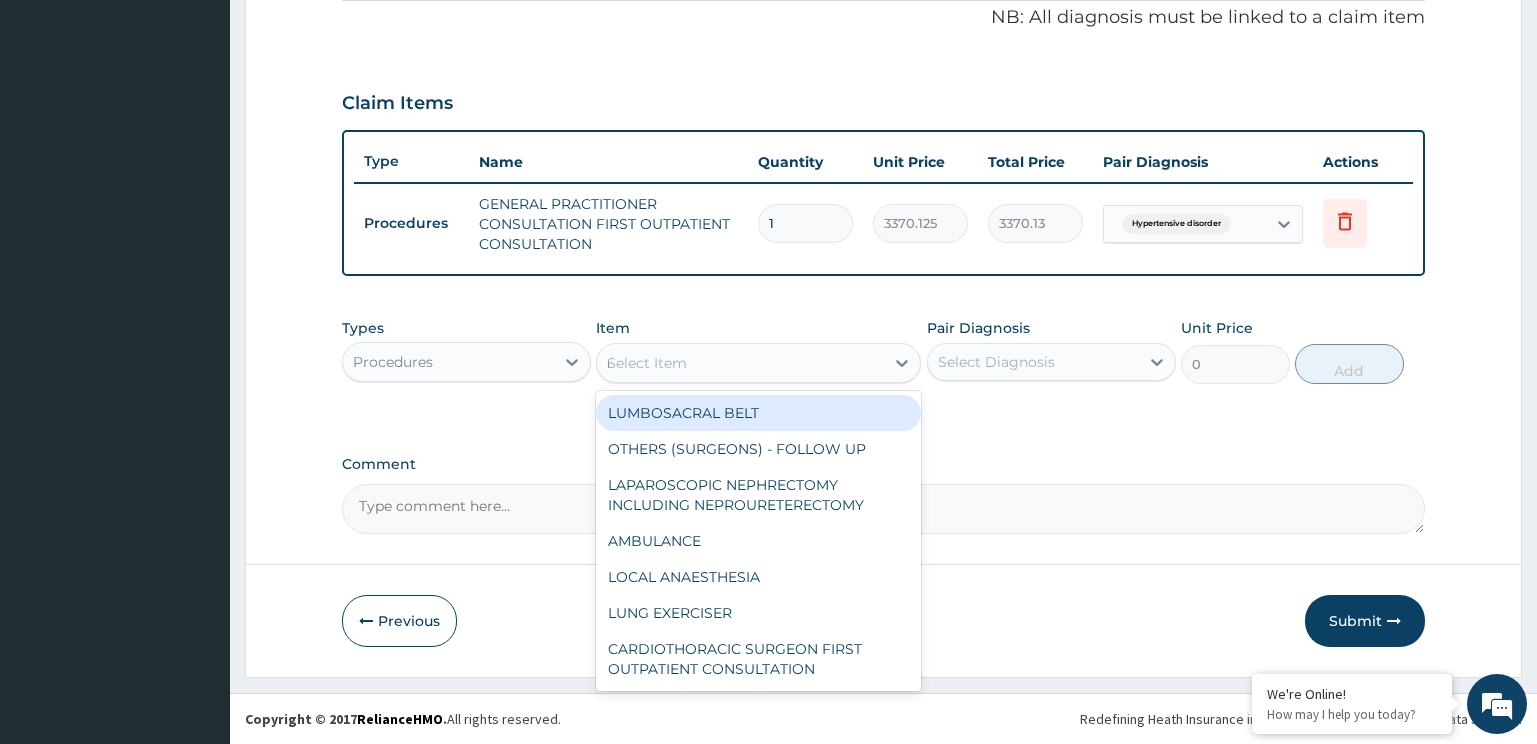type on "regi" 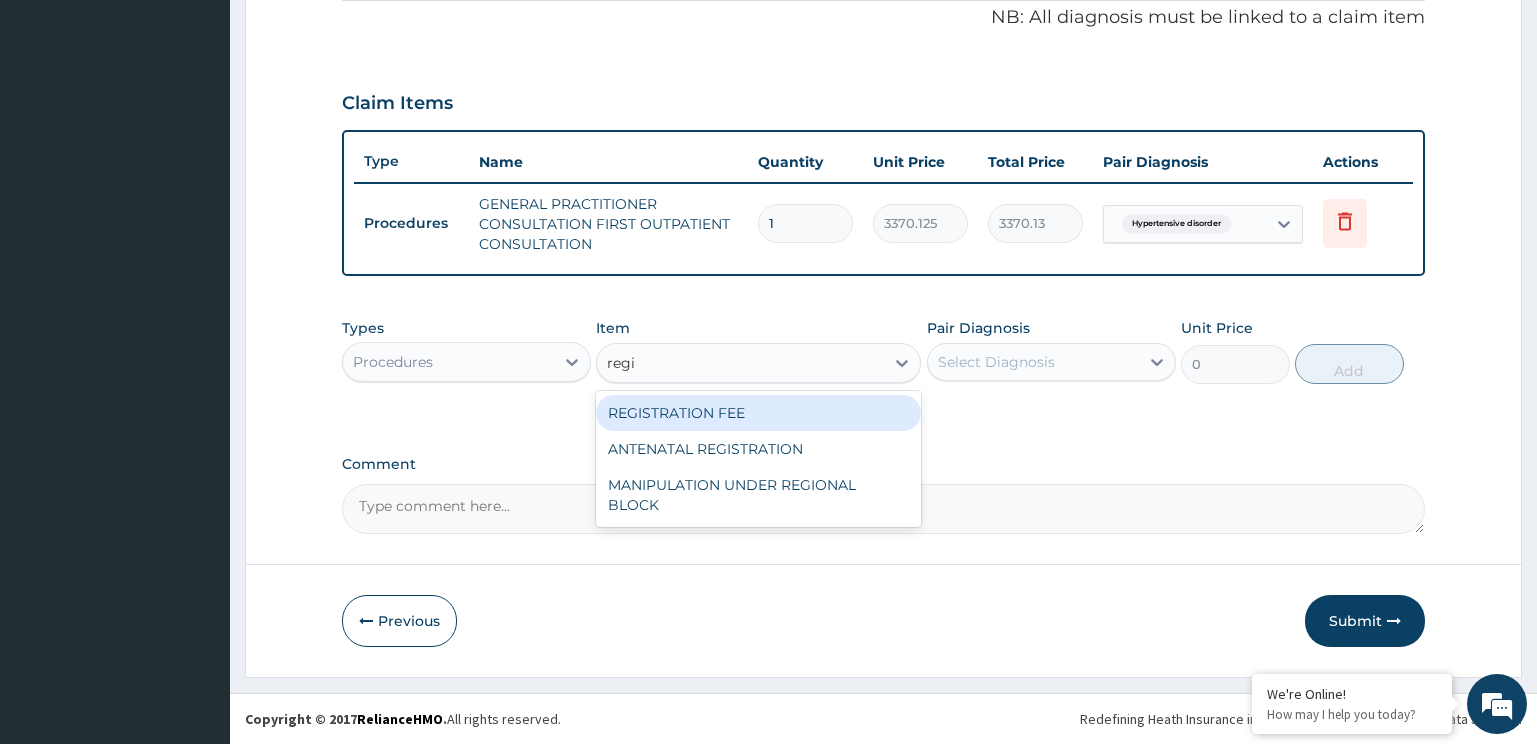 type 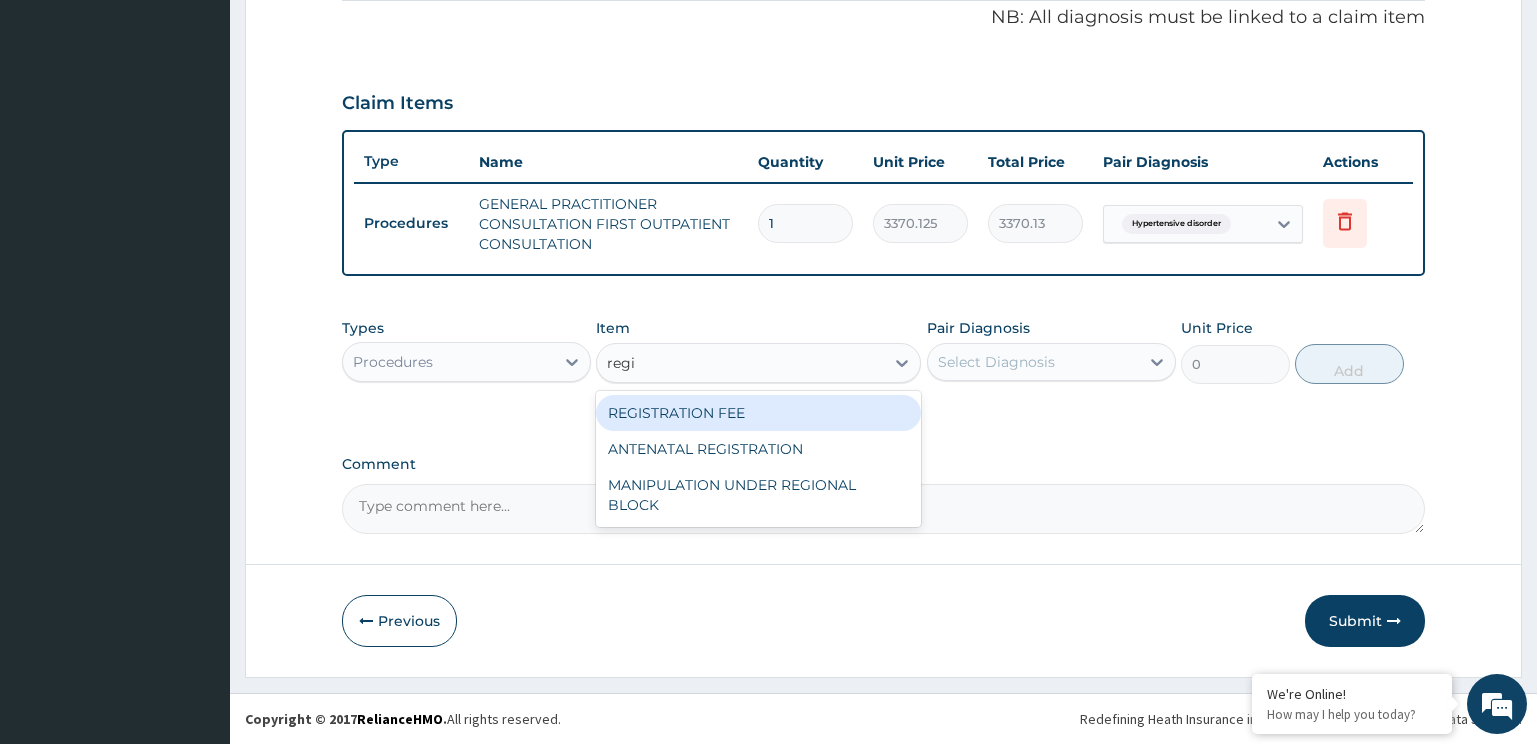 type on "2042.5" 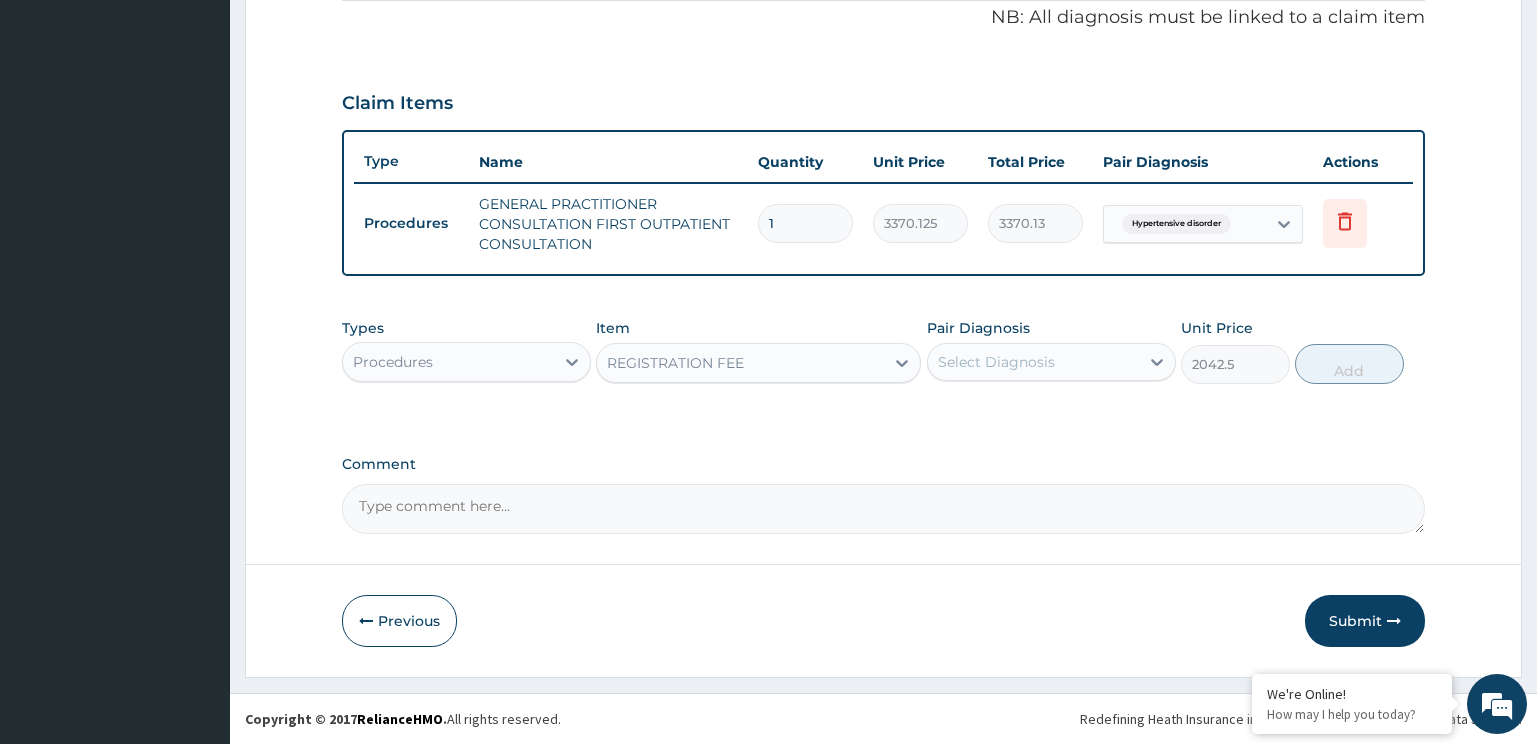 click on "Select Diagnosis" at bounding box center [1033, 362] 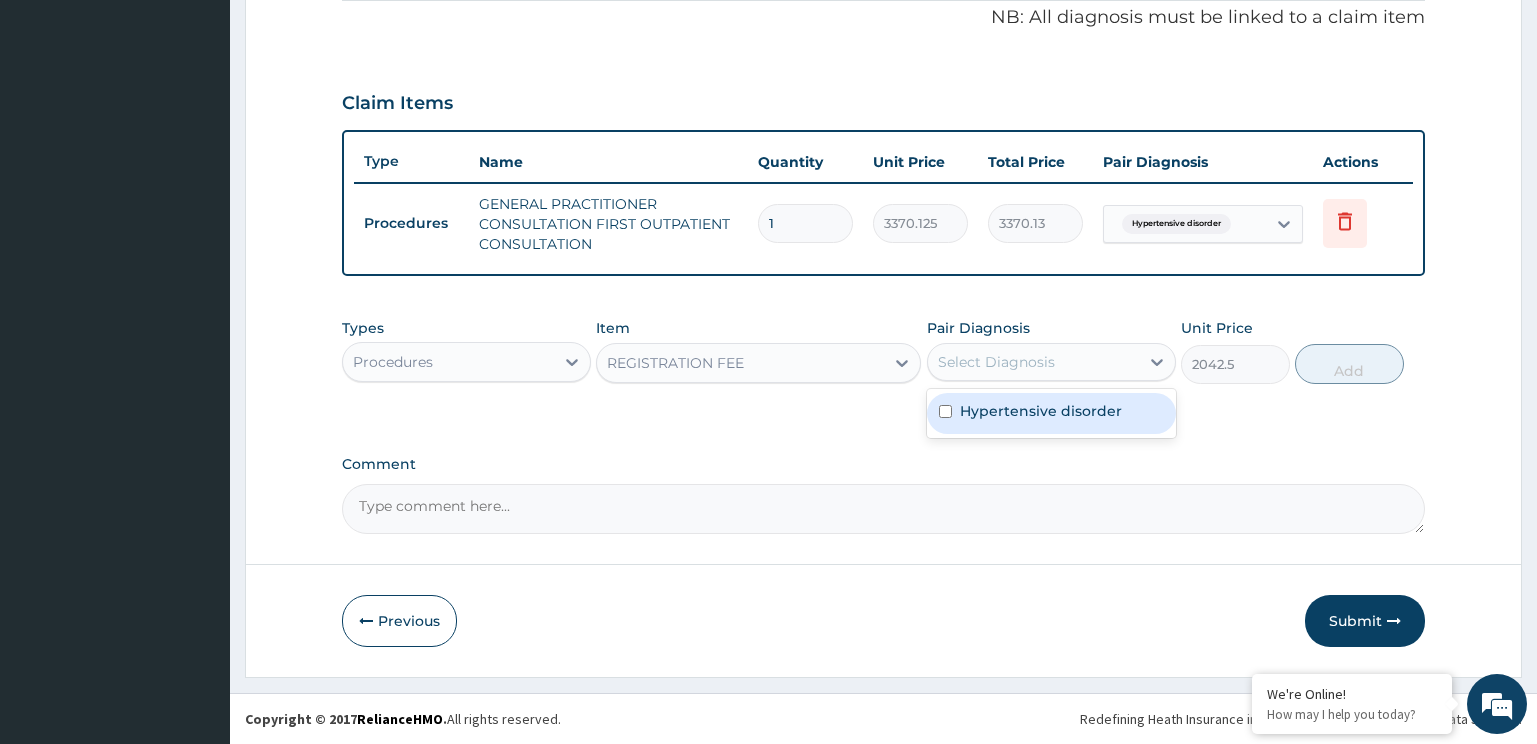 click on "Hypertensive disorder" at bounding box center (1041, 411) 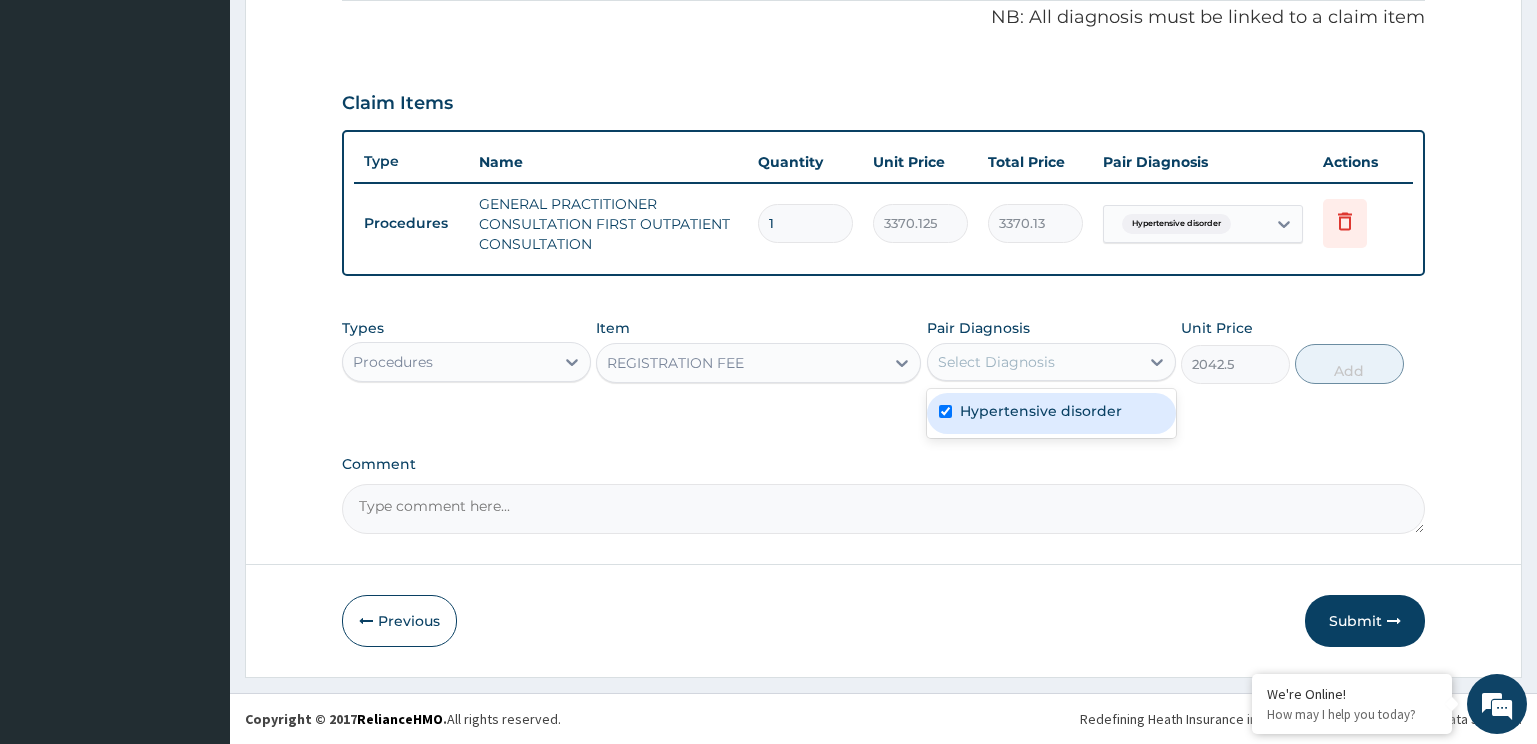 checkbox on "true" 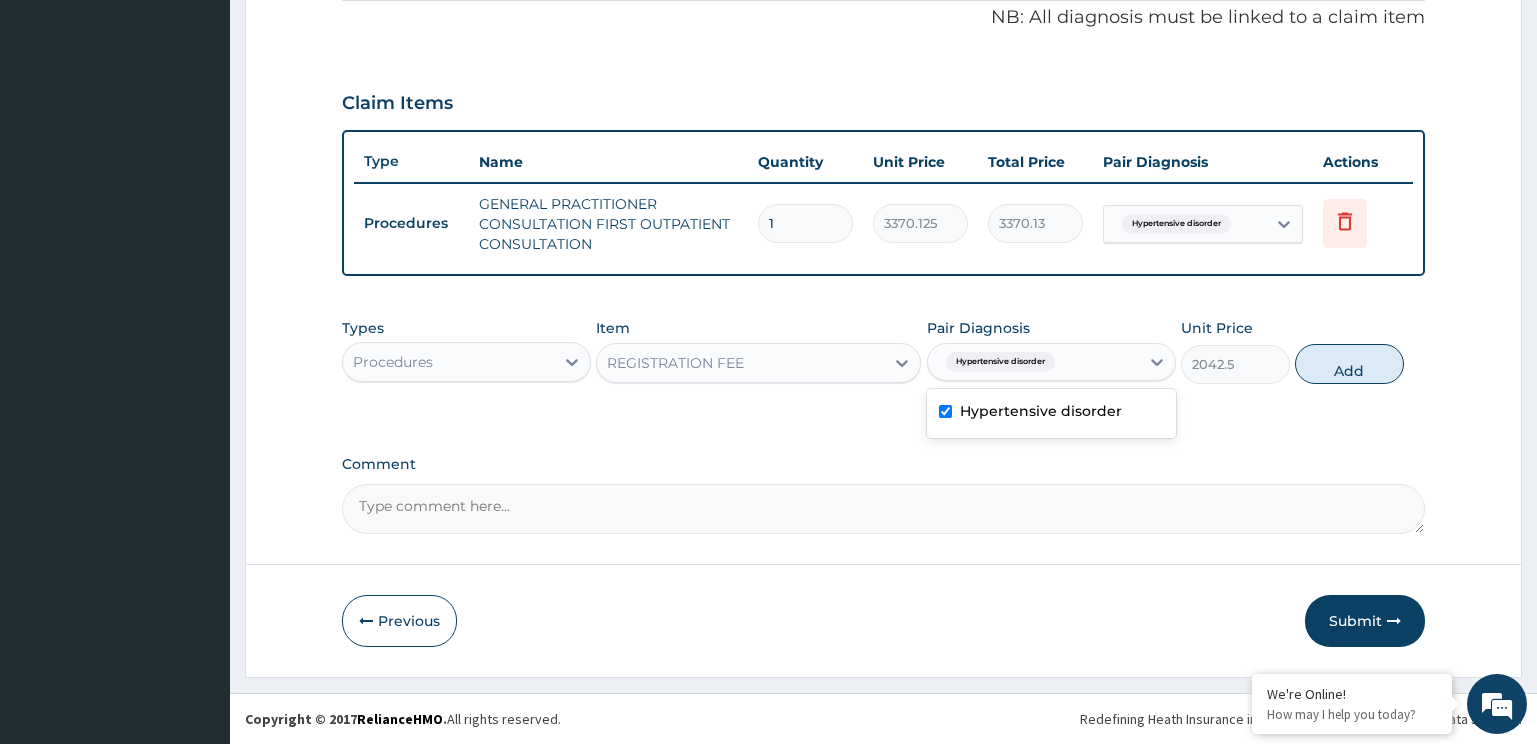 drag, startPoint x: 1351, startPoint y: 361, endPoint x: 1082, endPoint y: 389, distance: 270.4533 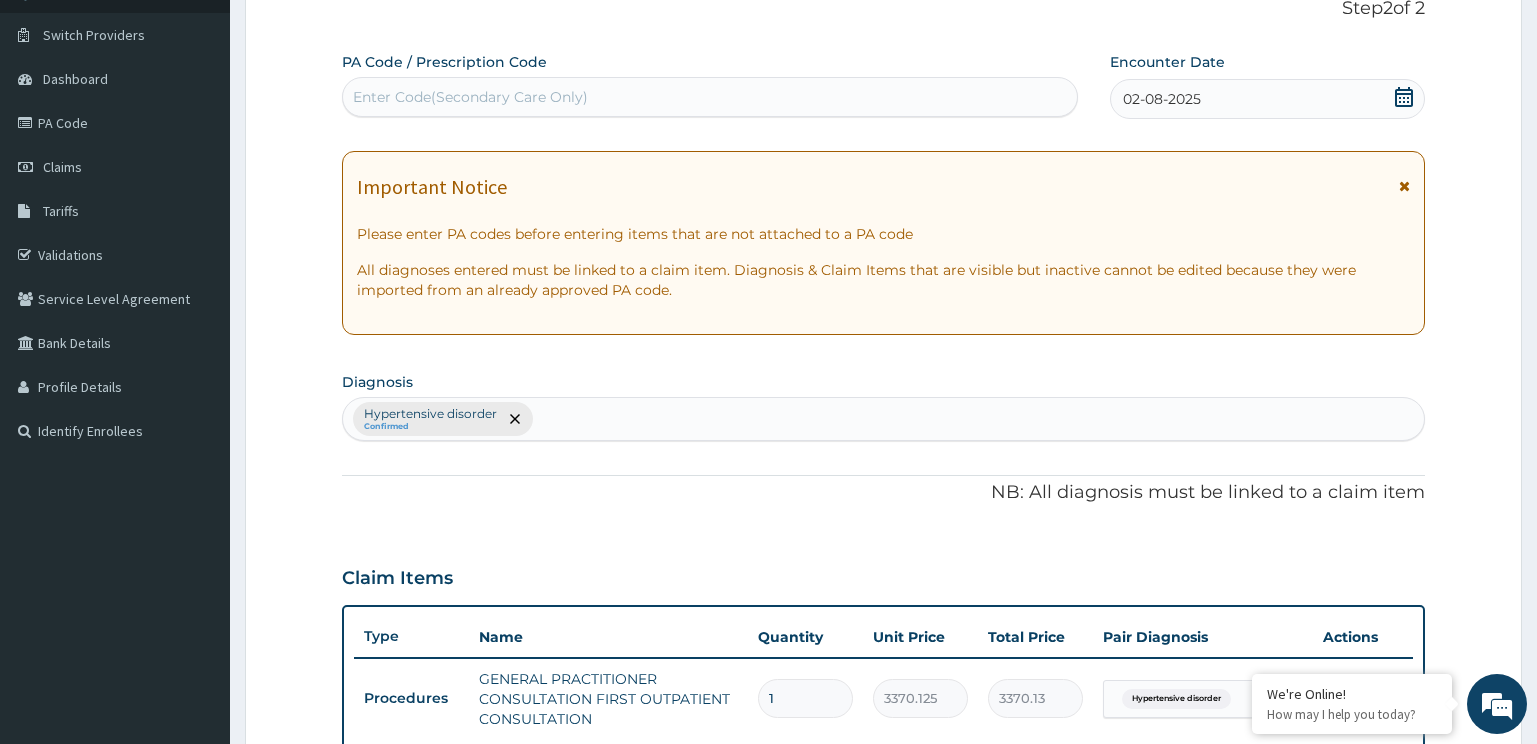 scroll, scrollTop: 0, scrollLeft: 0, axis: both 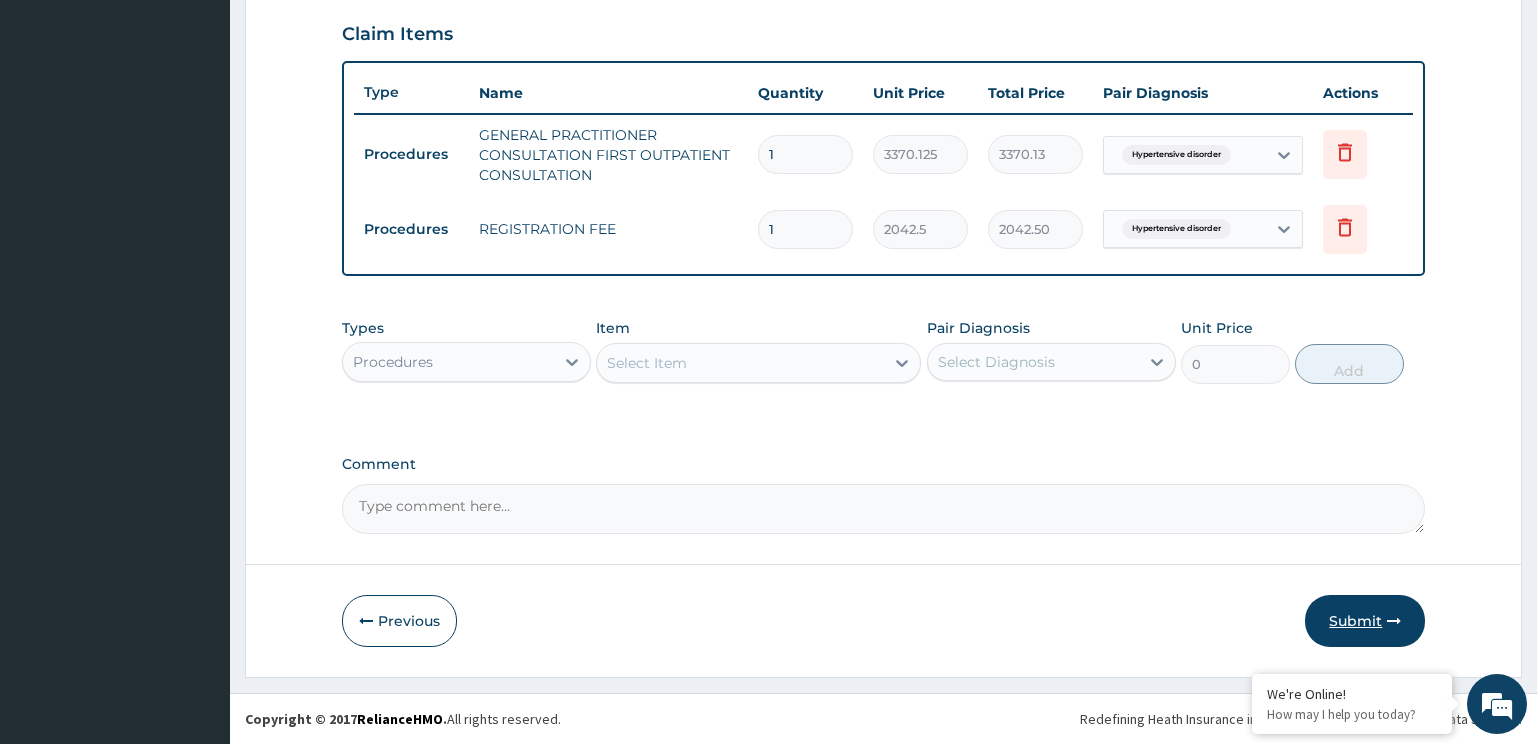 click on "Submit" at bounding box center (1365, 621) 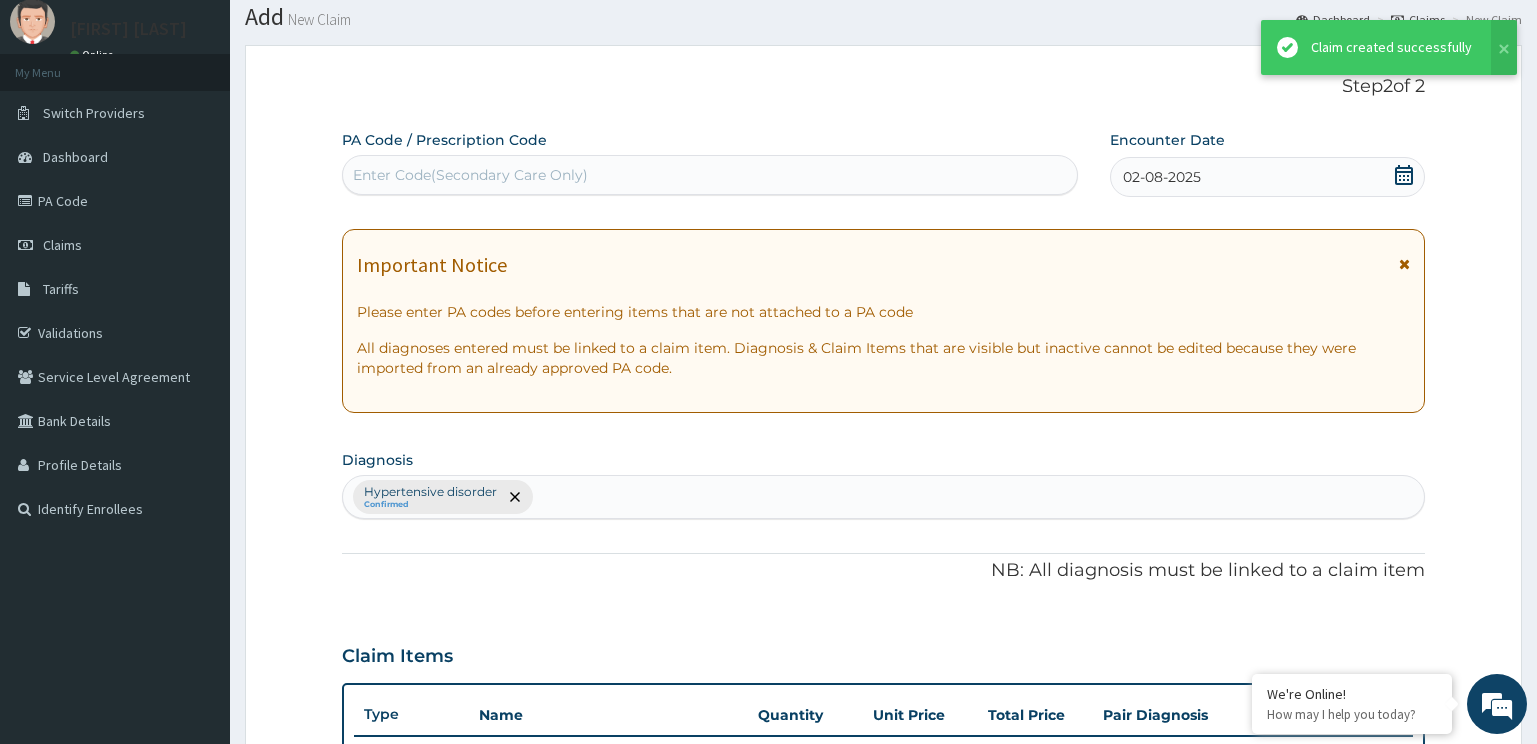 scroll, scrollTop: 683, scrollLeft: 0, axis: vertical 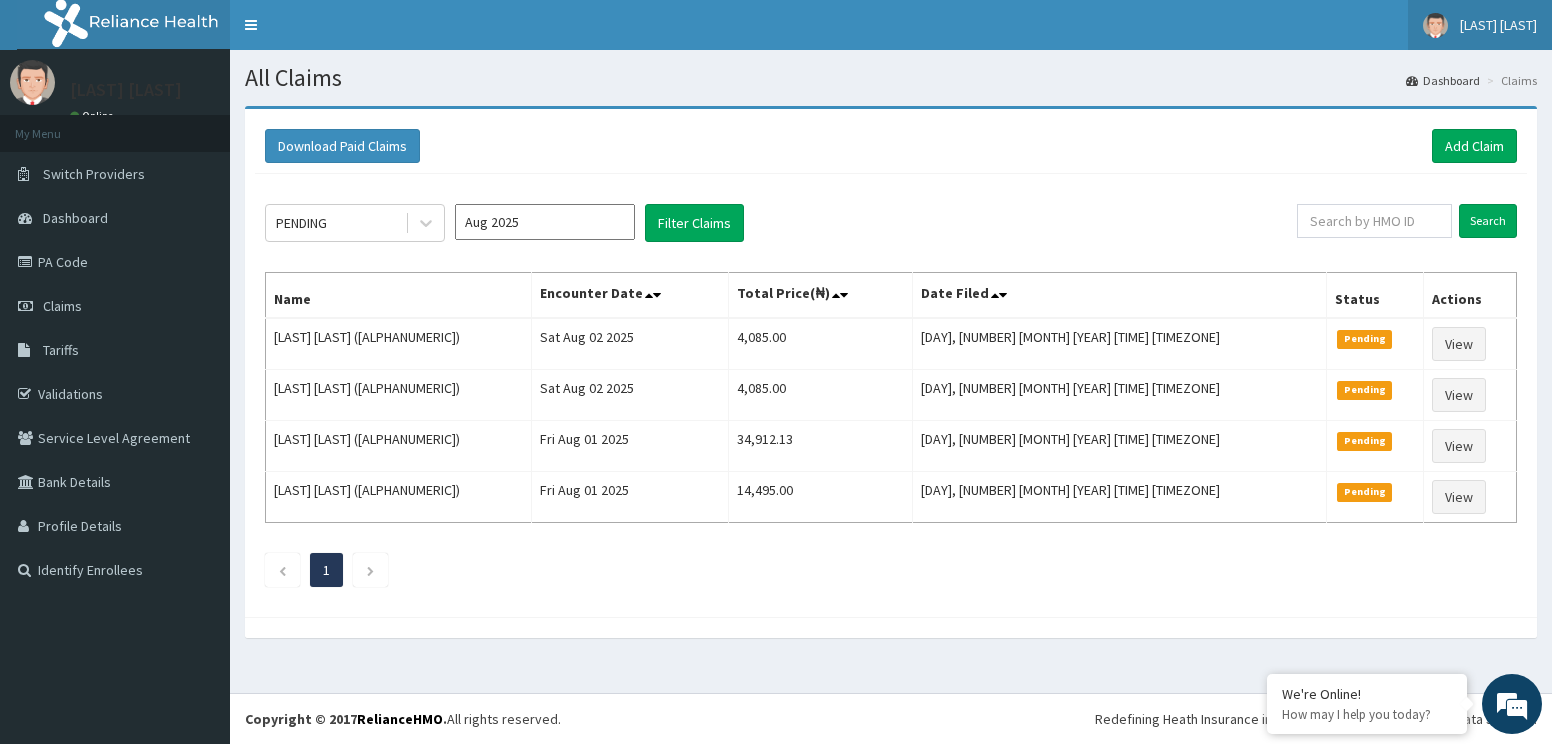 click on "[FIRST] [LAST]" at bounding box center [1498, 25] 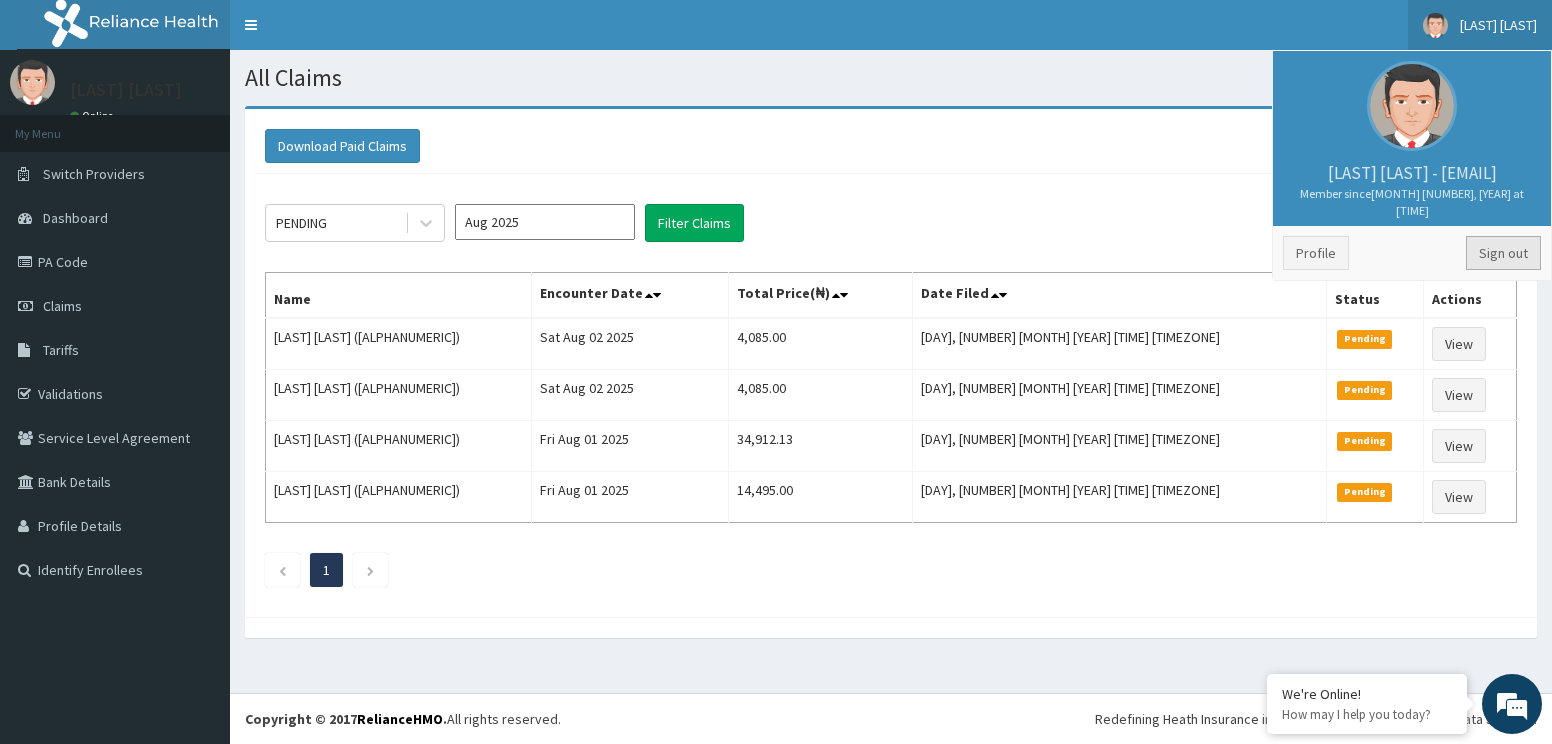 click on "Sign out" at bounding box center [1503, 253] 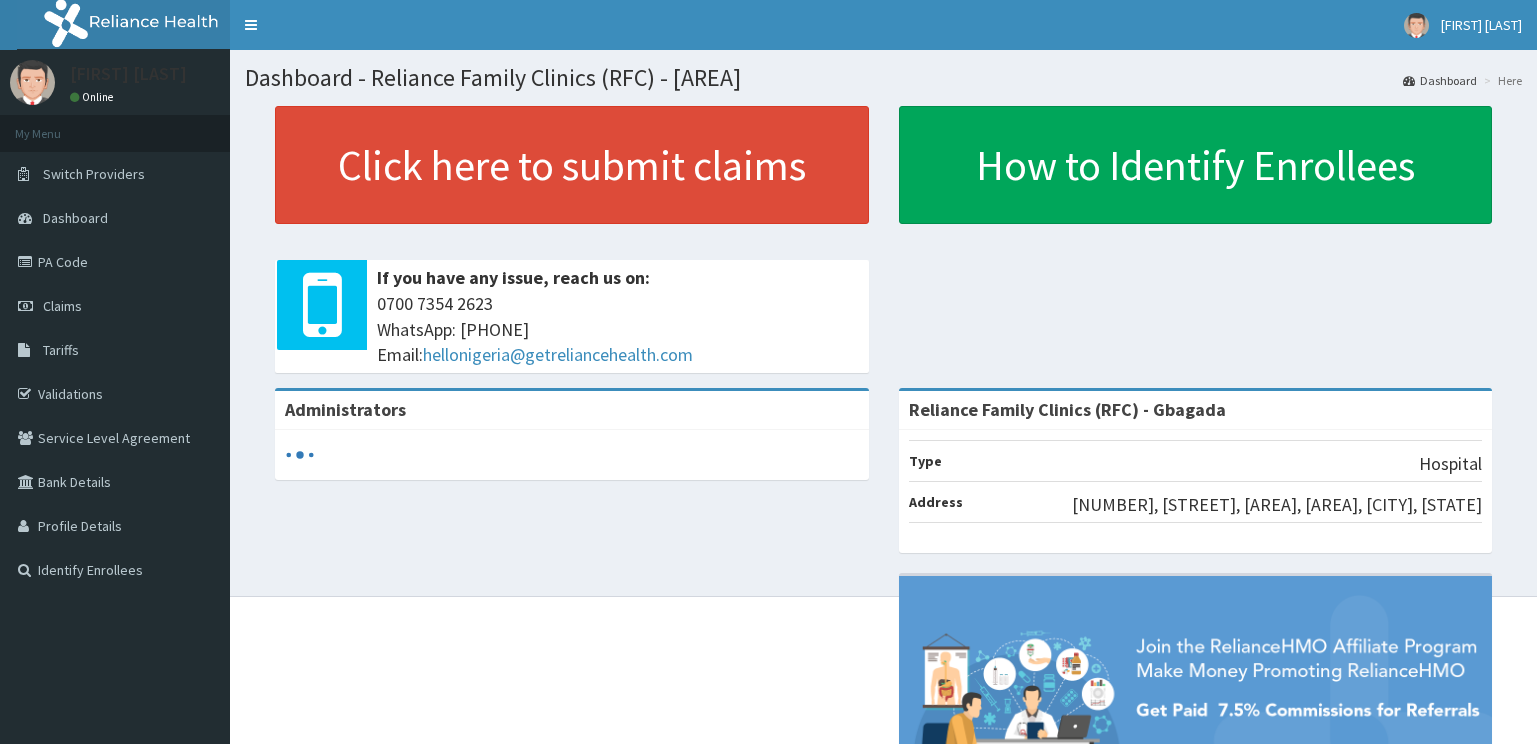 scroll, scrollTop: 0, scrollLeft: 0, axis: both 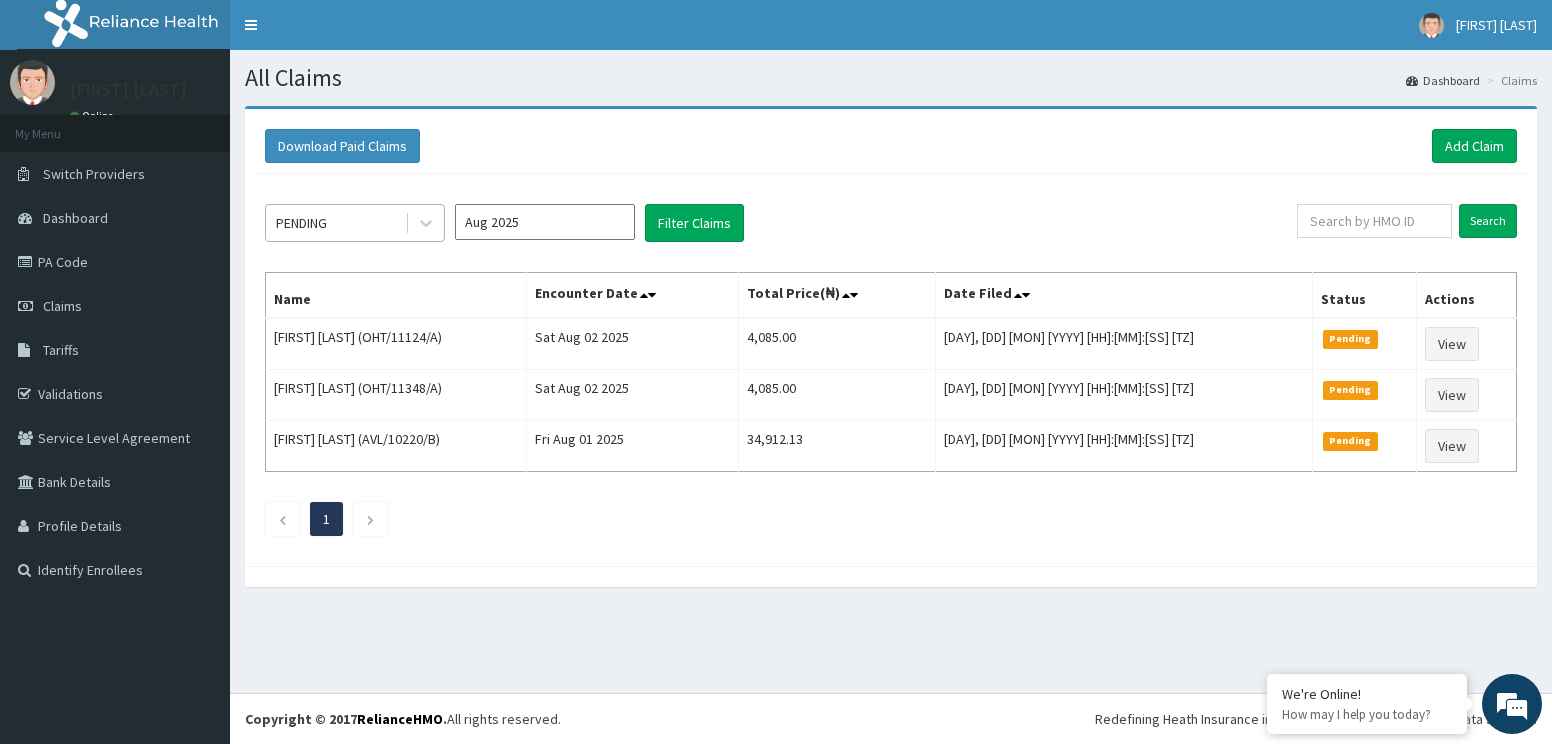 click on "PENDING" at bounding box center [335, 223] 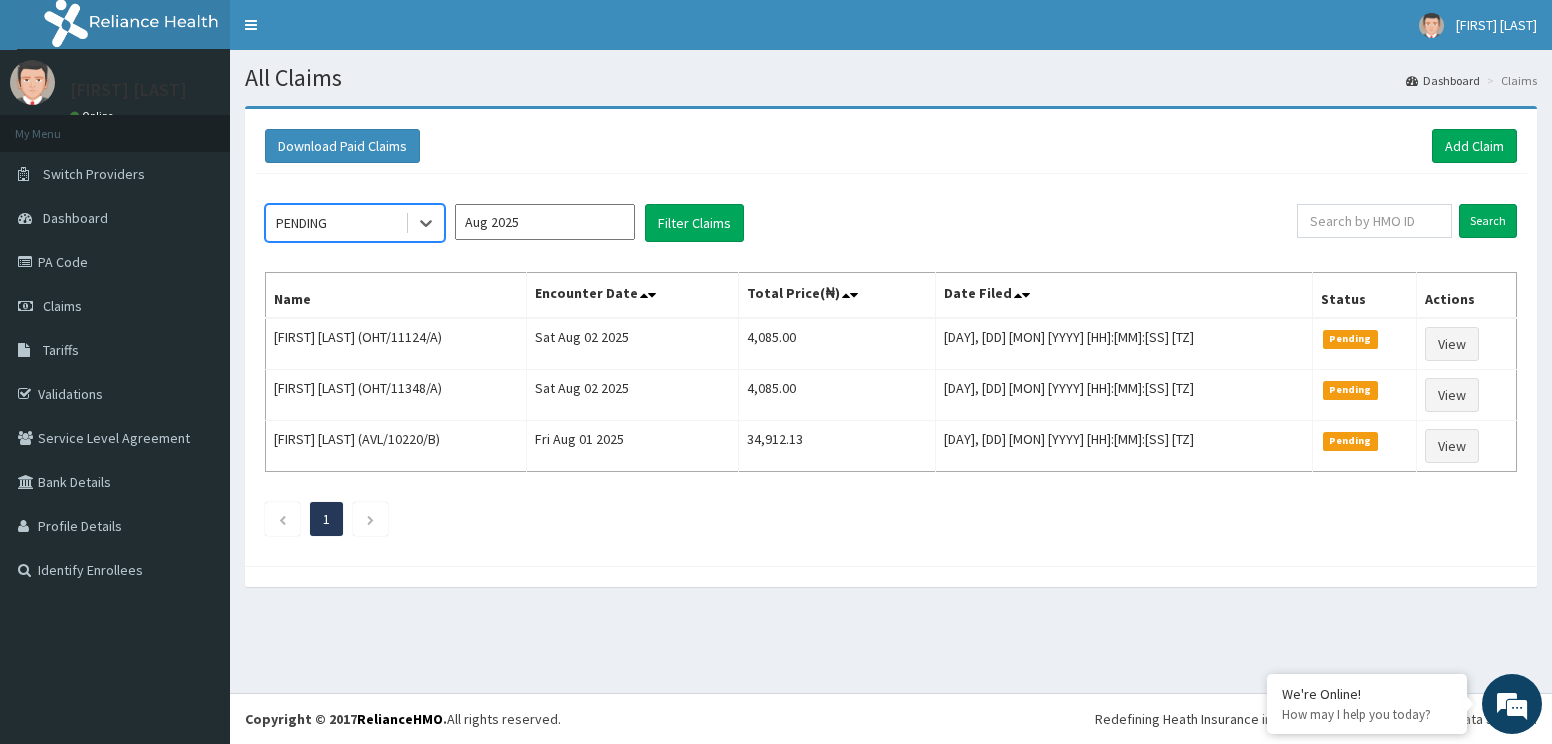 scroll, scrollTop: 0, scrollLeft: 0, axis: both 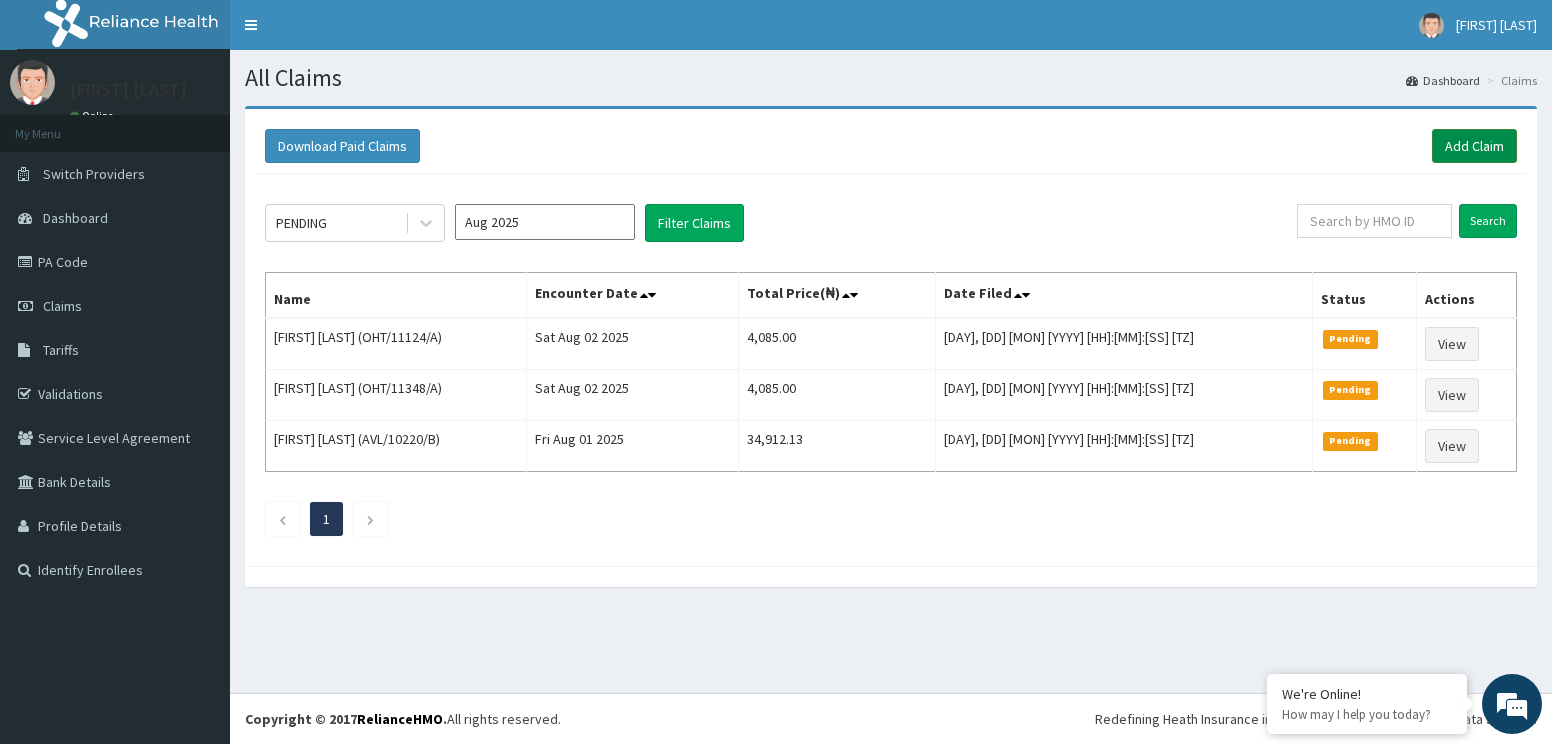 click on "Add Claim" at bounding box center [1474, 146] 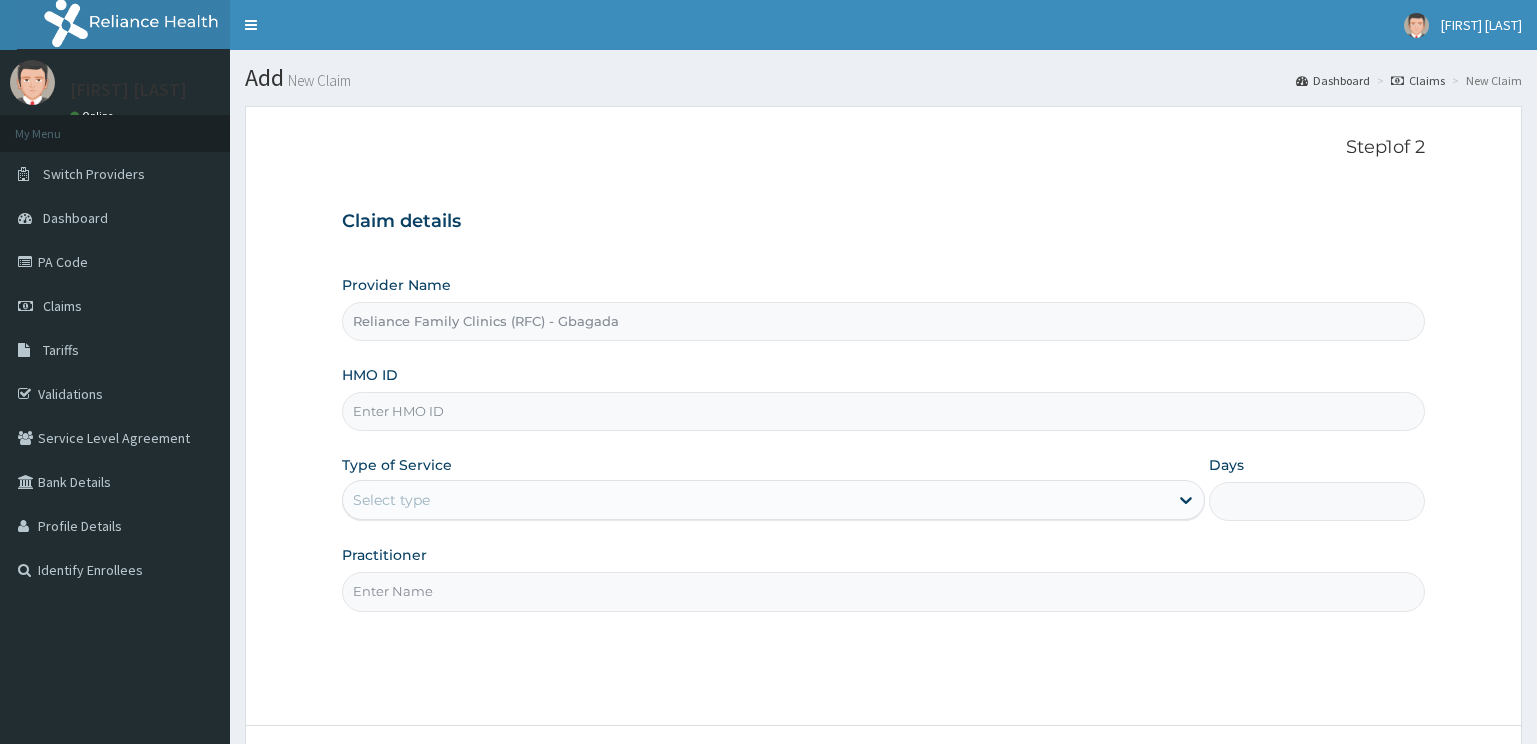 scroll, scrollTop: 0, scrollLeft: 0, axis: both 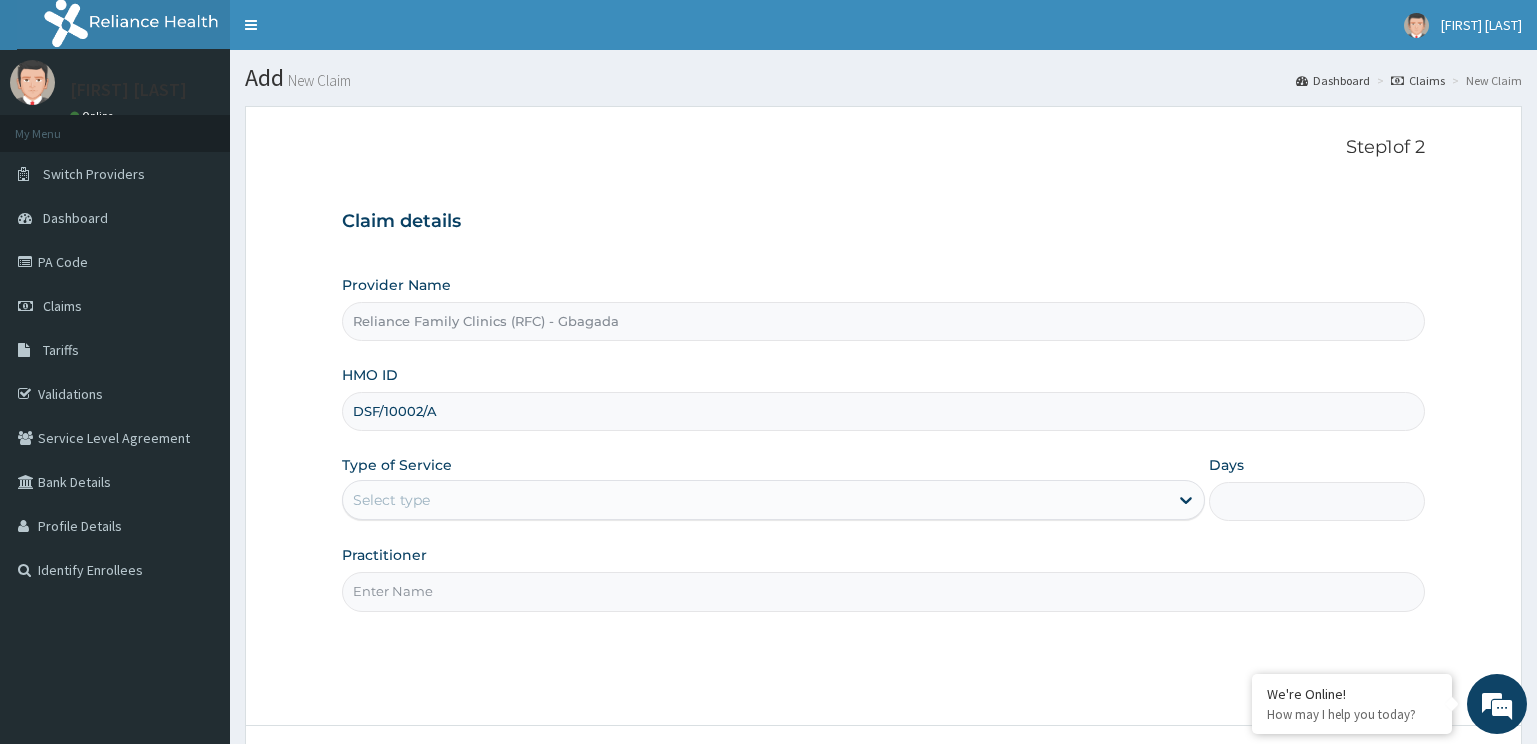 type on "DSF/10002/A" 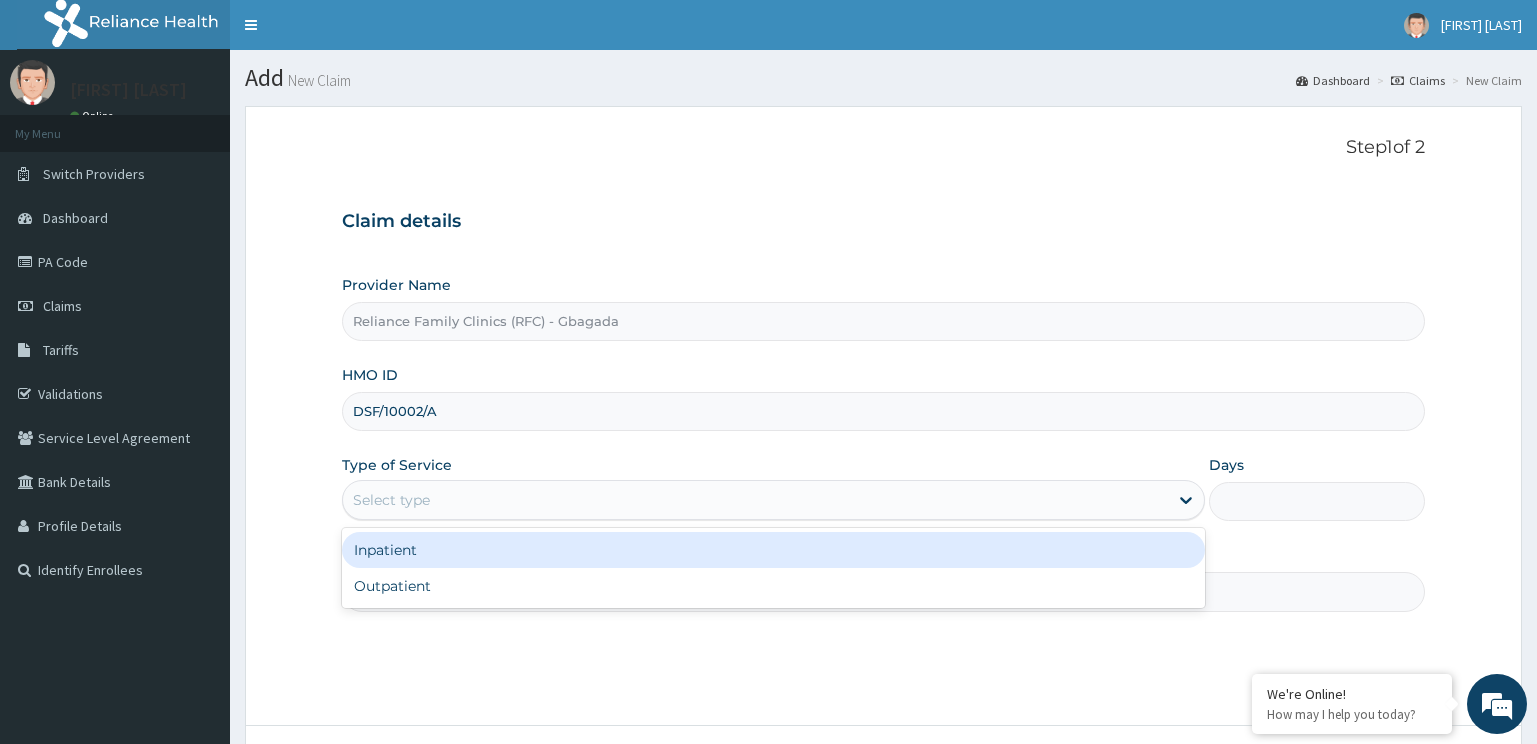 click on "Select type" at bounding box center [756, 500] 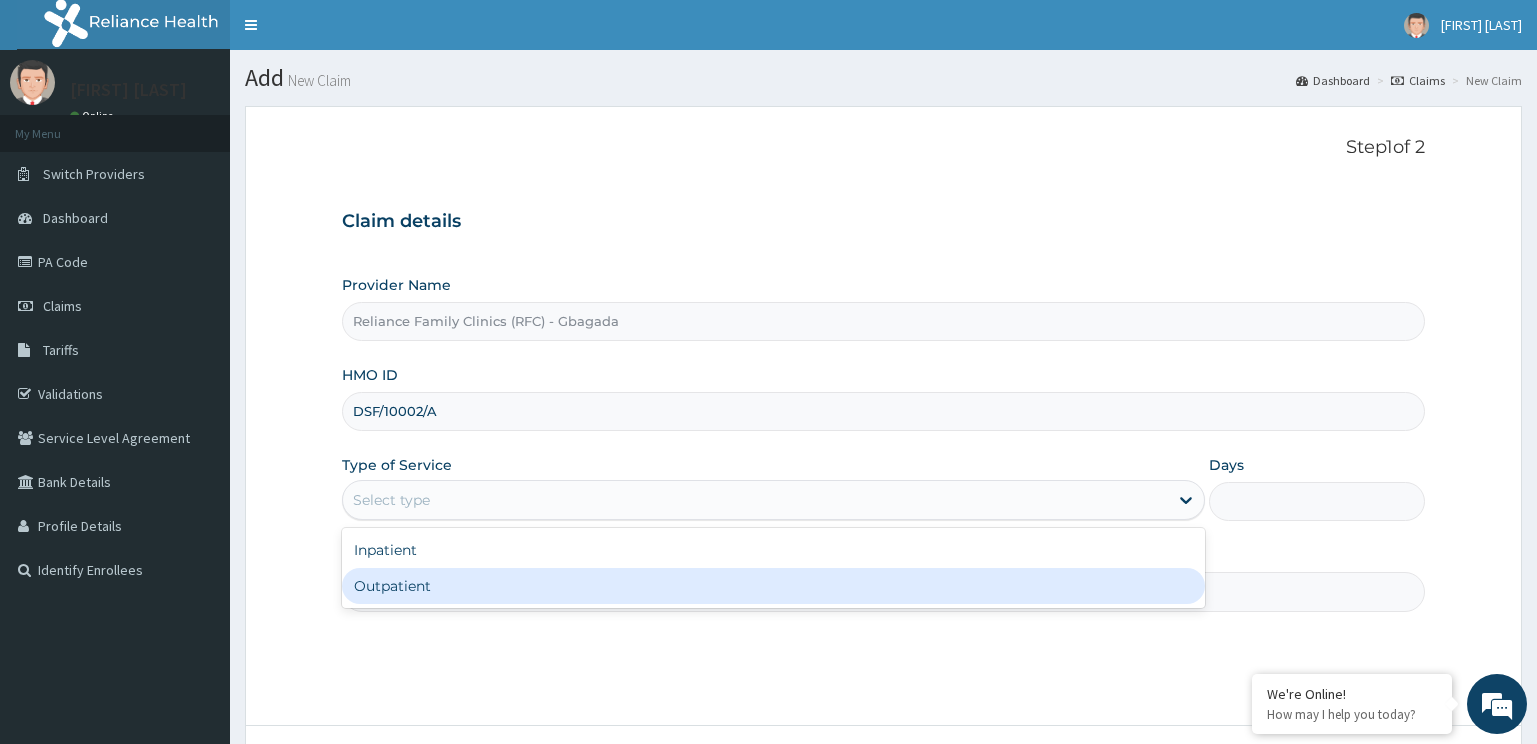 click on "Outpatient" at bounding box center (774, 586) 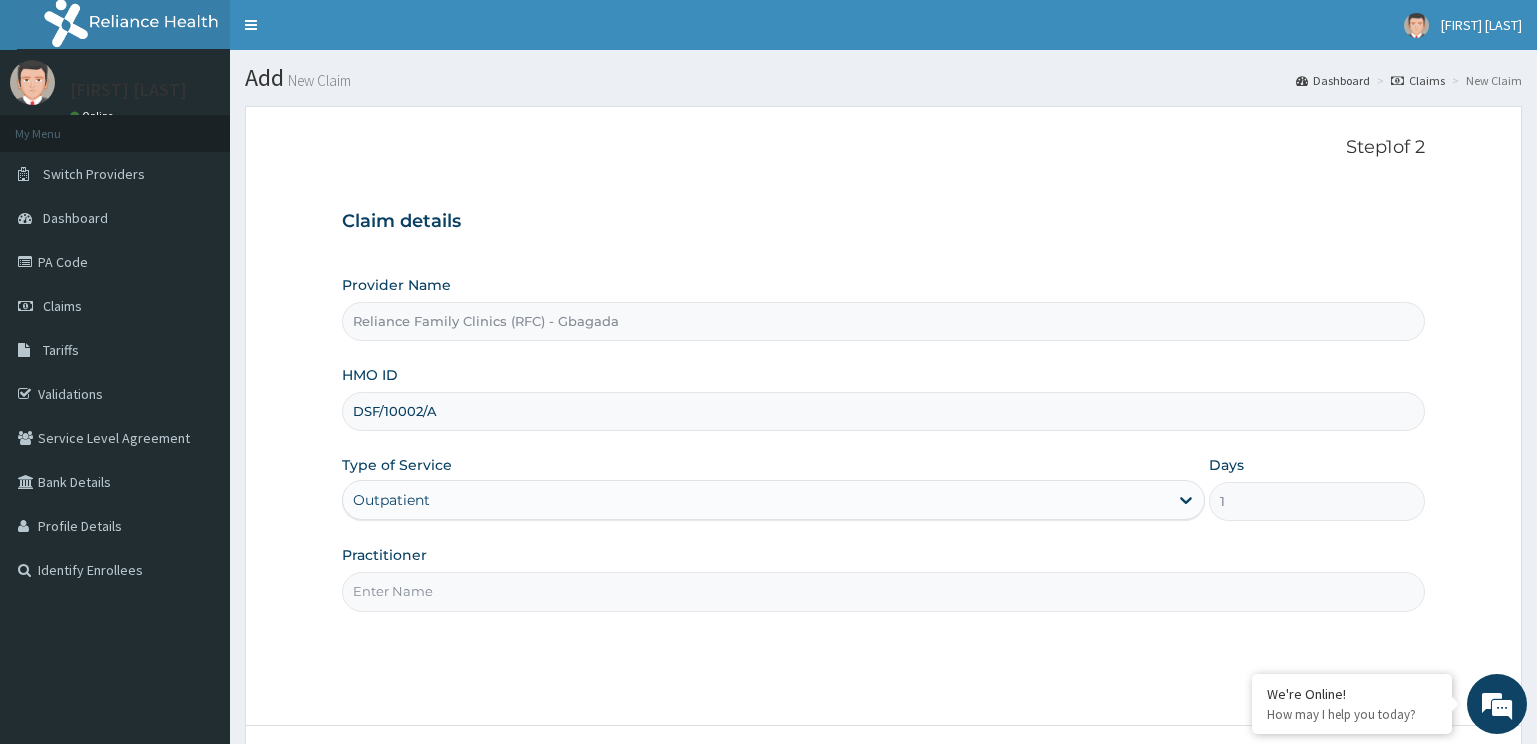 click on "Practitioner" at bounding box center [884, 591] 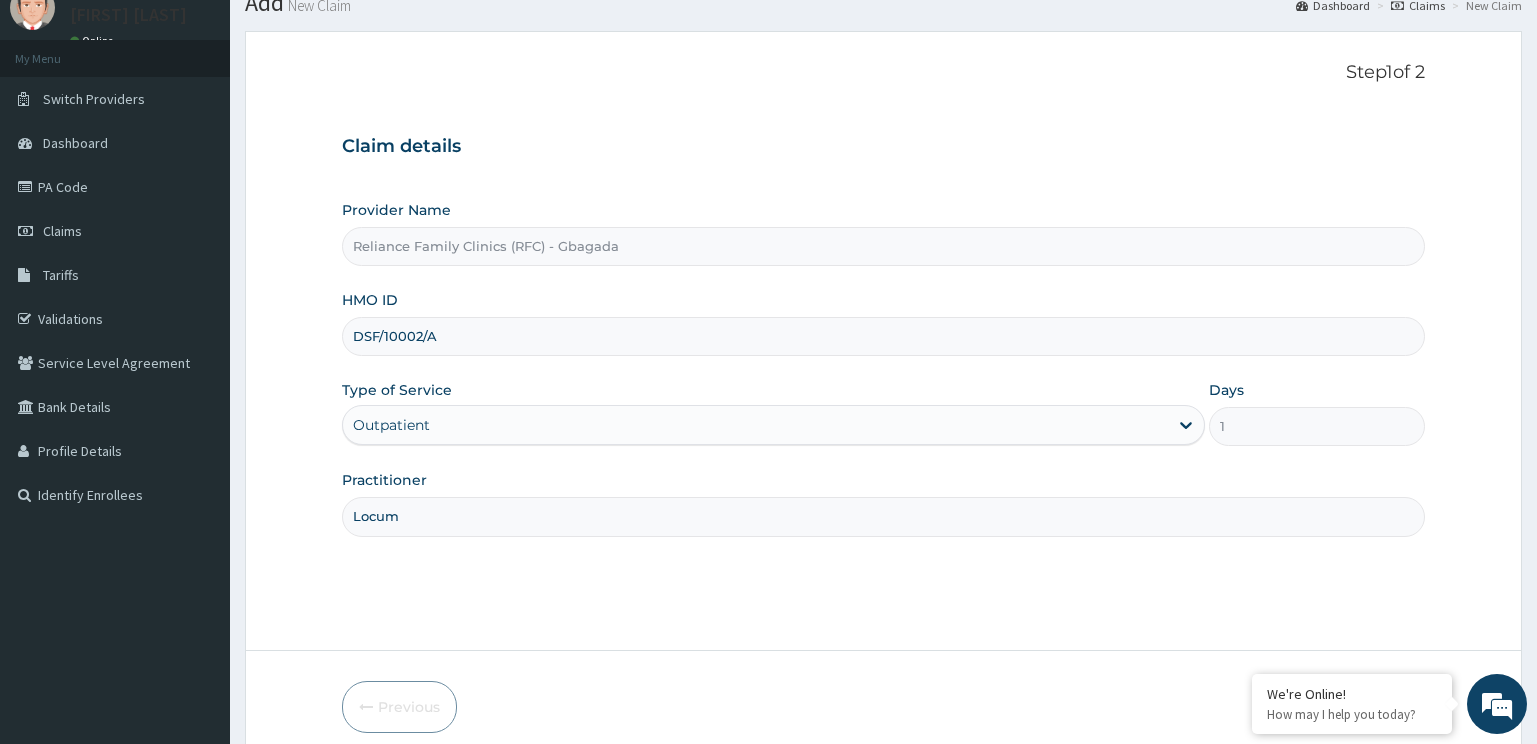 scroll, scrollTop: 161, scrollLeft: 0, axis: vertical 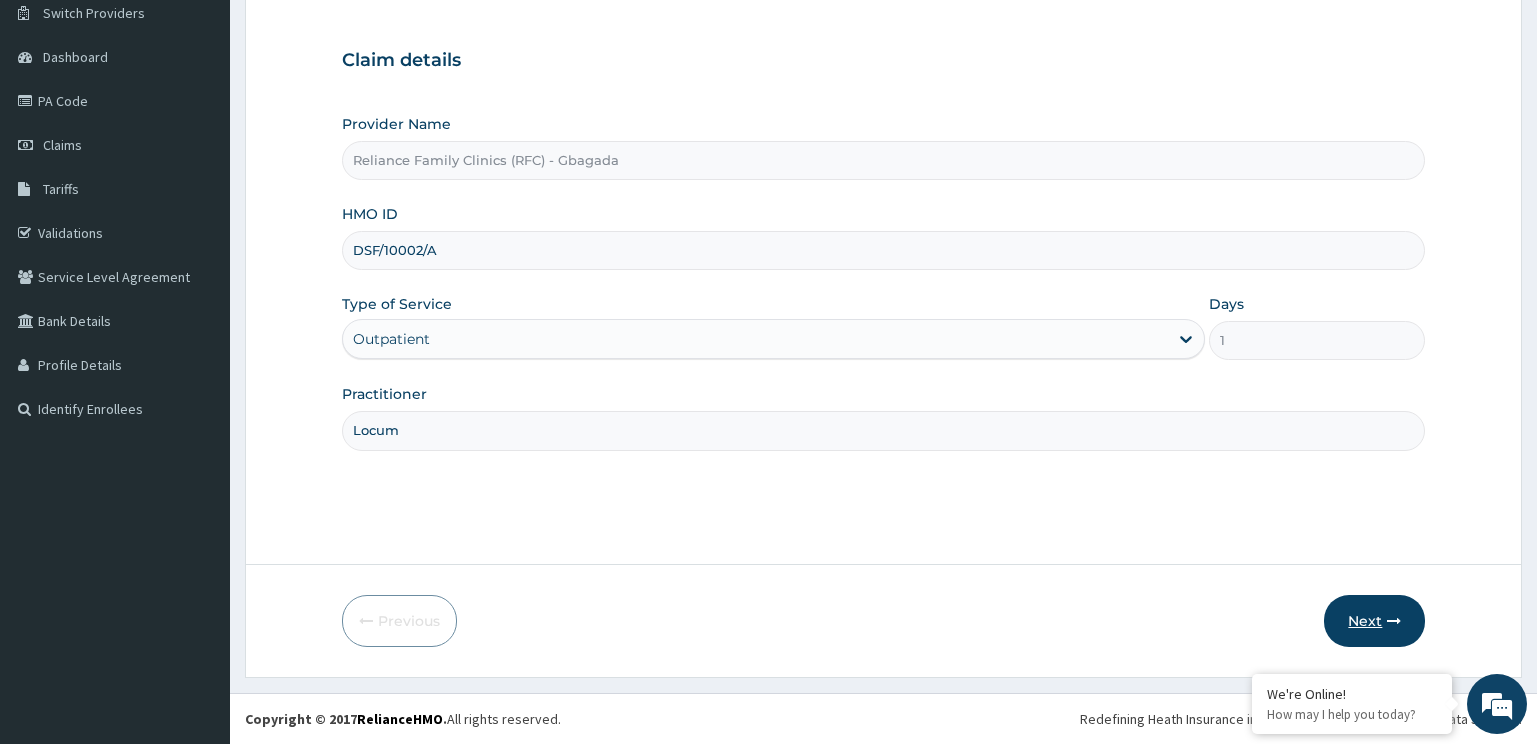 click on "Next" at bounding box center [1374, 621] 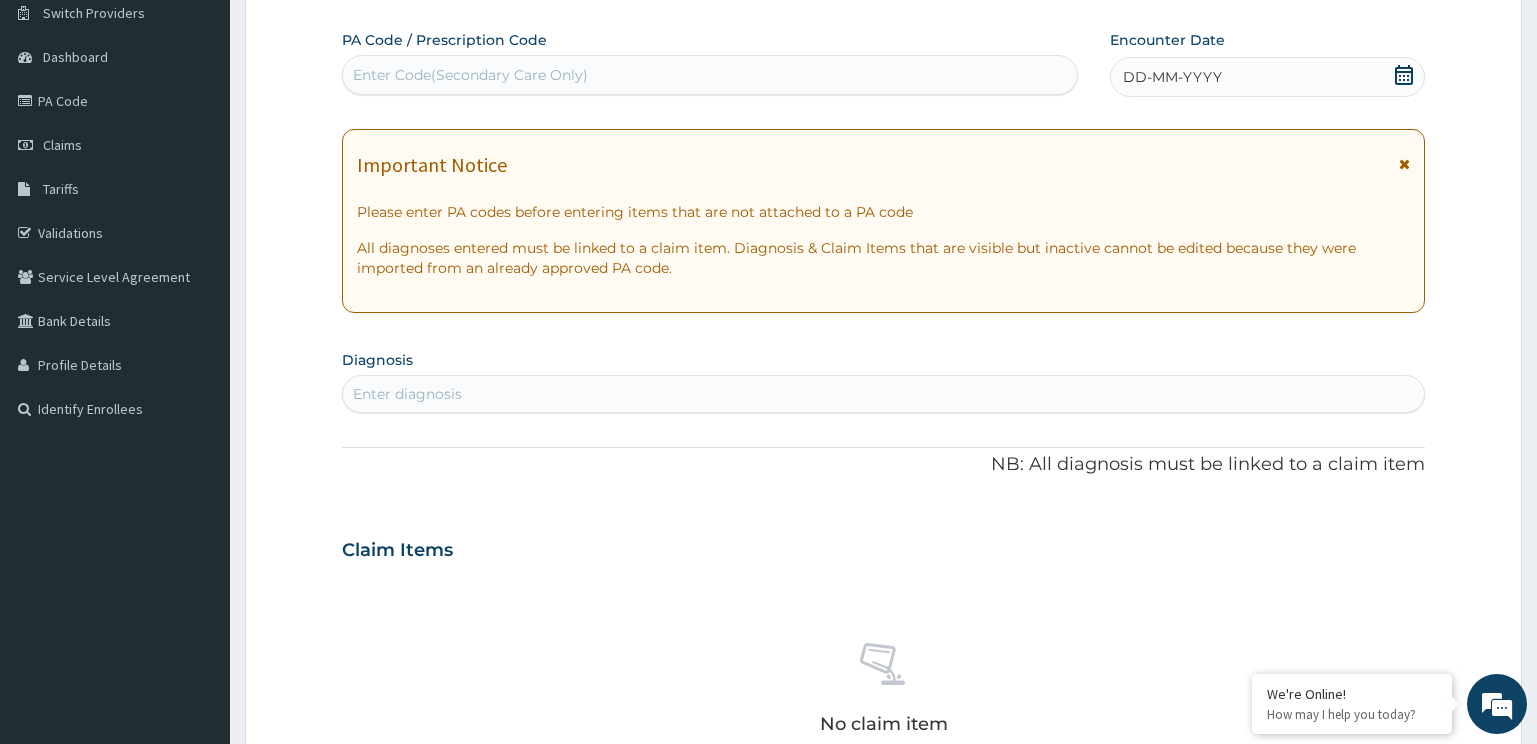 click on "Enter diagnosis" at bounding box center [884, 394] 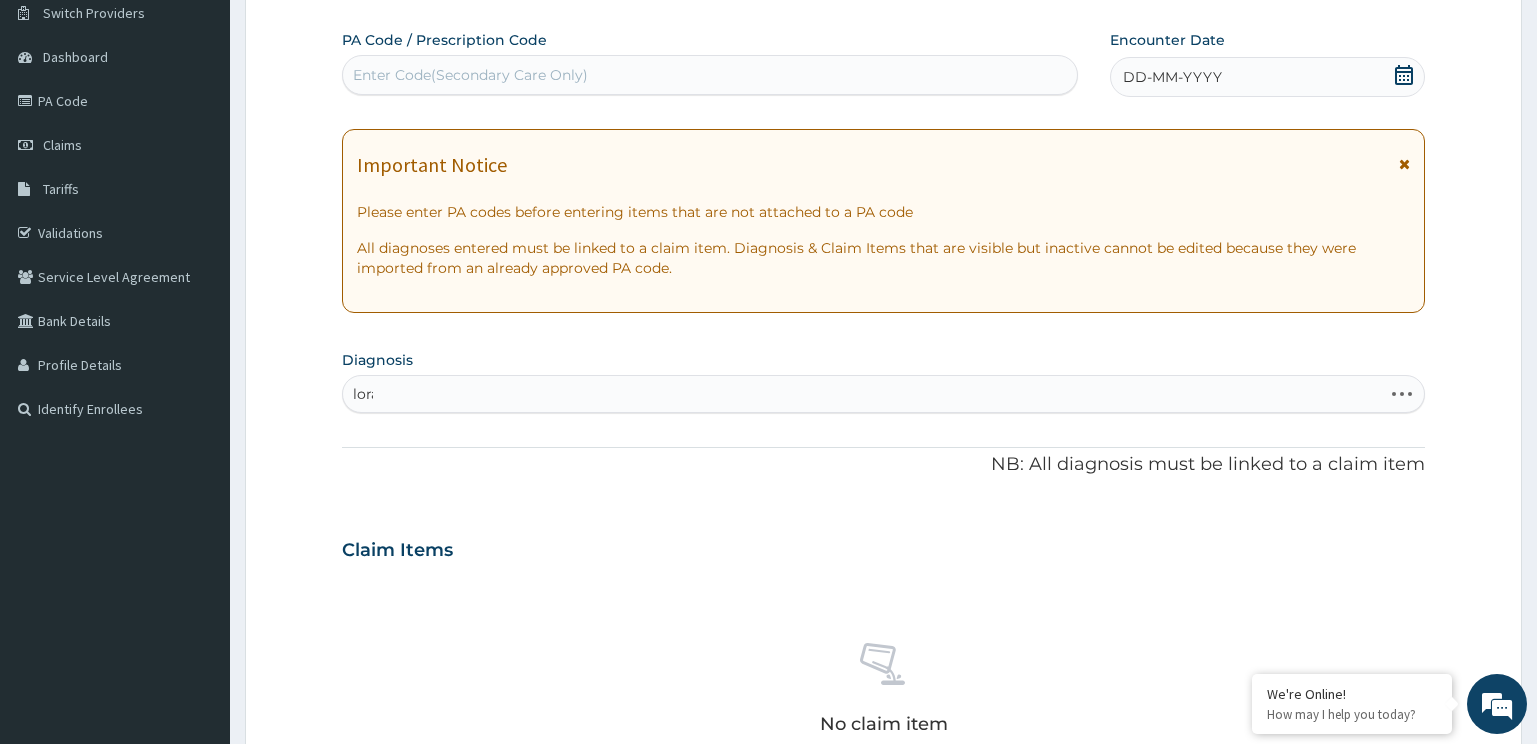 type on "lorat" 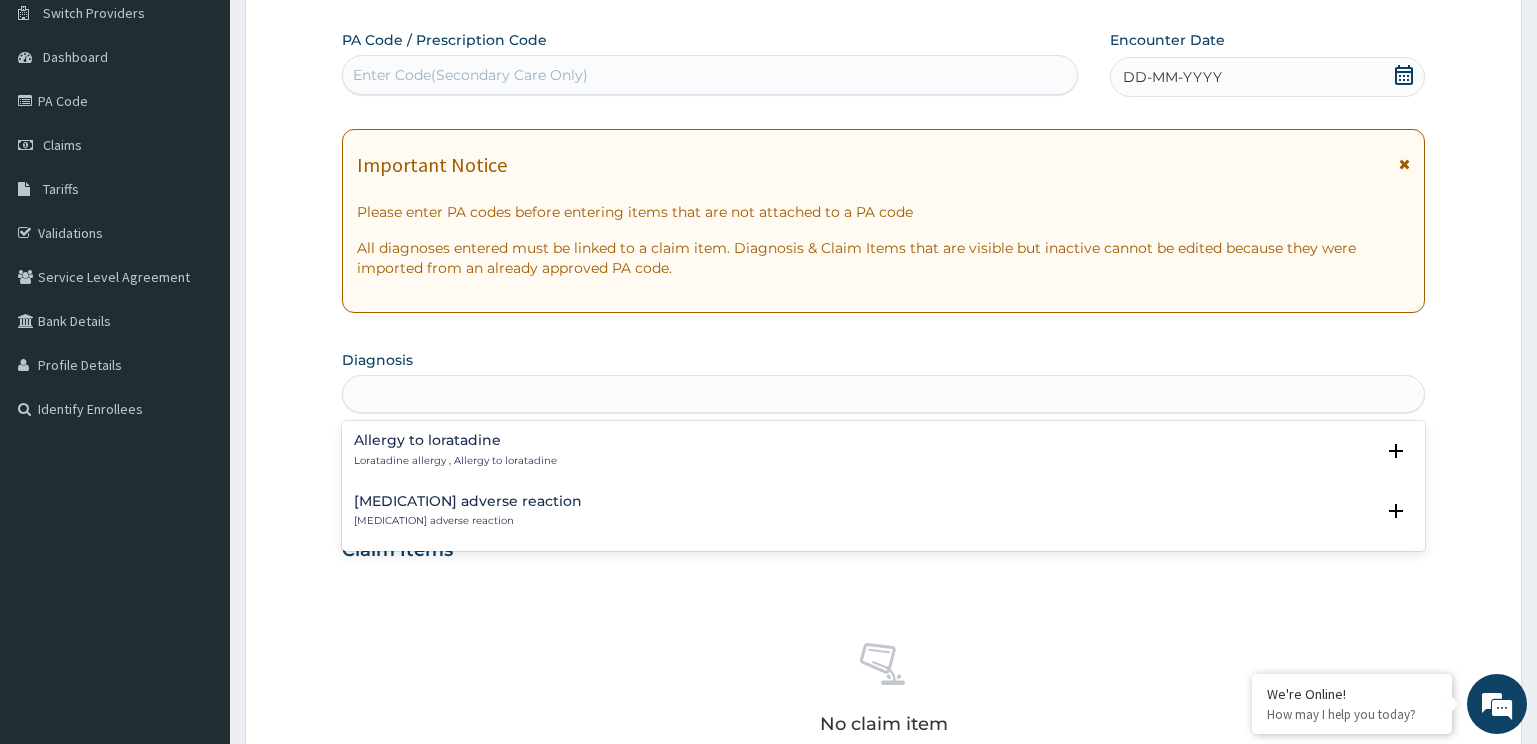 click on "lorat" at bounding box center [884, 394] 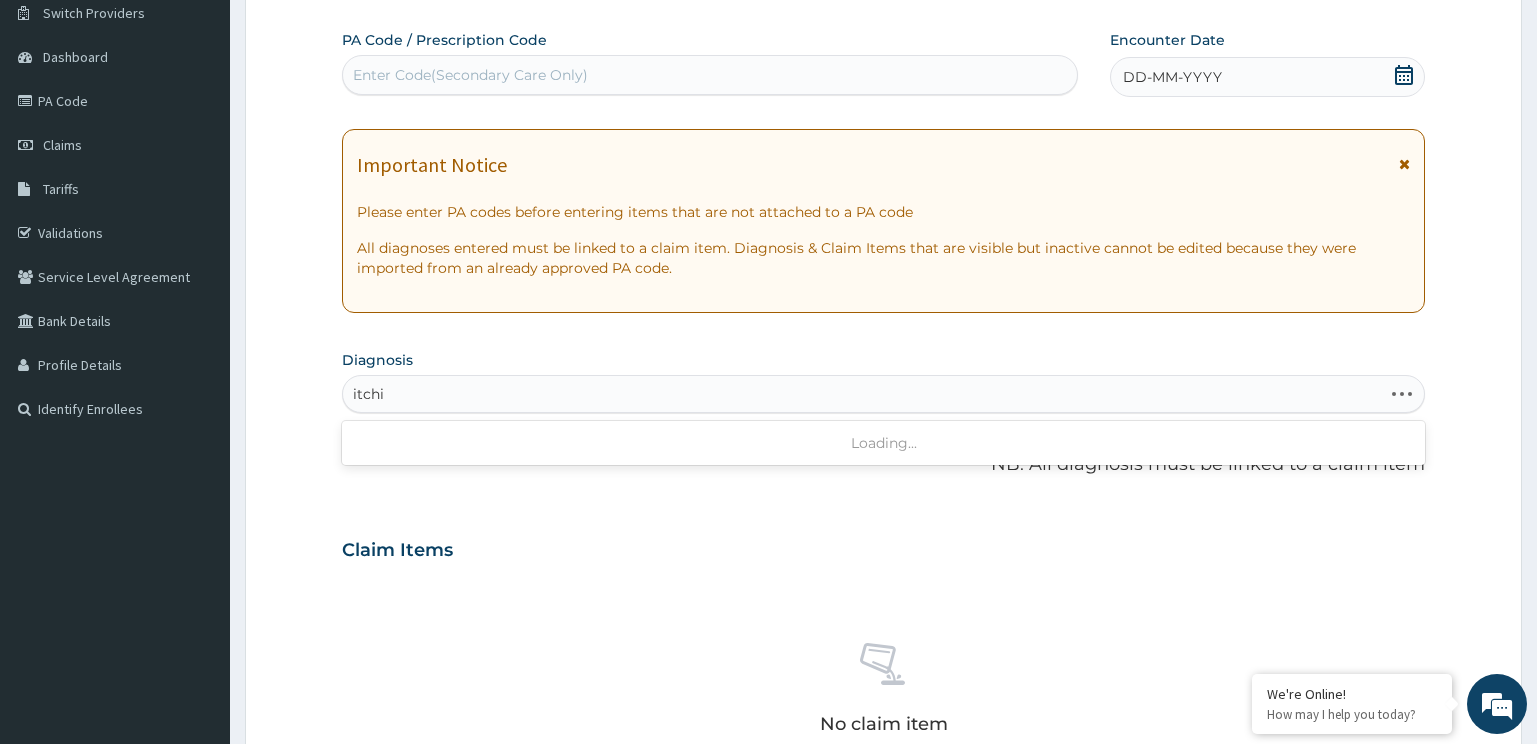 type on "itching" 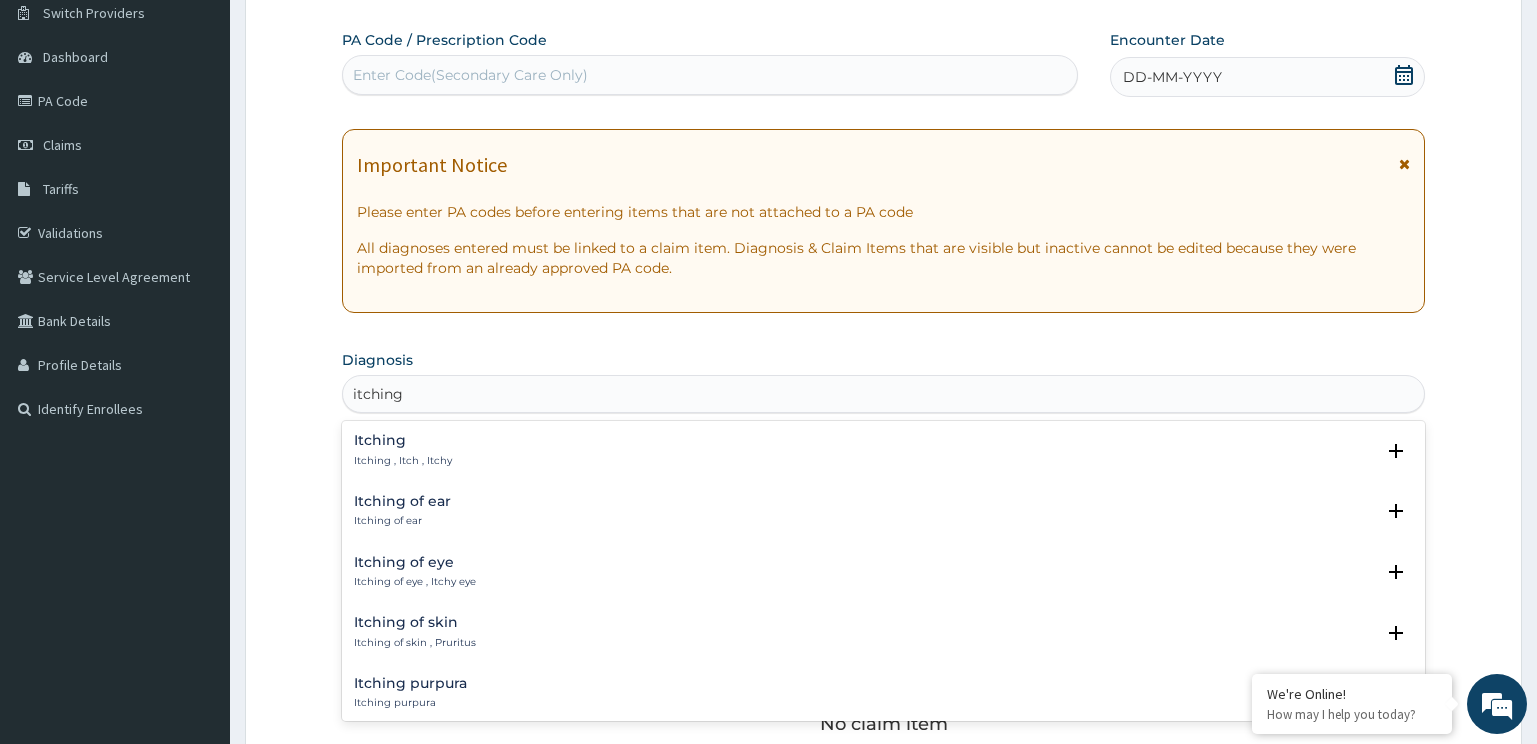 scroll, scrollTop: 0, scrollLeft: 0, axis: both 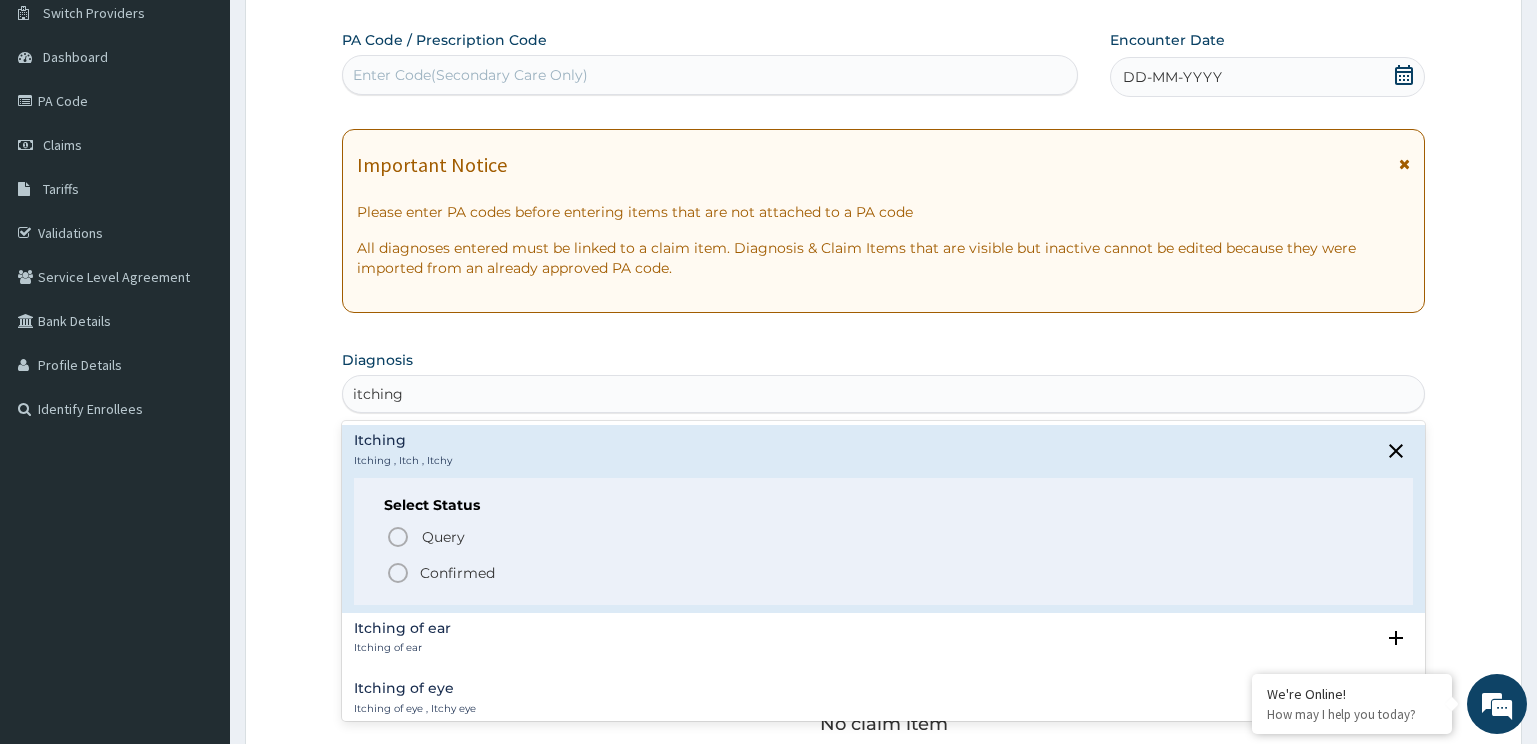 click on "Confirmed" at bounding box center [457, 573] 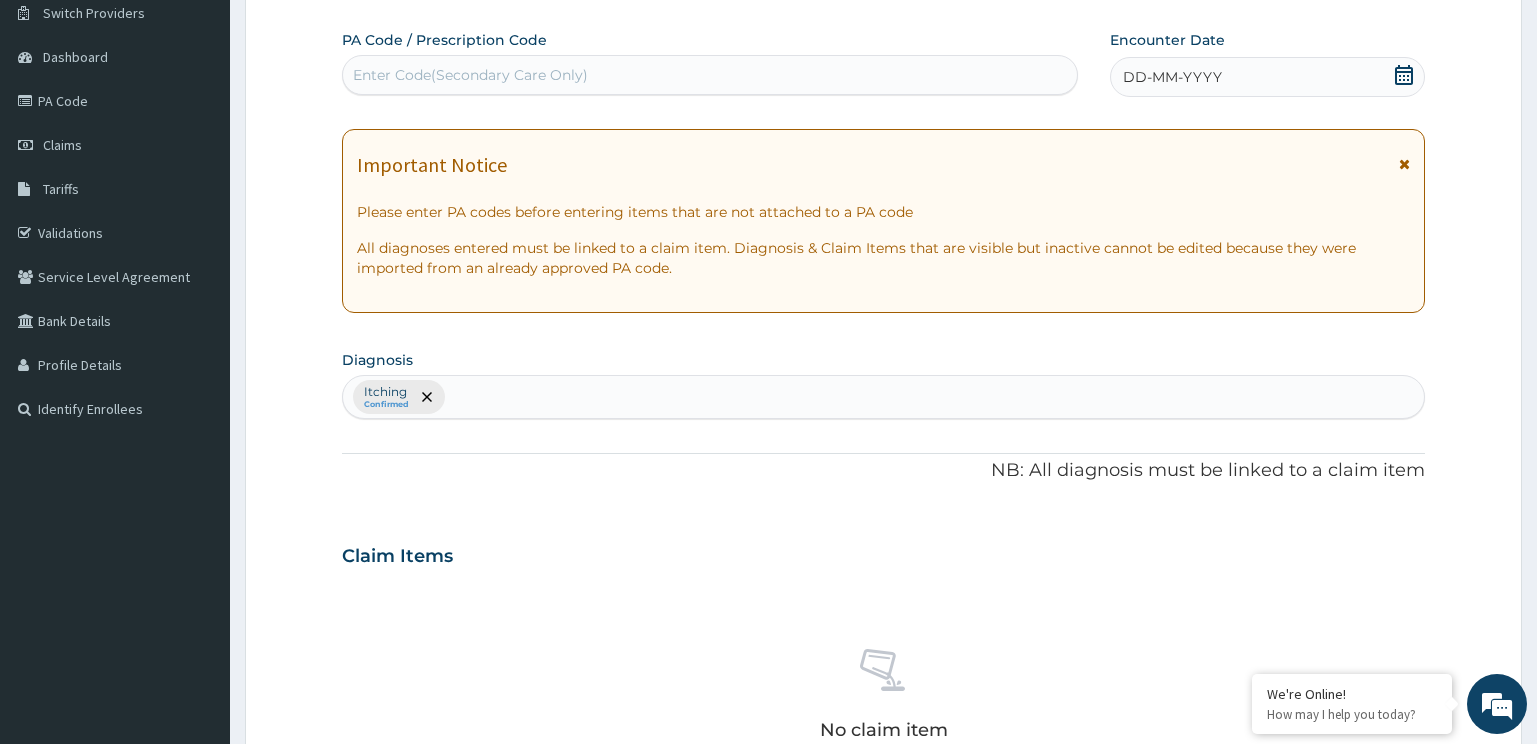 click on "DD-MM-YYYY" at bounding box center (1268, 77) 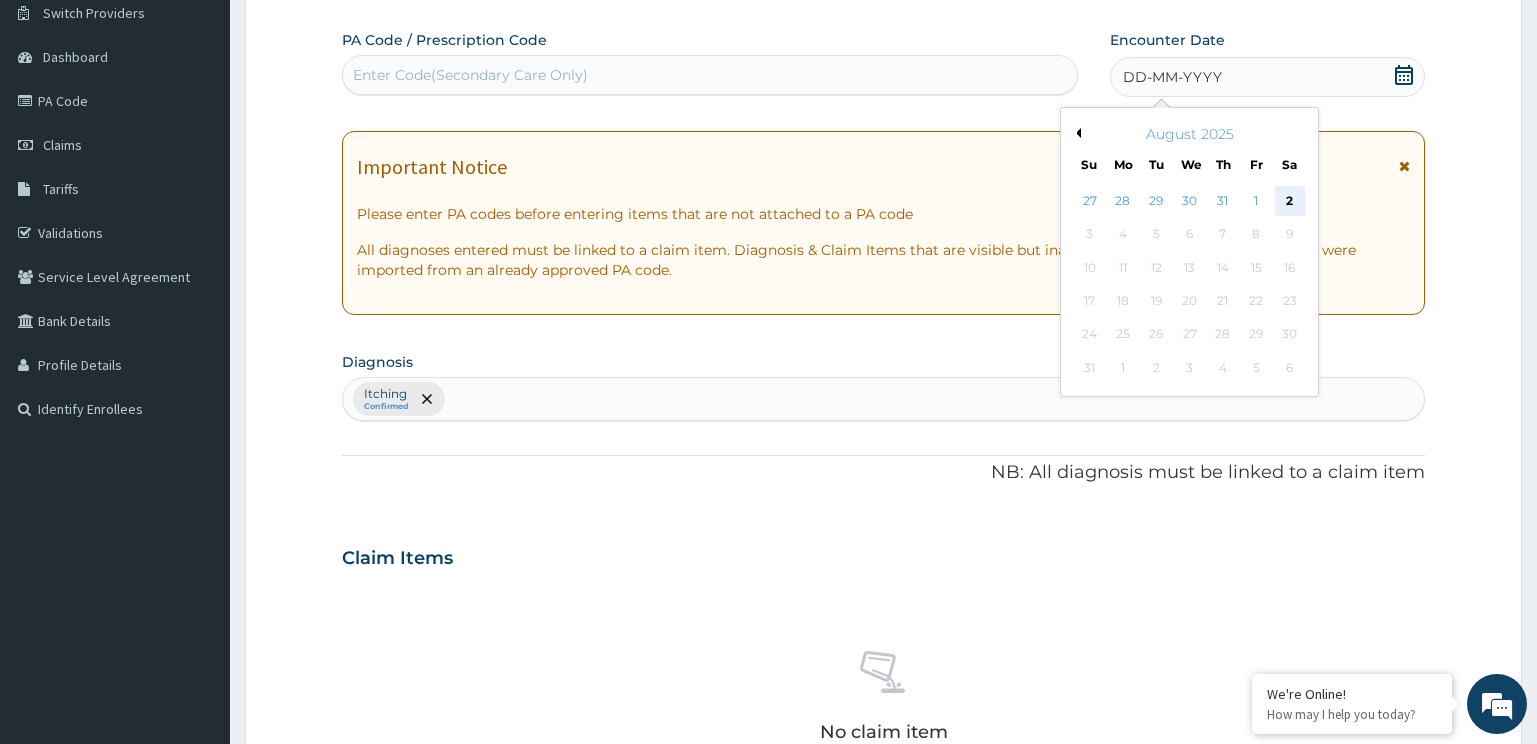 click on "2" at bounding box center (1289, 201) 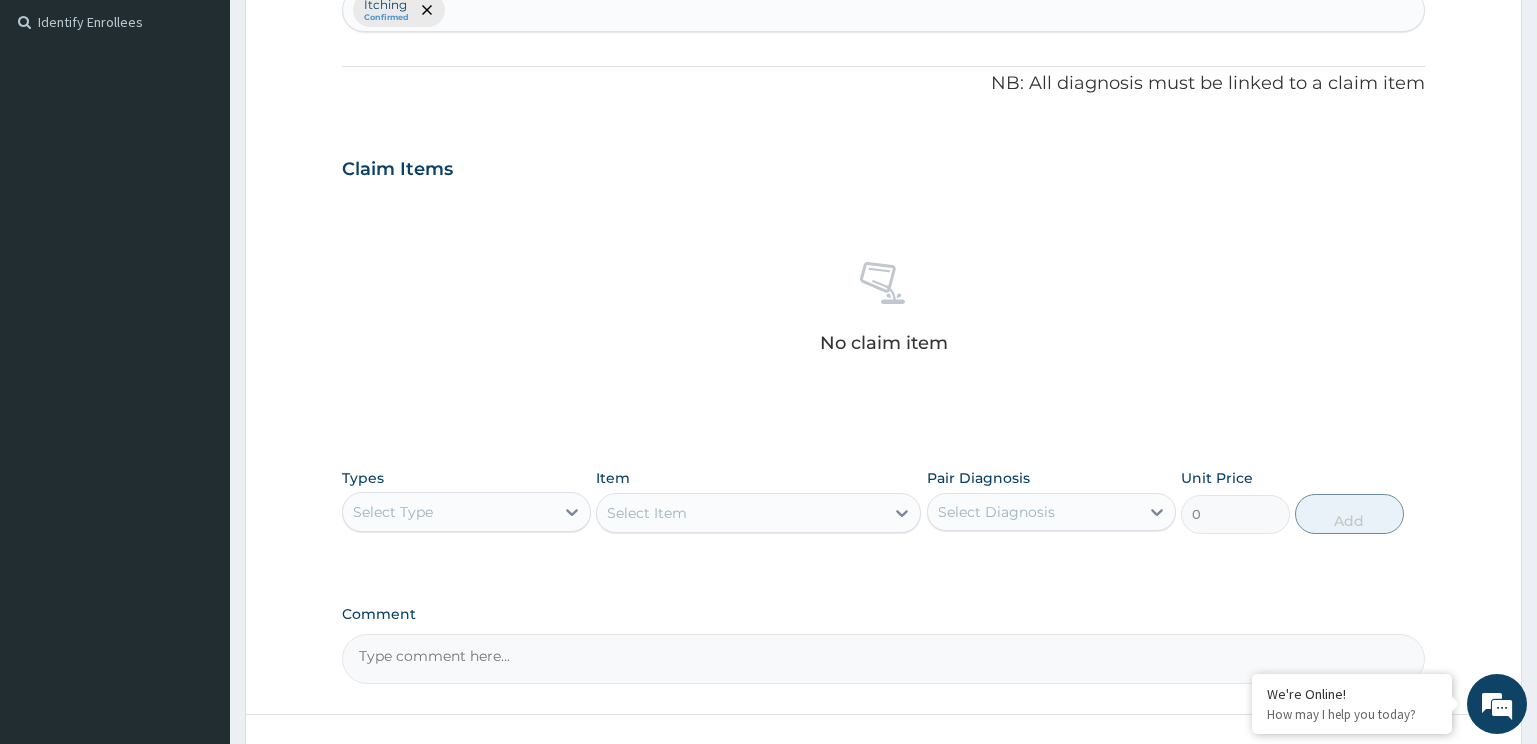 scroll, scrollTop: 561, scrollLeft: 0, axis: vertical 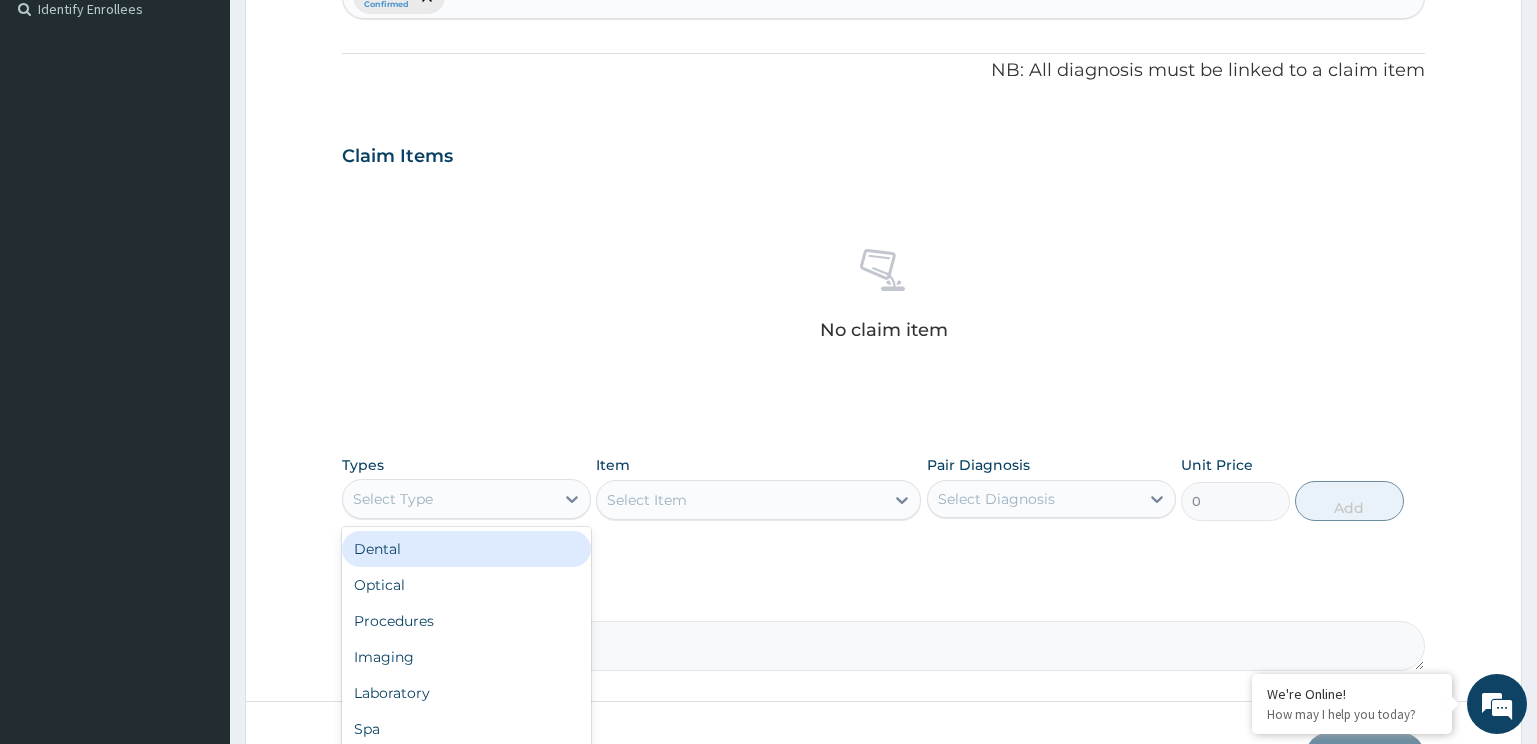 click on "Select Type" at bounding box center (448, 499) 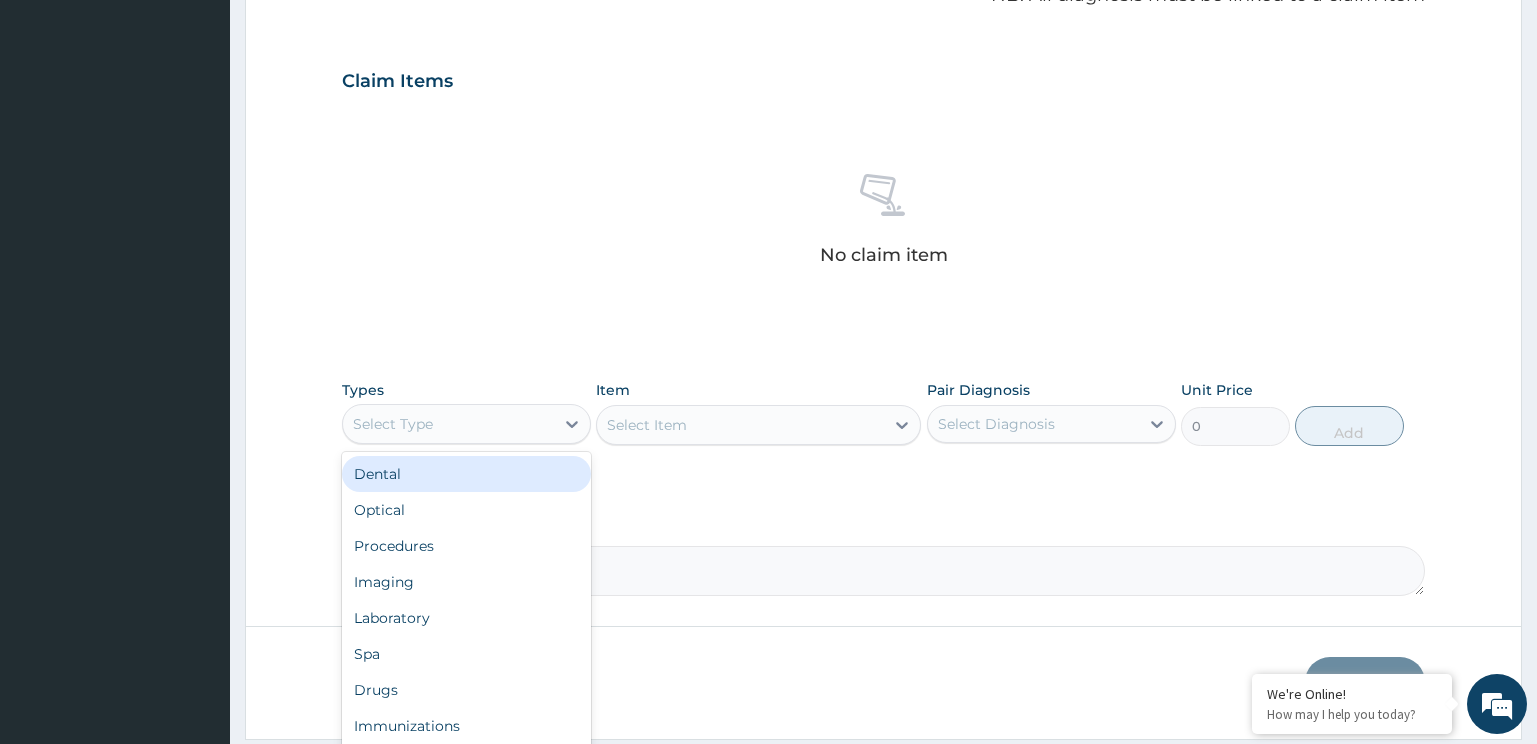 scroll, scrollTop: 698, scrollLeft: 0, axis: vertical 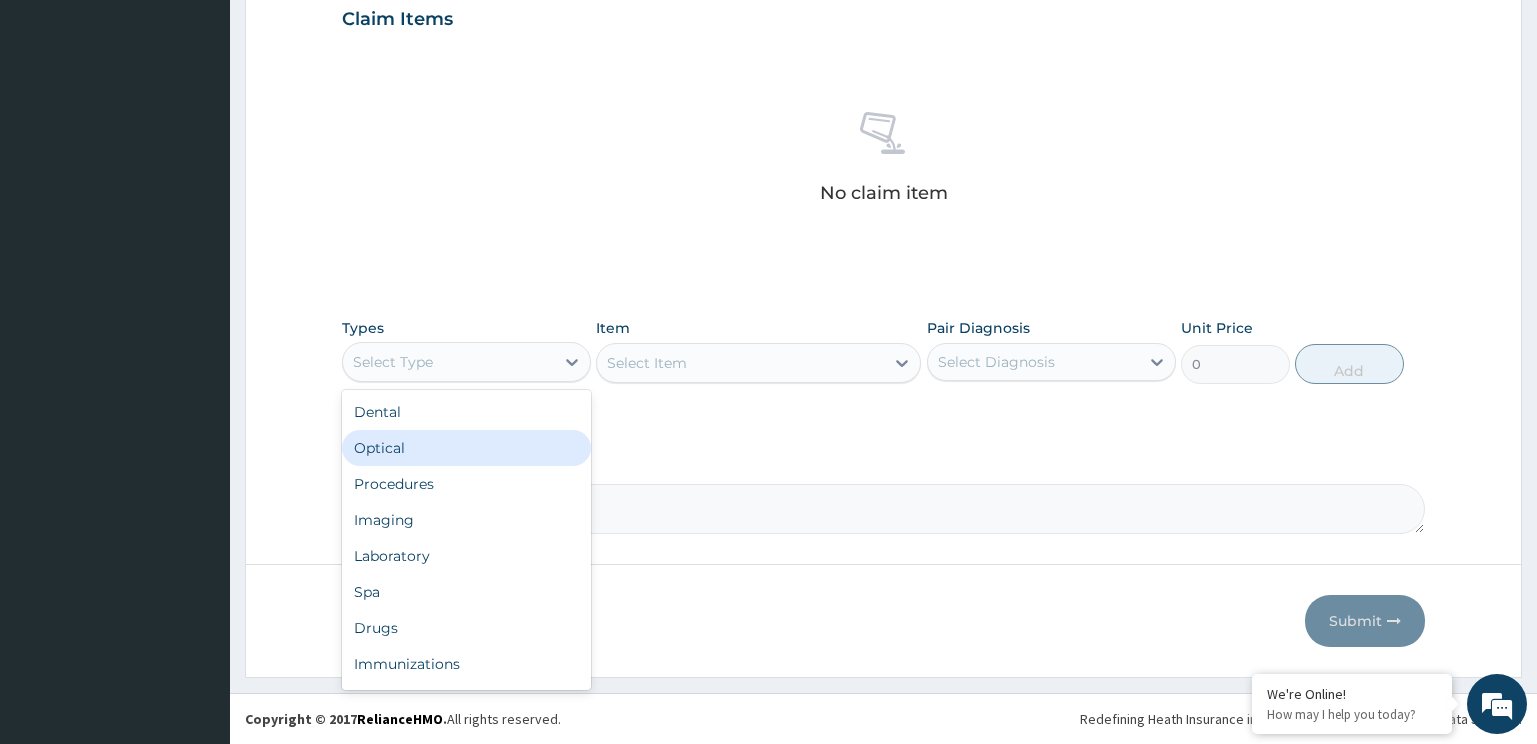 drag, startPoint x: 460, startPoint y: 460, endPoint x: 447, endPoint y: 484, distance: 27.294687 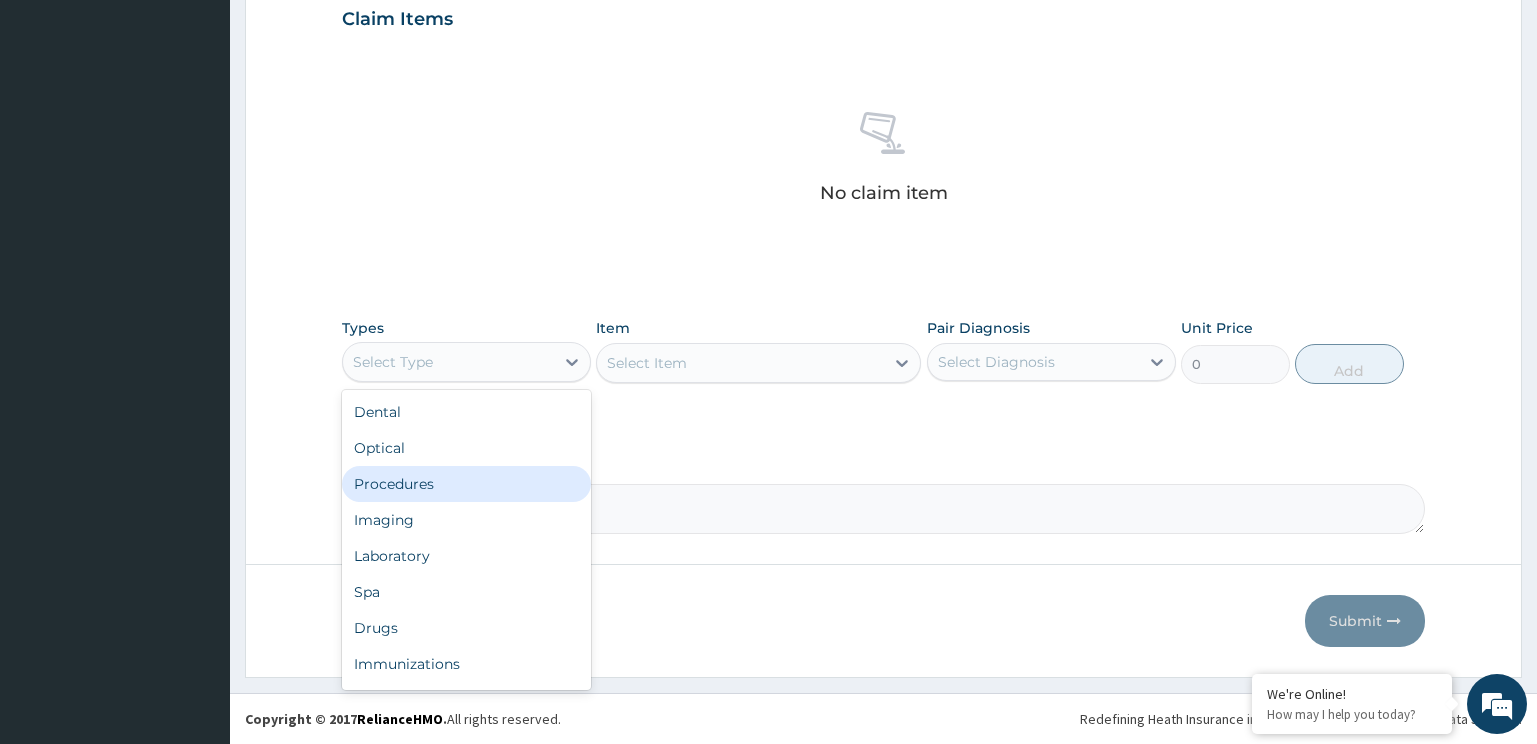 click on "Procedures" at bounding box center [466, 484] 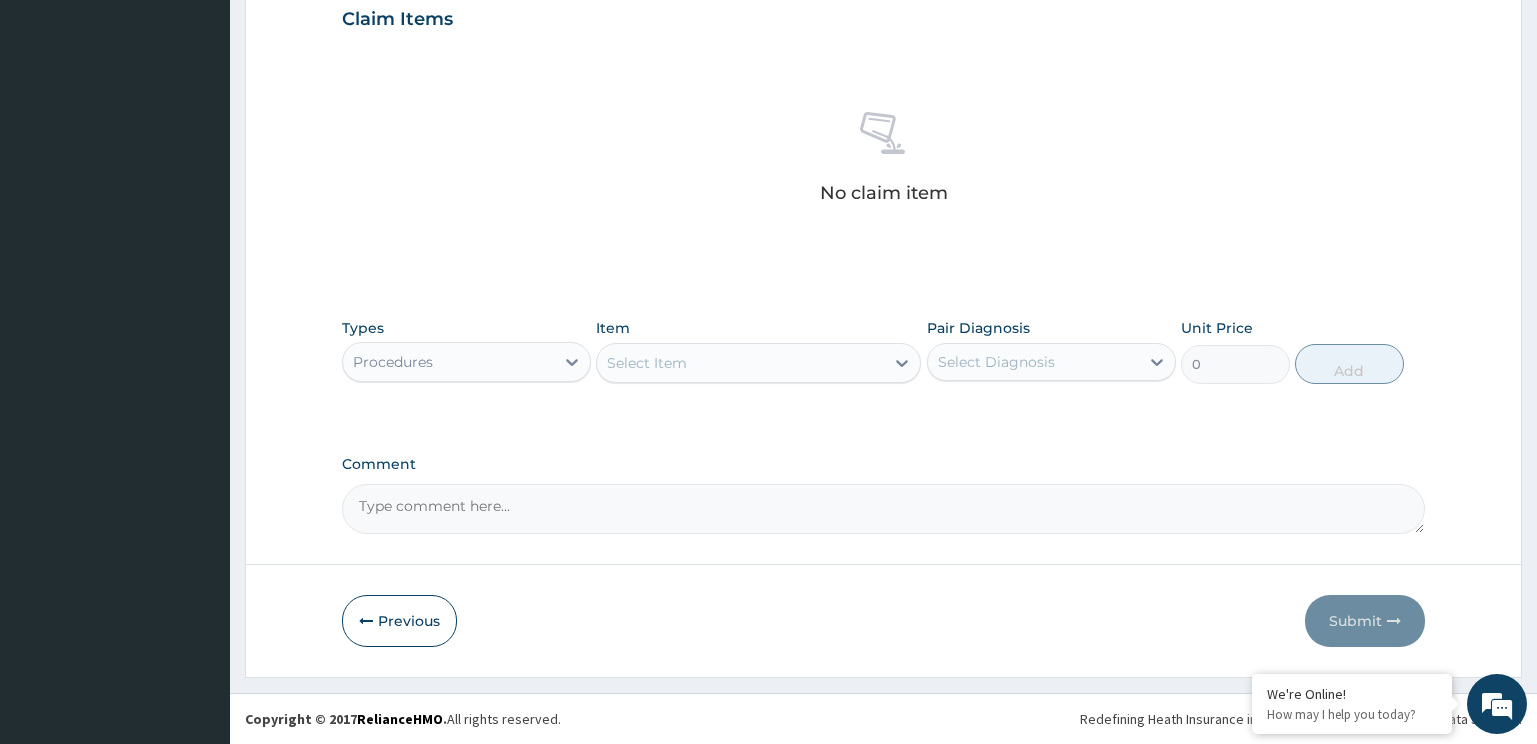 click on "Select Item" at bounding box center [740, 363] 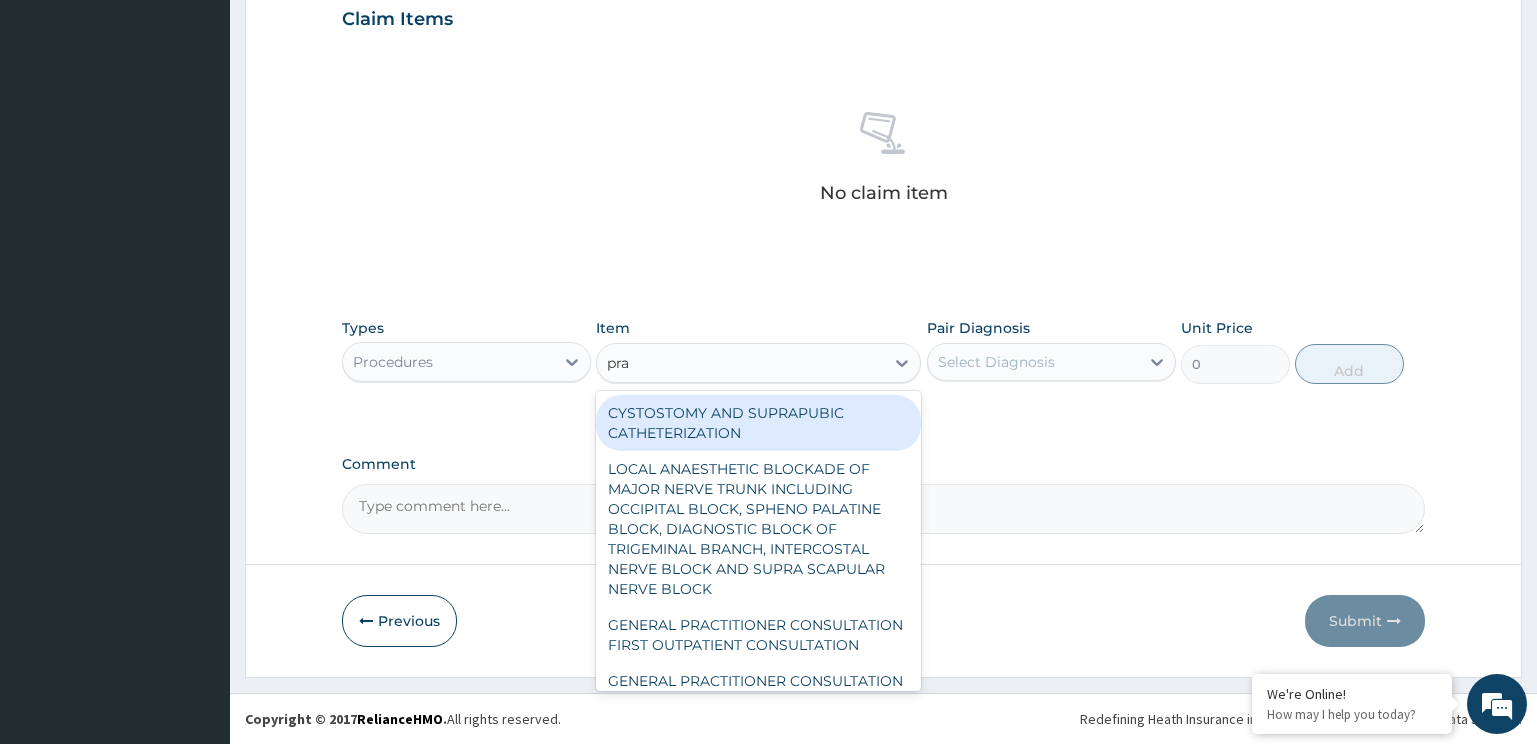 type on "prac" 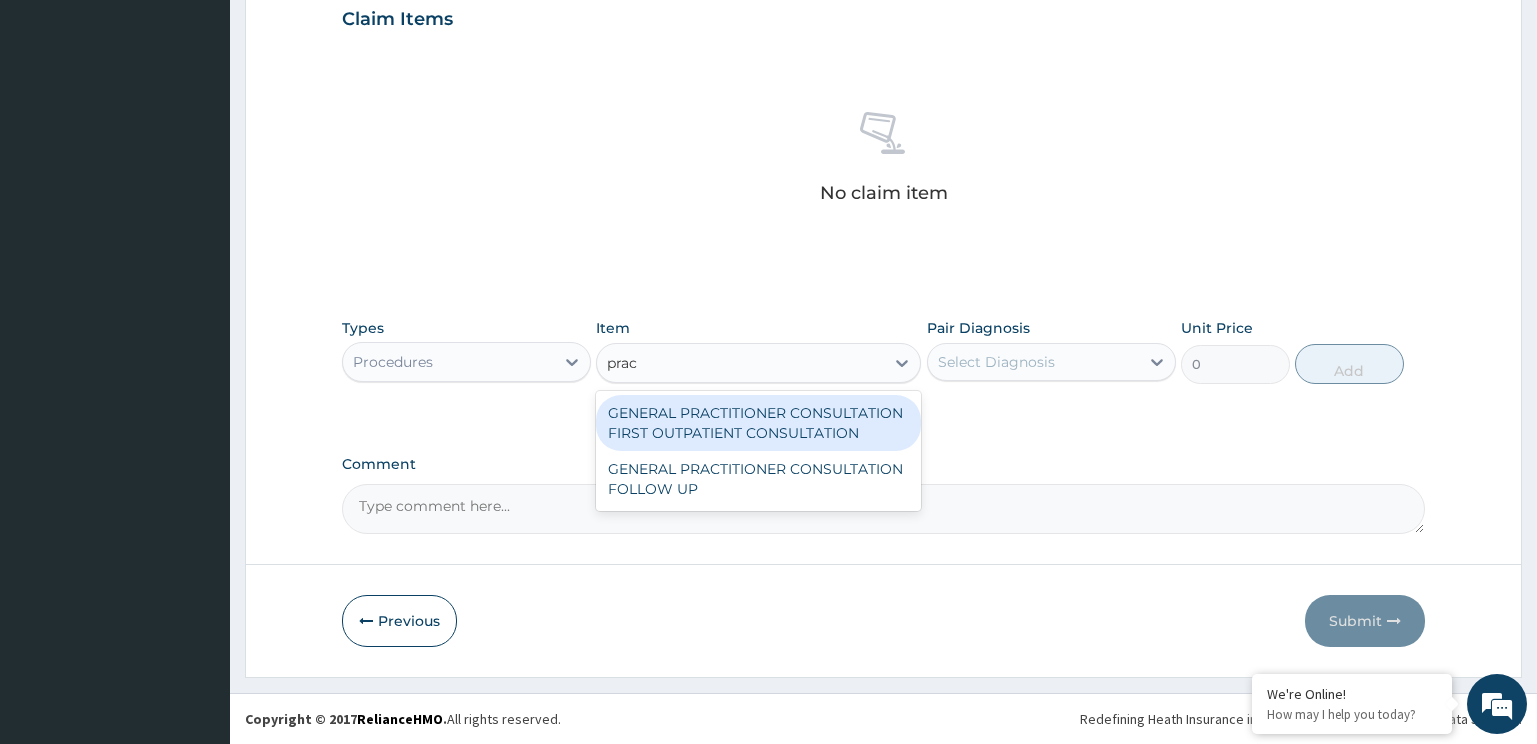 click on "GENERAL PRACTITIONER CONSULTATION FIRST OUTPATIENT CONSULTATION" at bounding box center [758, 423] 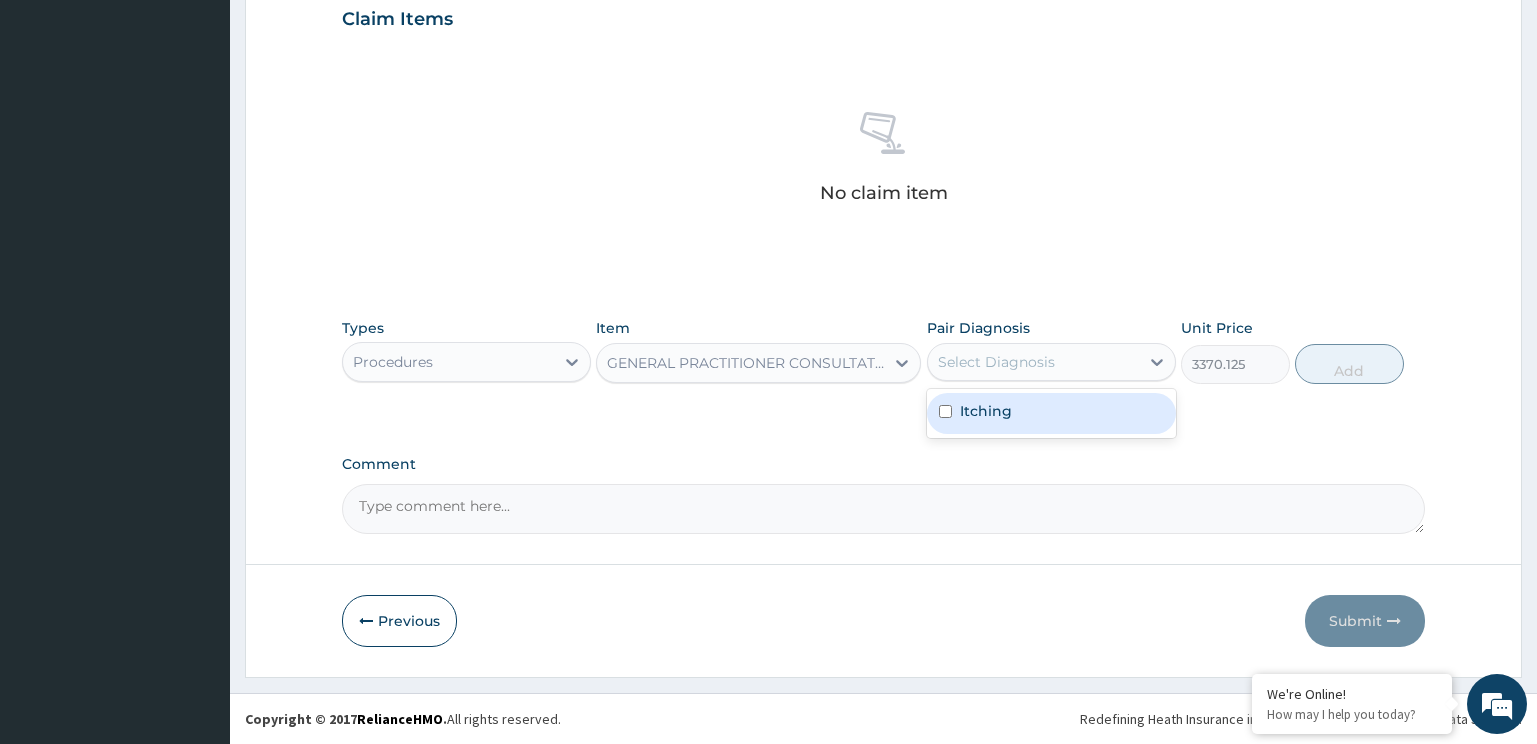 click on "Select Diagnosis" at bounding box center (996, 362) 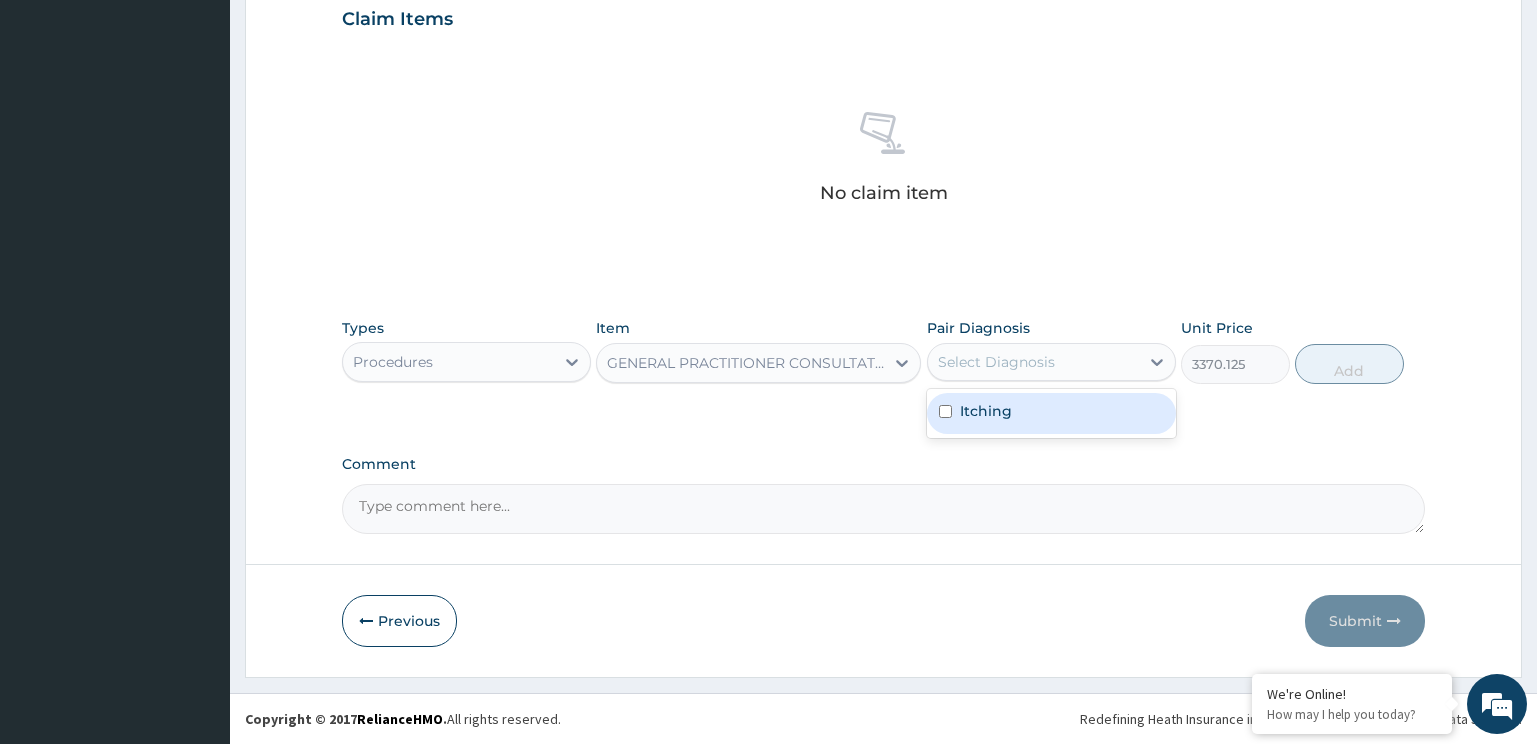 click on "Itching" at bounding box center [1051, 413] 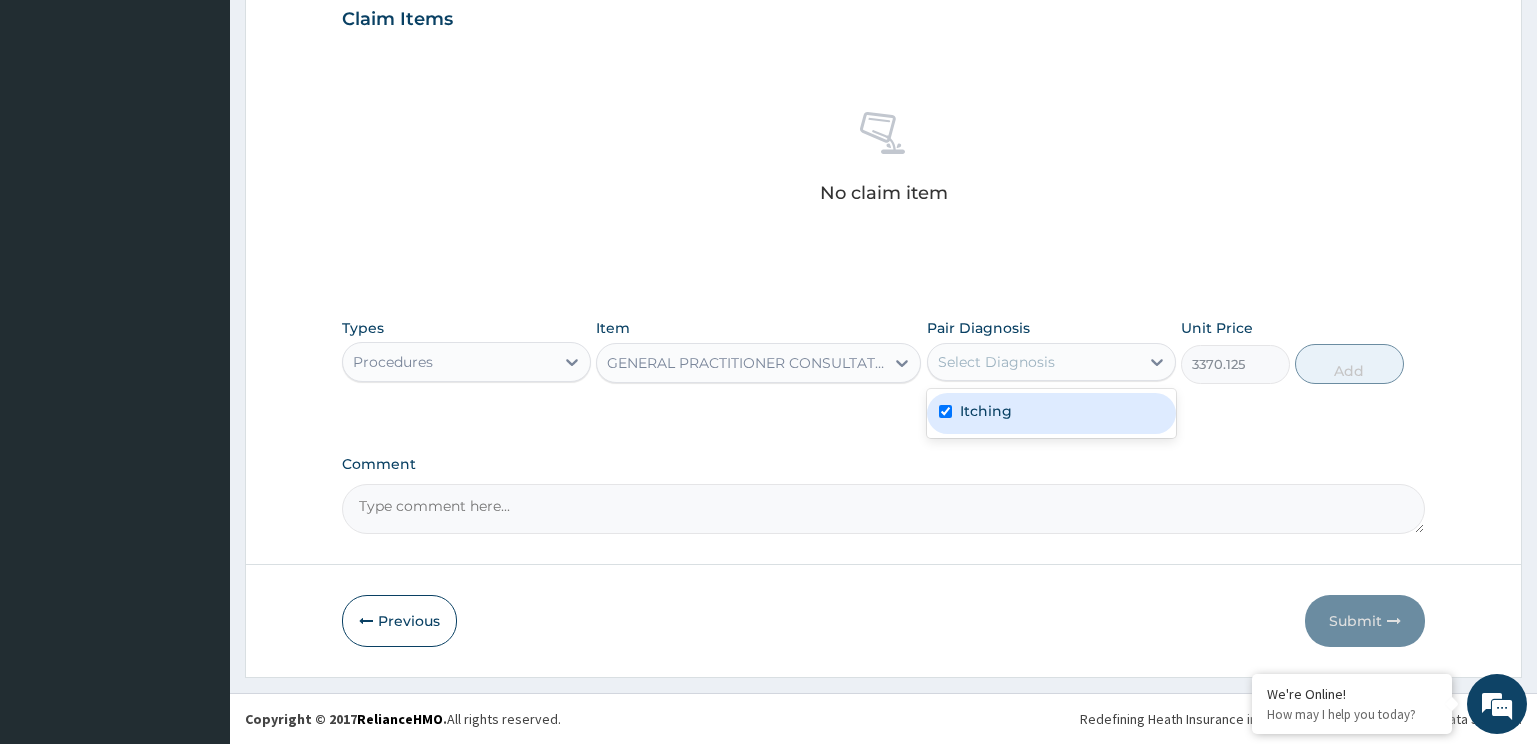 checkbox on "true" 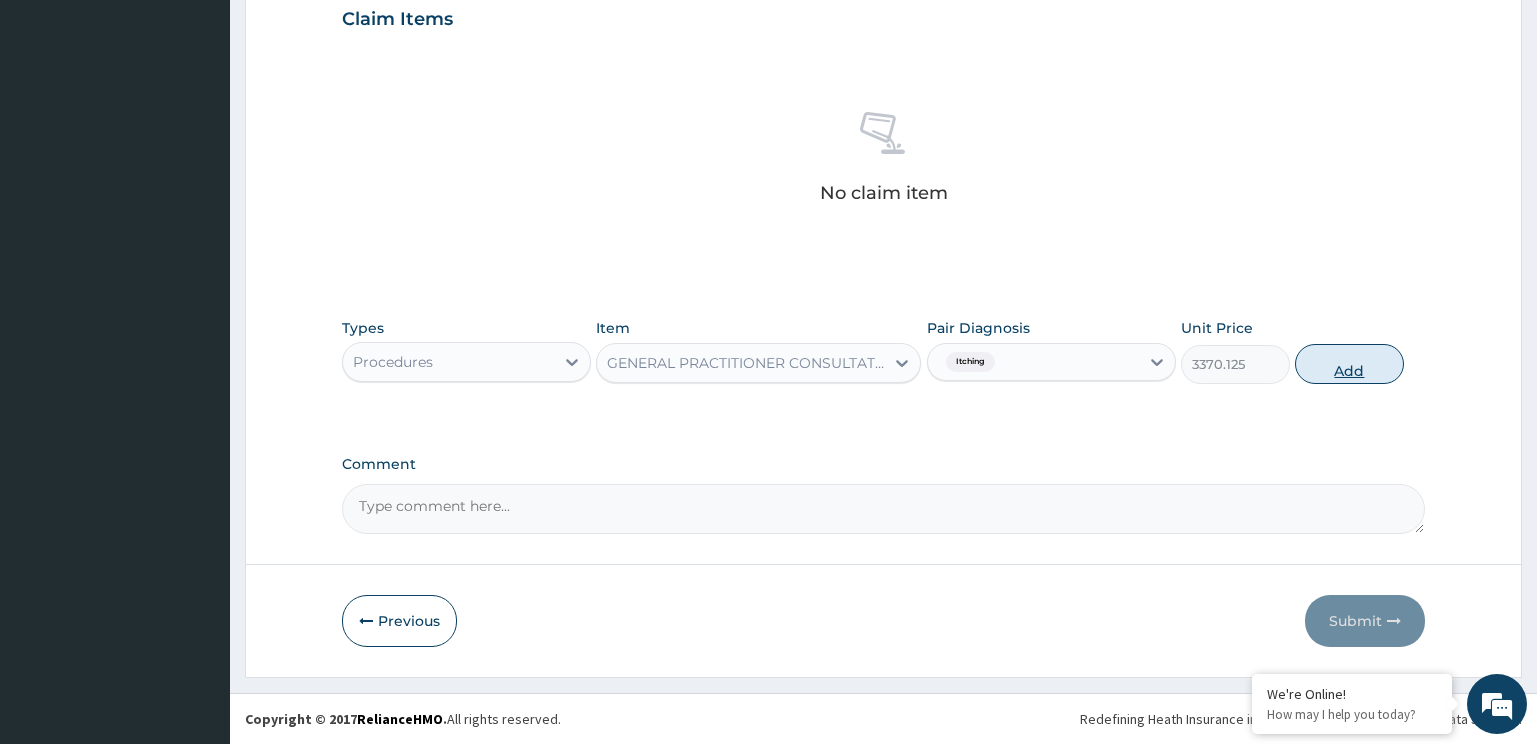 click on "Add" at bounding box center (1349, 364) 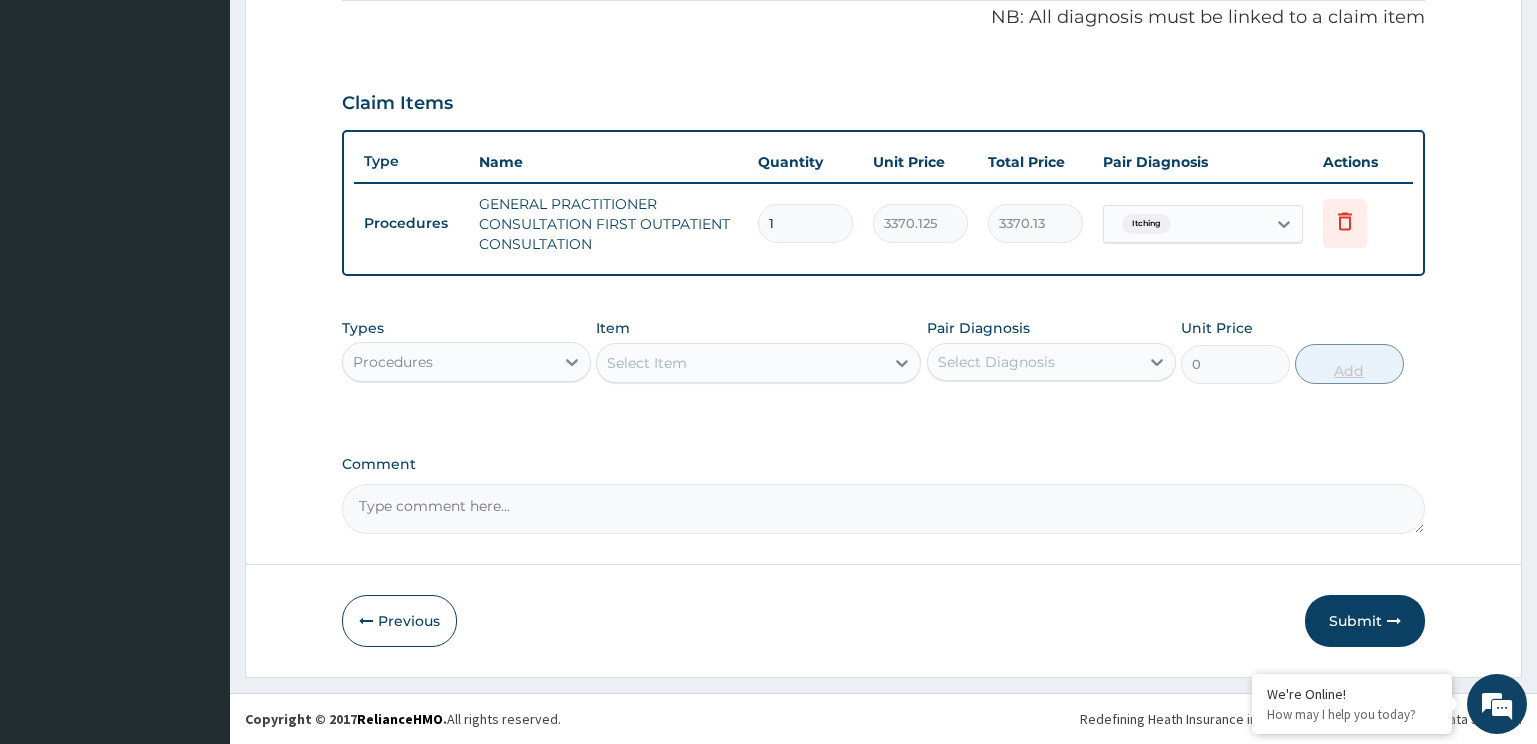 scroll, scrollTop: 614, scrollLeft: 0, axis: vertical 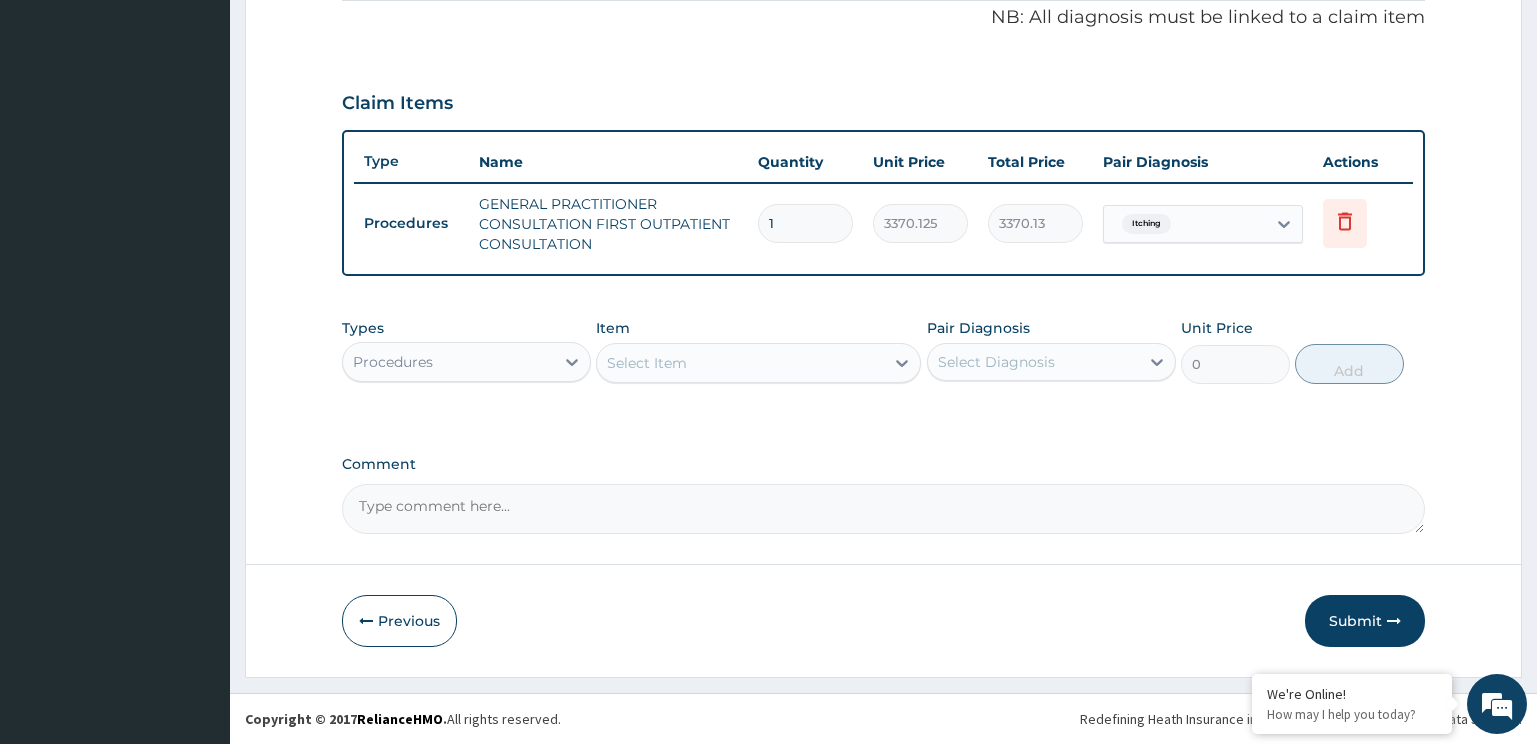 click on "Procedures" at bounding box center [448, 362] 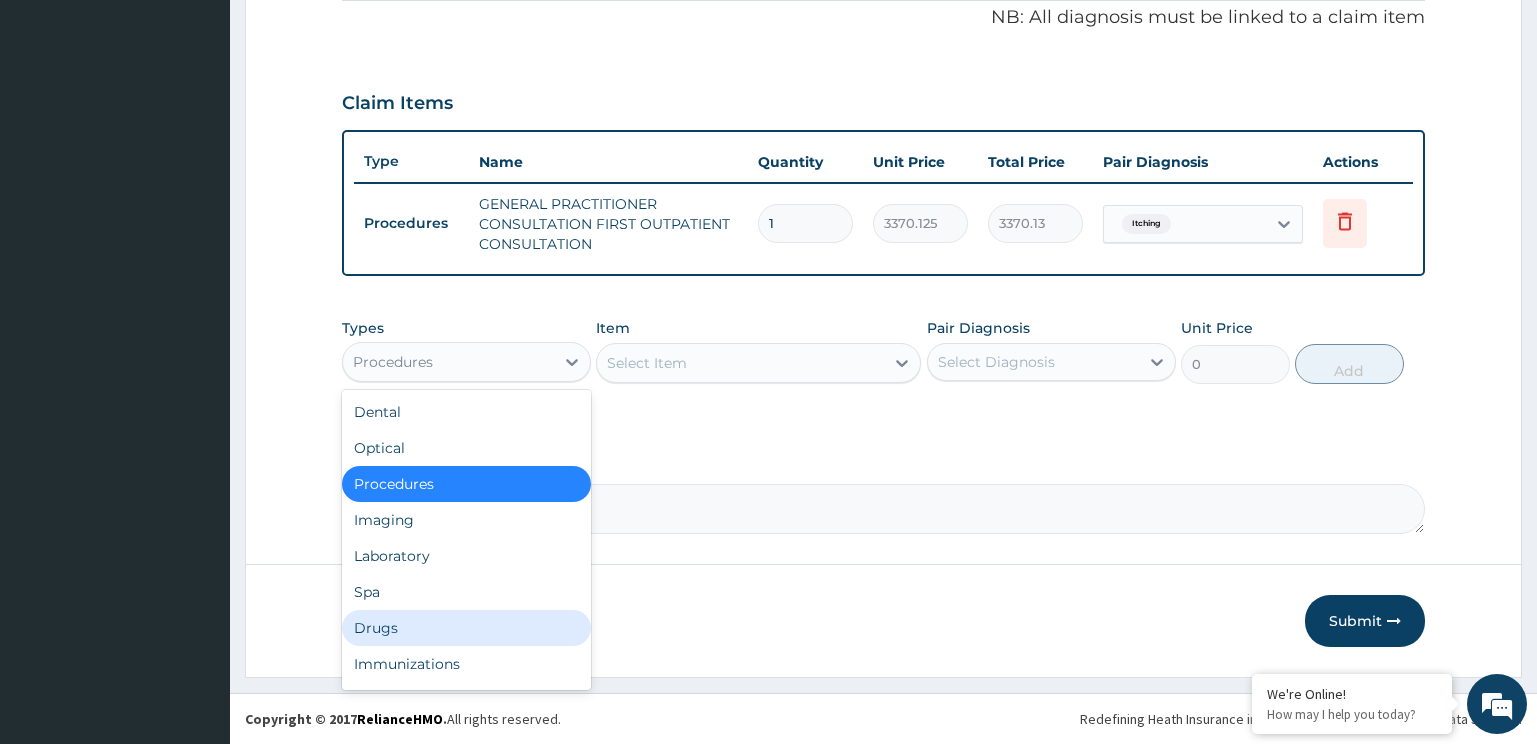 click on "Drugs" at bounding box center [466, 628] 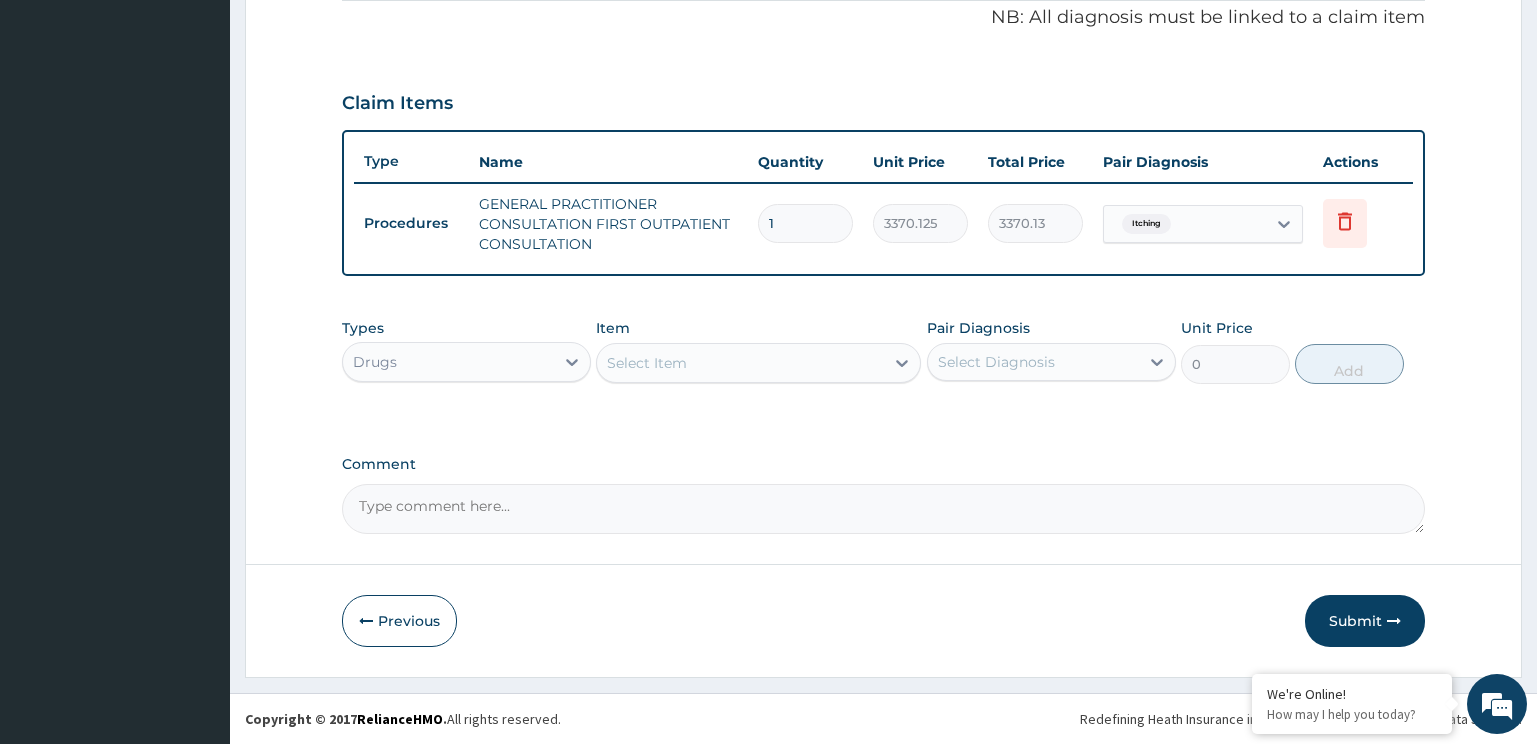 click on "Select Item" at bounding box center (740, 363) 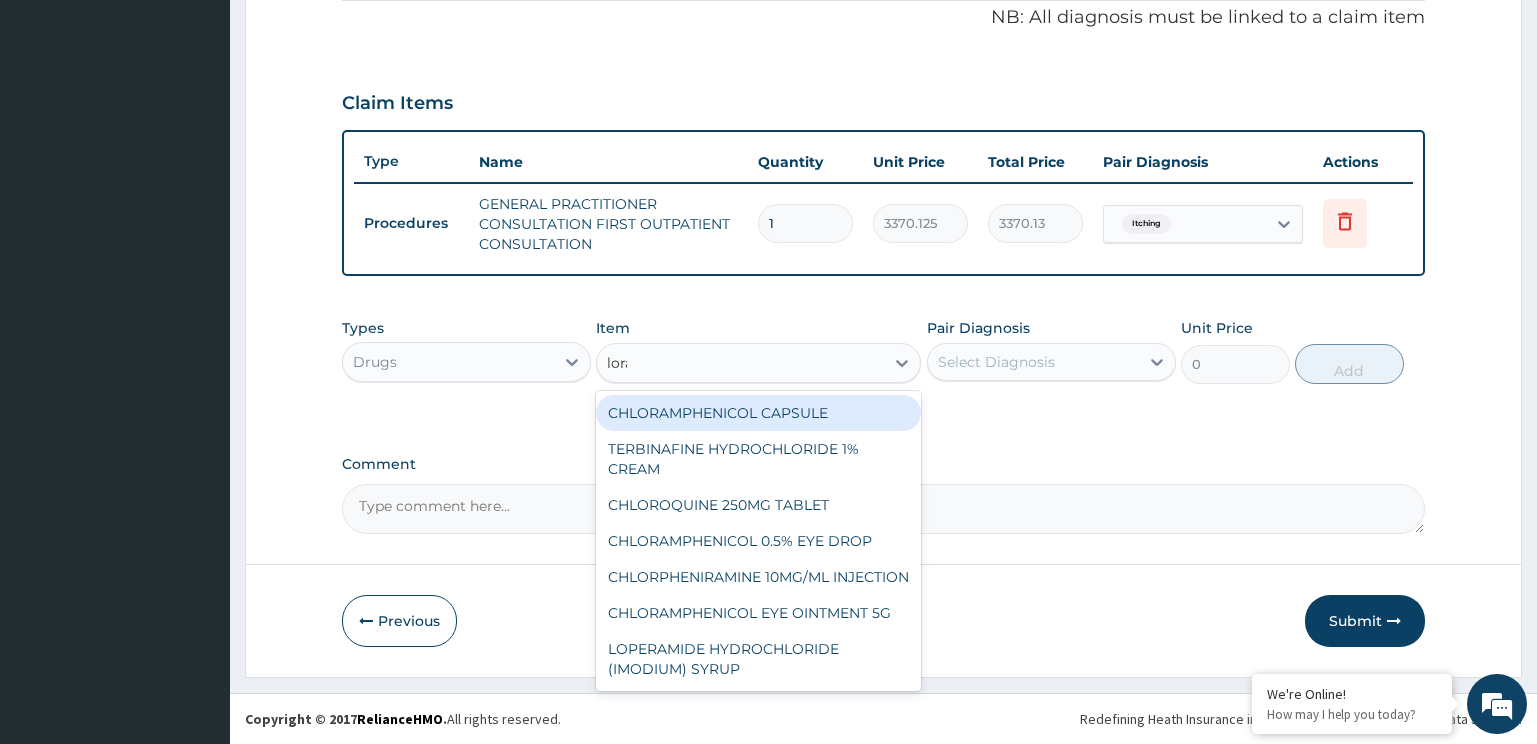 type on "lorat" 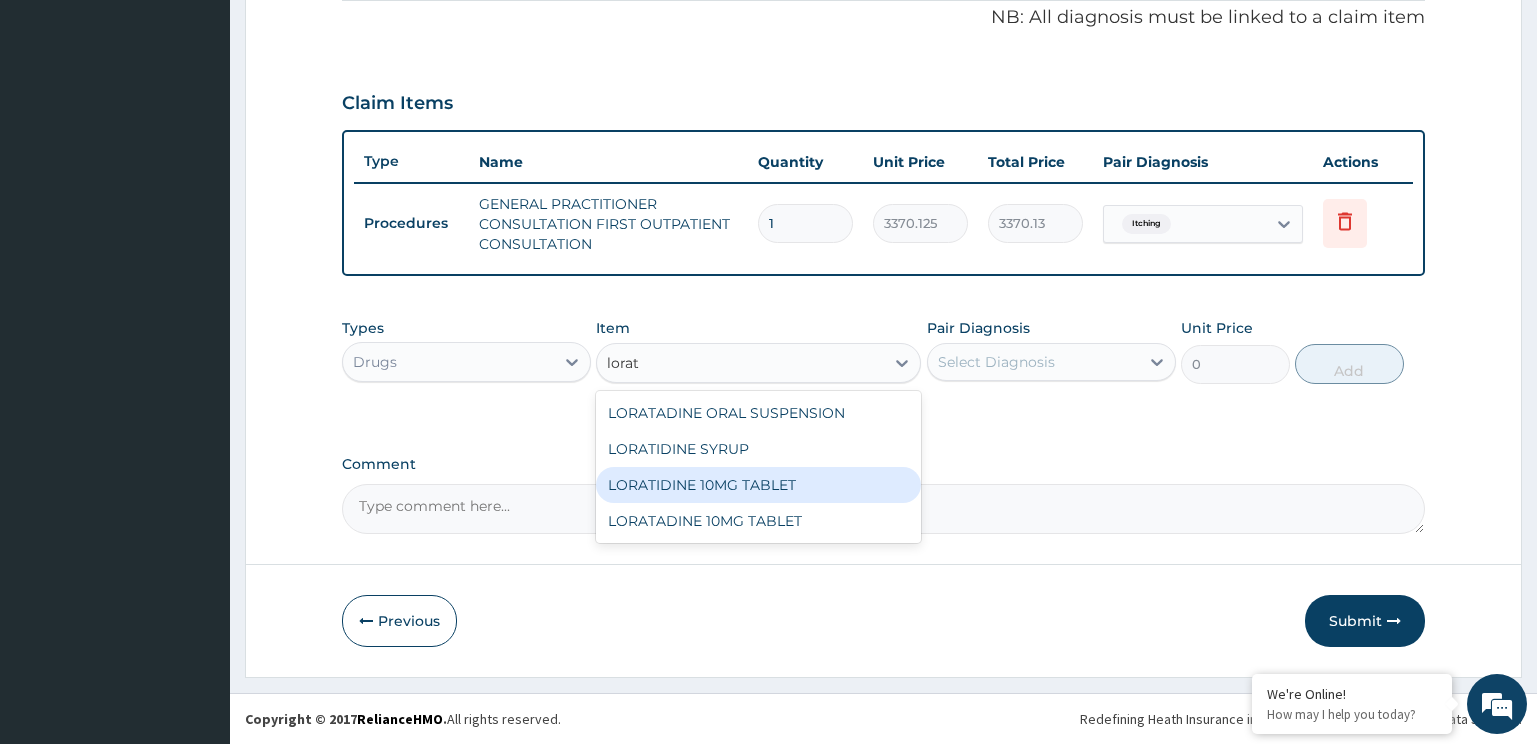 click on "LORATIDINE 10MG TABLET" at bounding box center [758, 485] 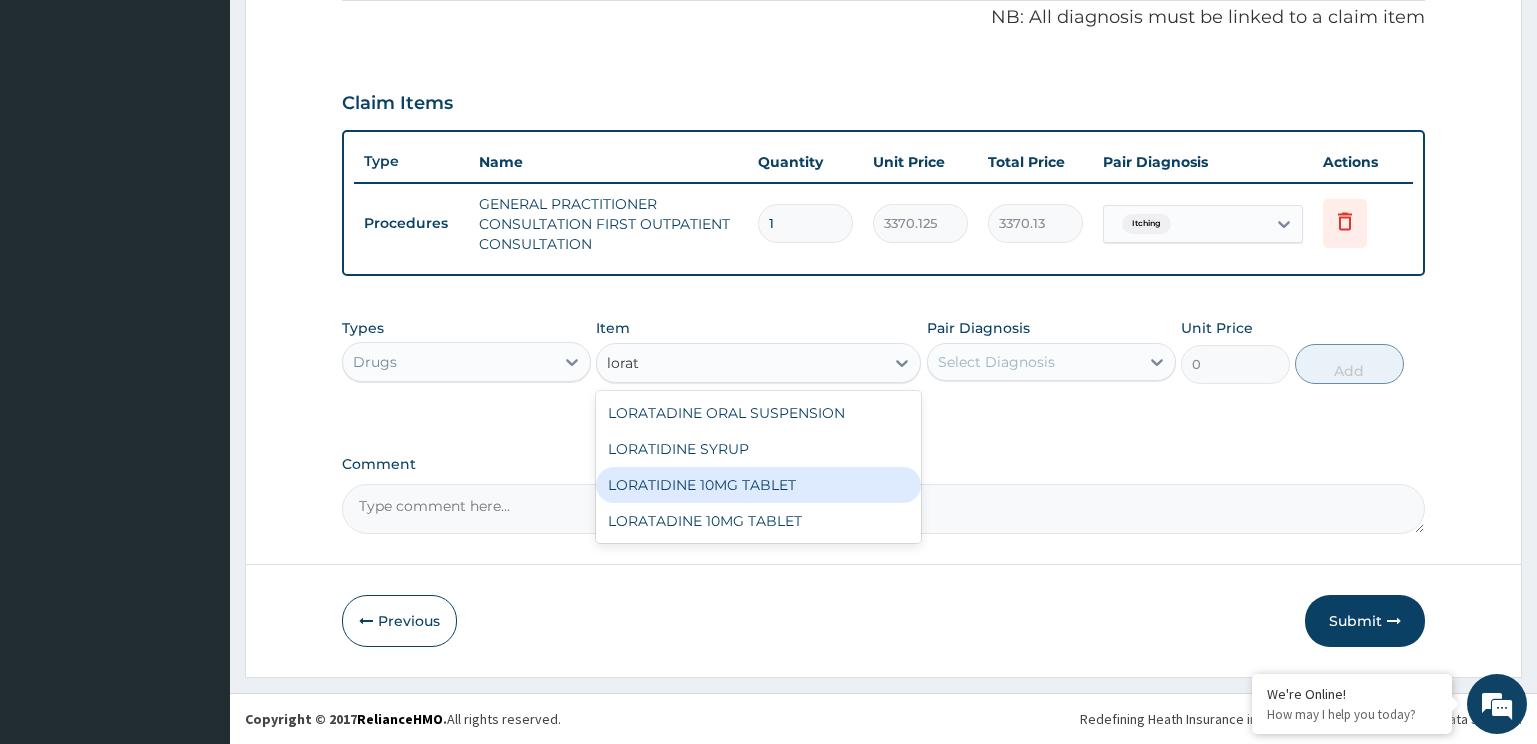 type 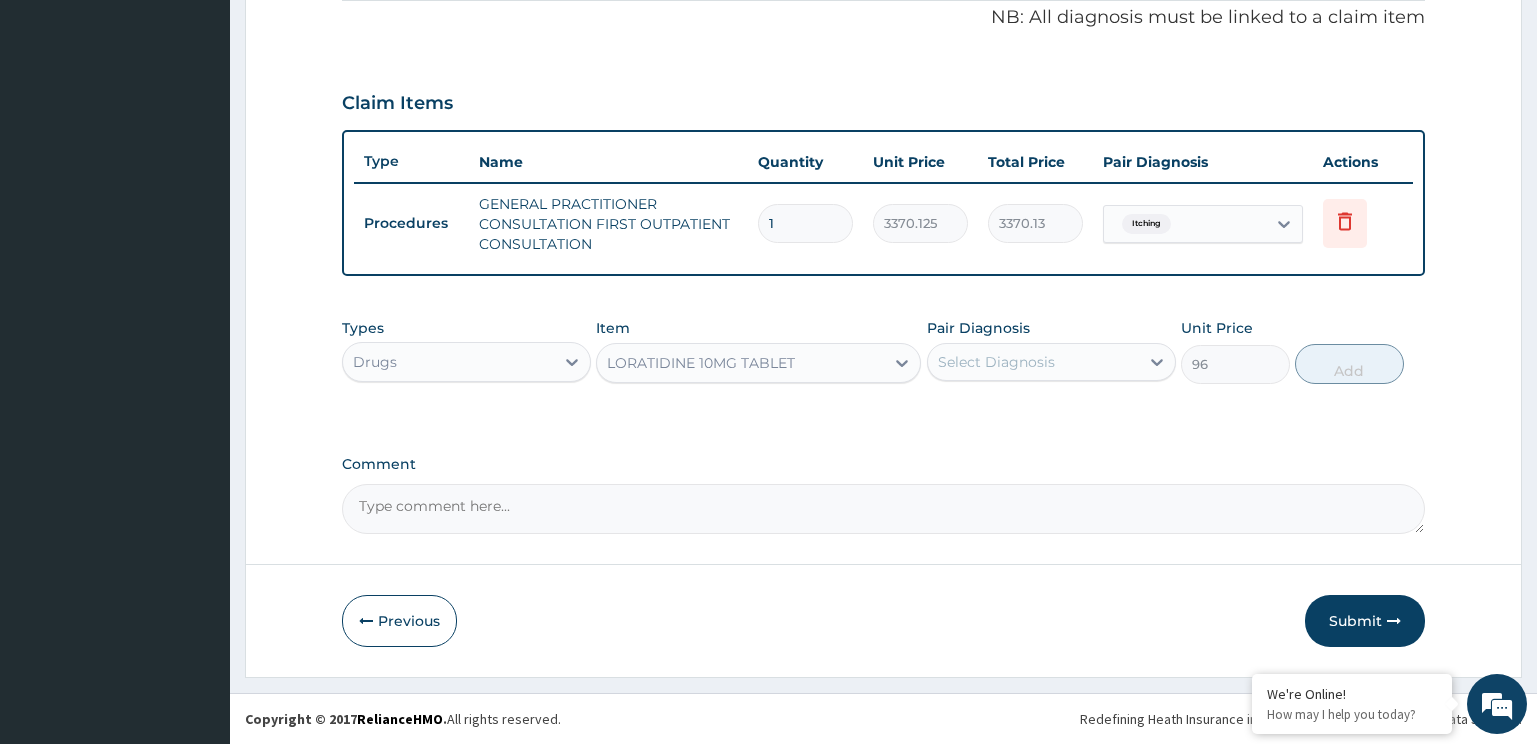 click on "Select Diagnosis" at bounding box center [996, 362] 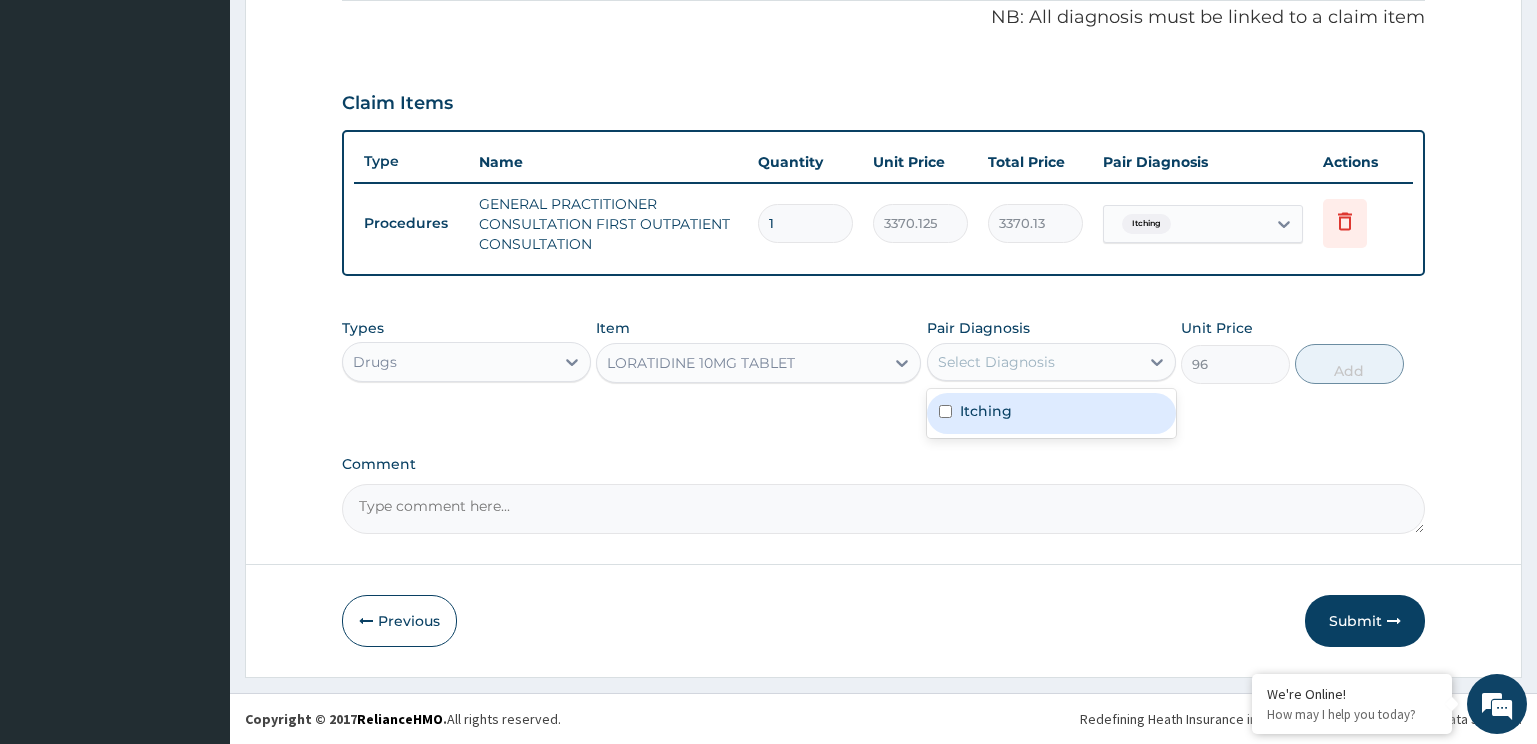 click on "Itching" at bounding box center [1051, 413] 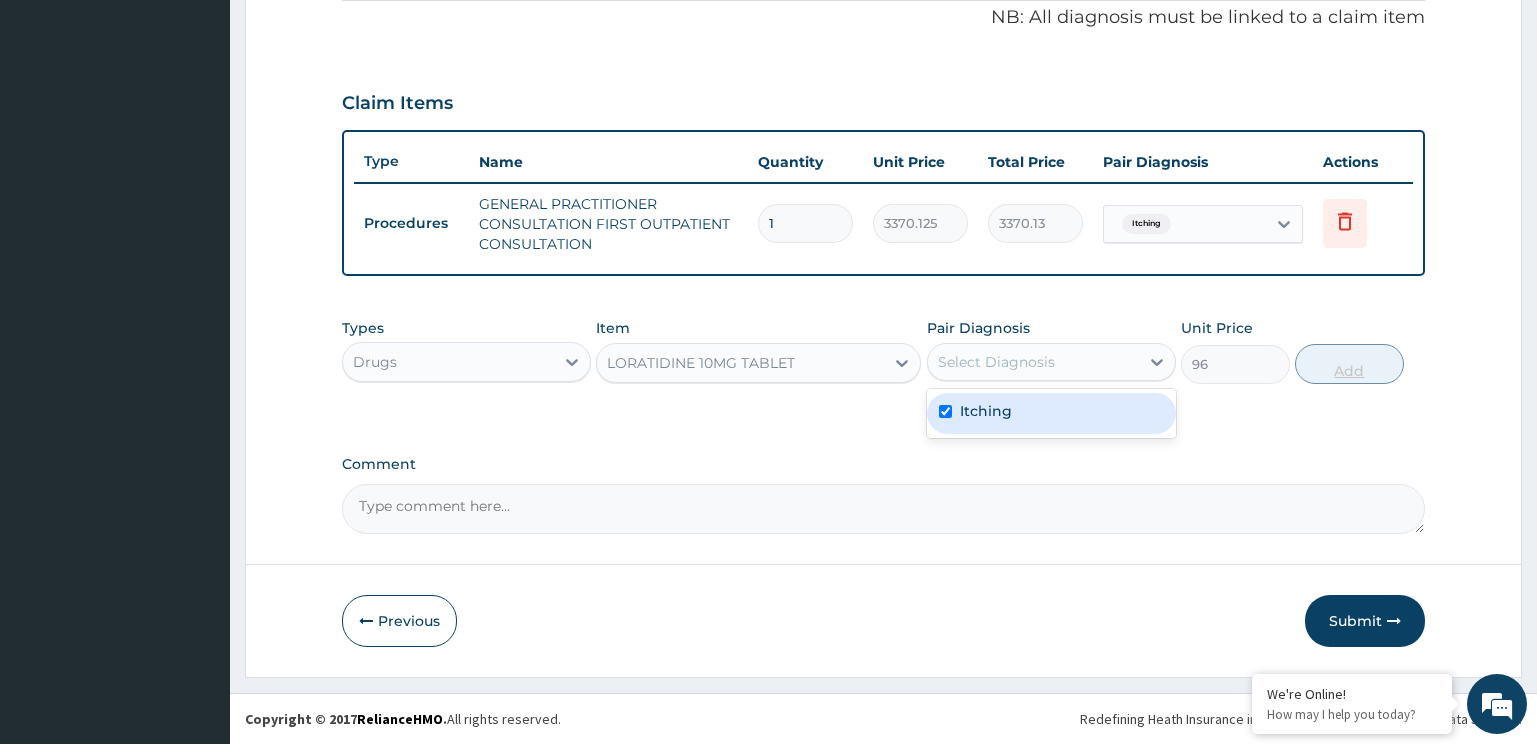 checkbox on "true" 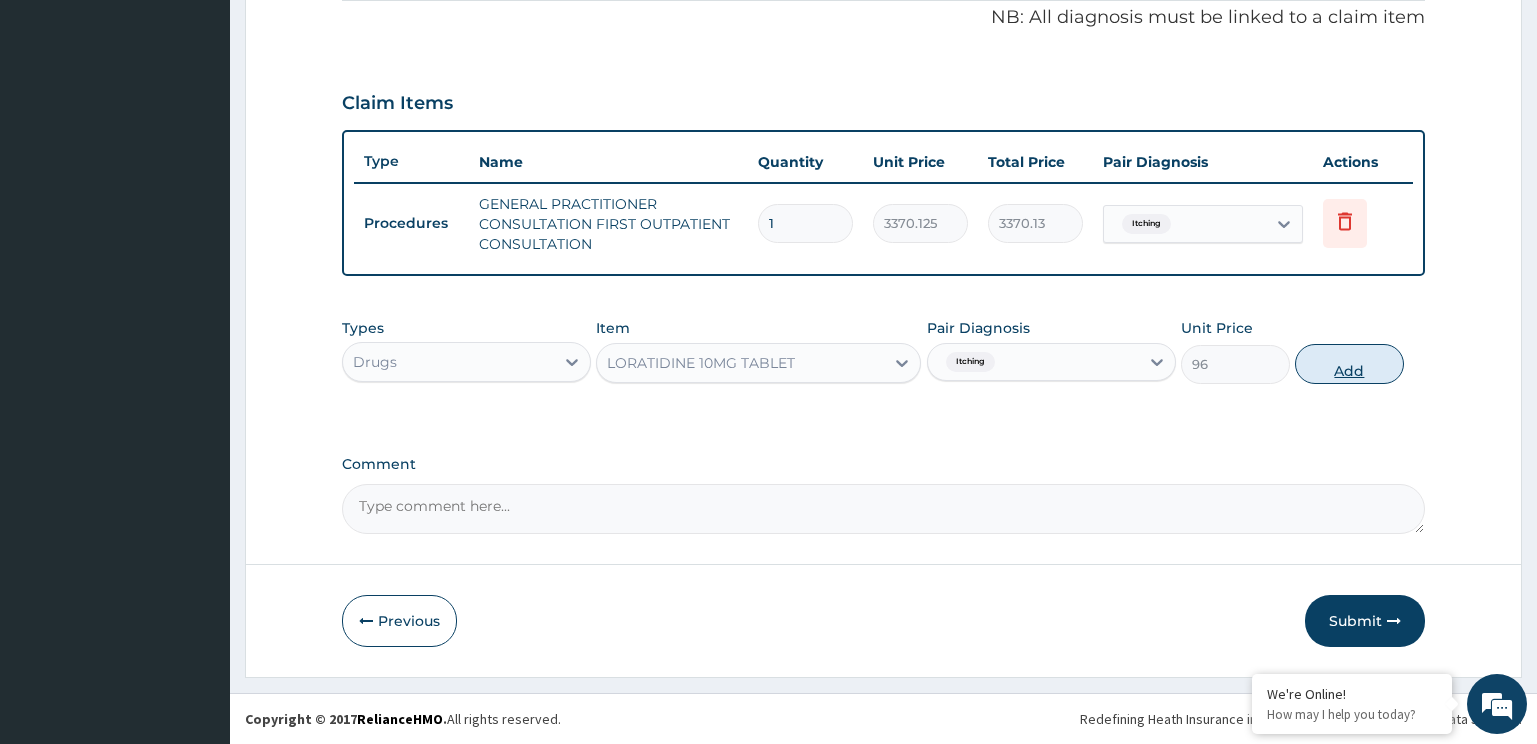 click on "Add" at bounding box center [1349, 364] 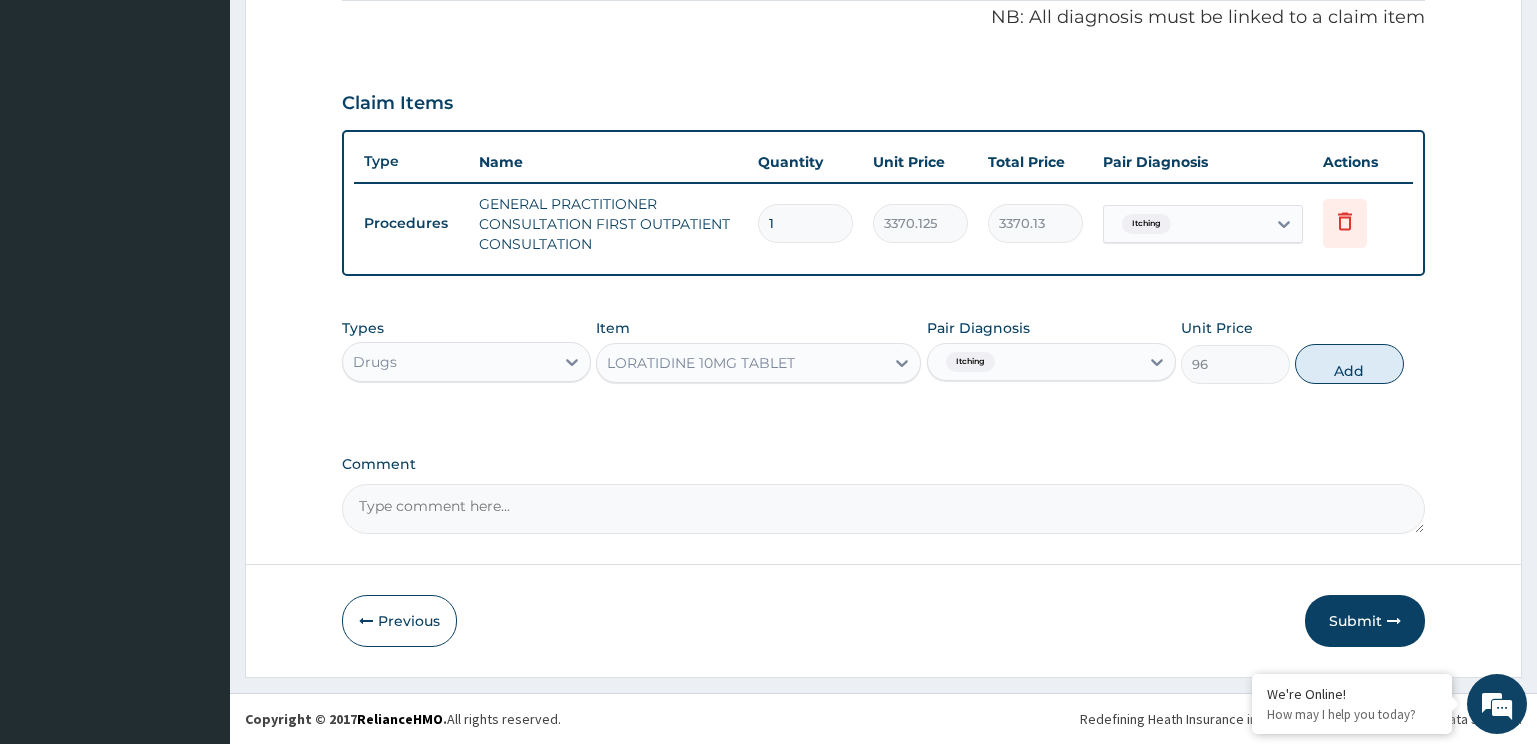 type on "0" 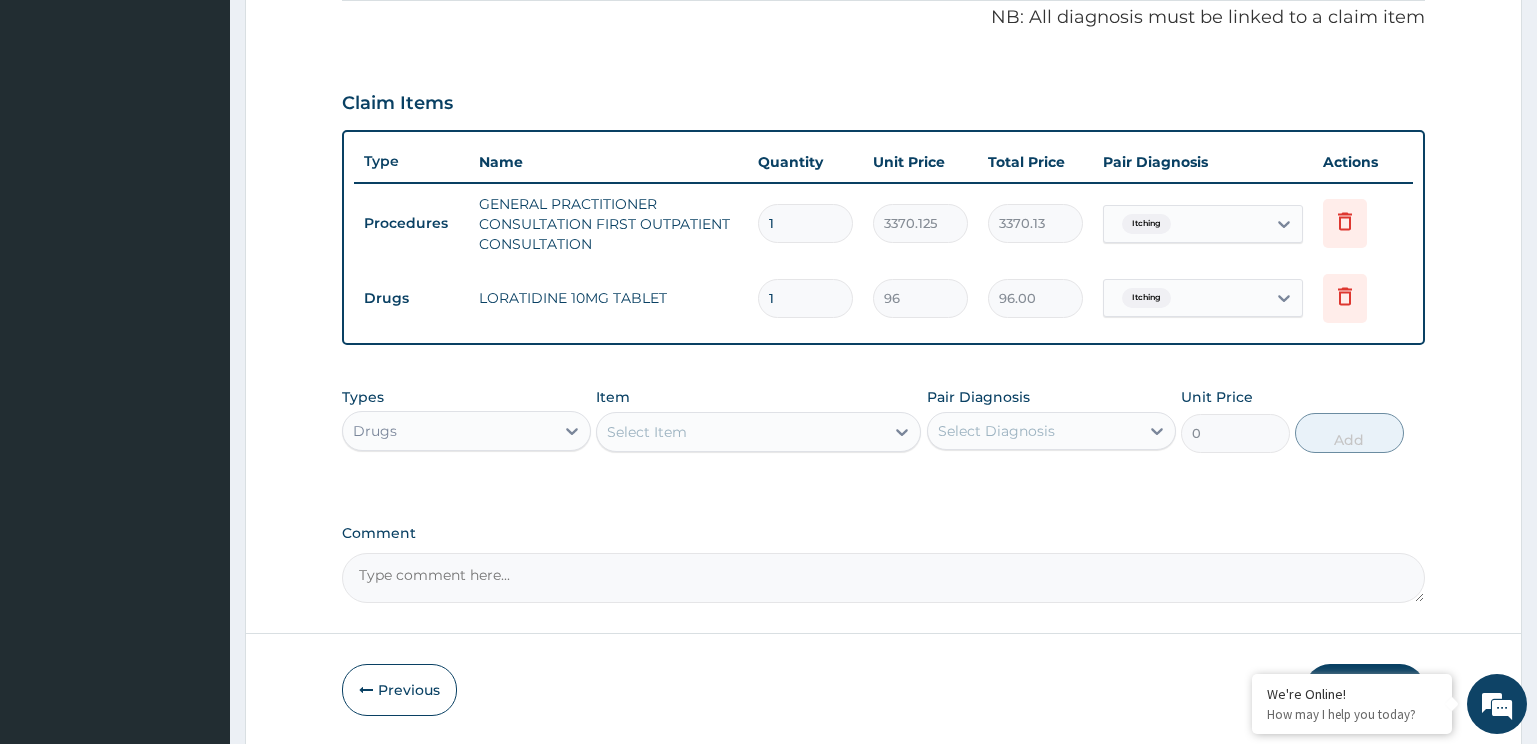drag, startPoint x: 784, startPoint y: 291, endPoint x: 755, endPoint y: 293, distance: 29.068884 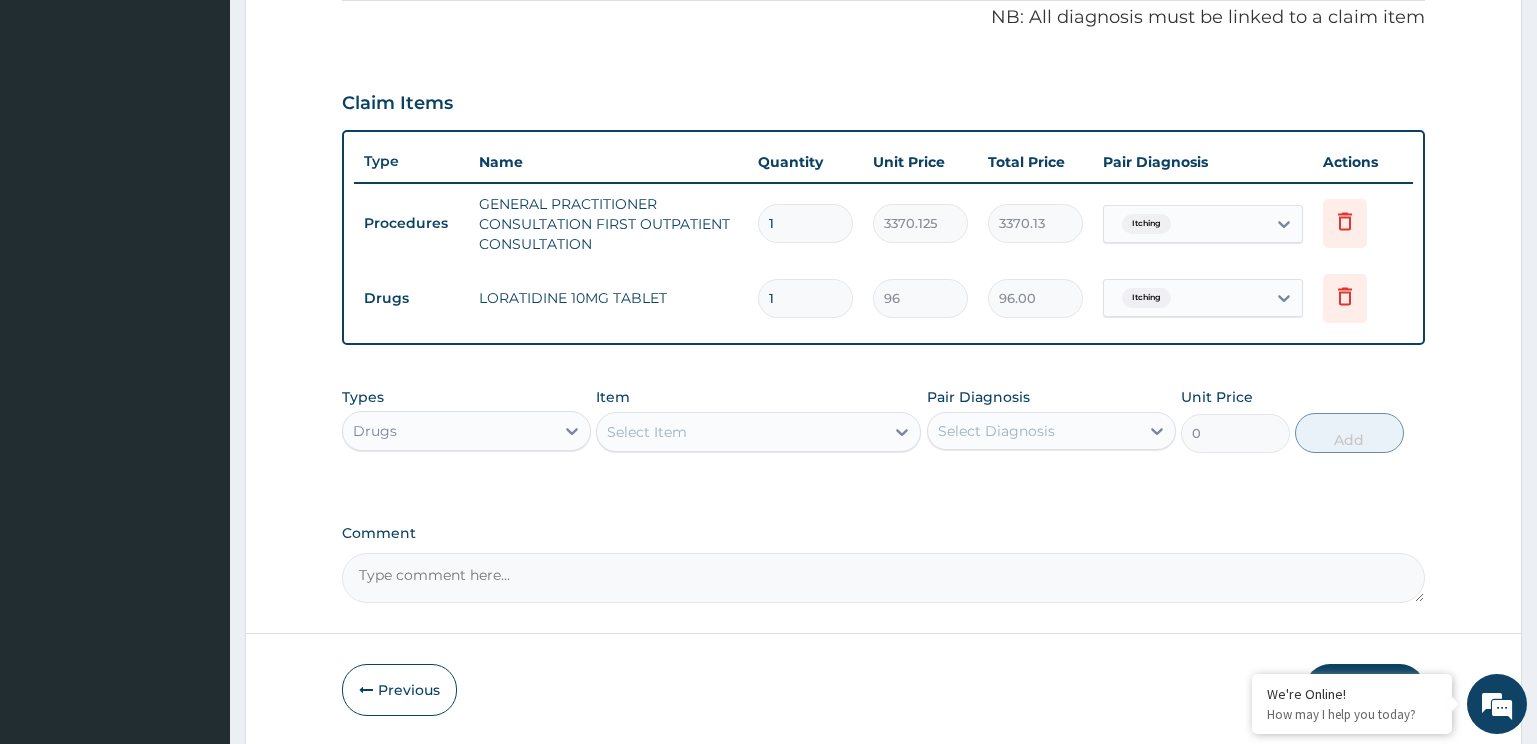 click on "1" at bounding box center [805, 298] 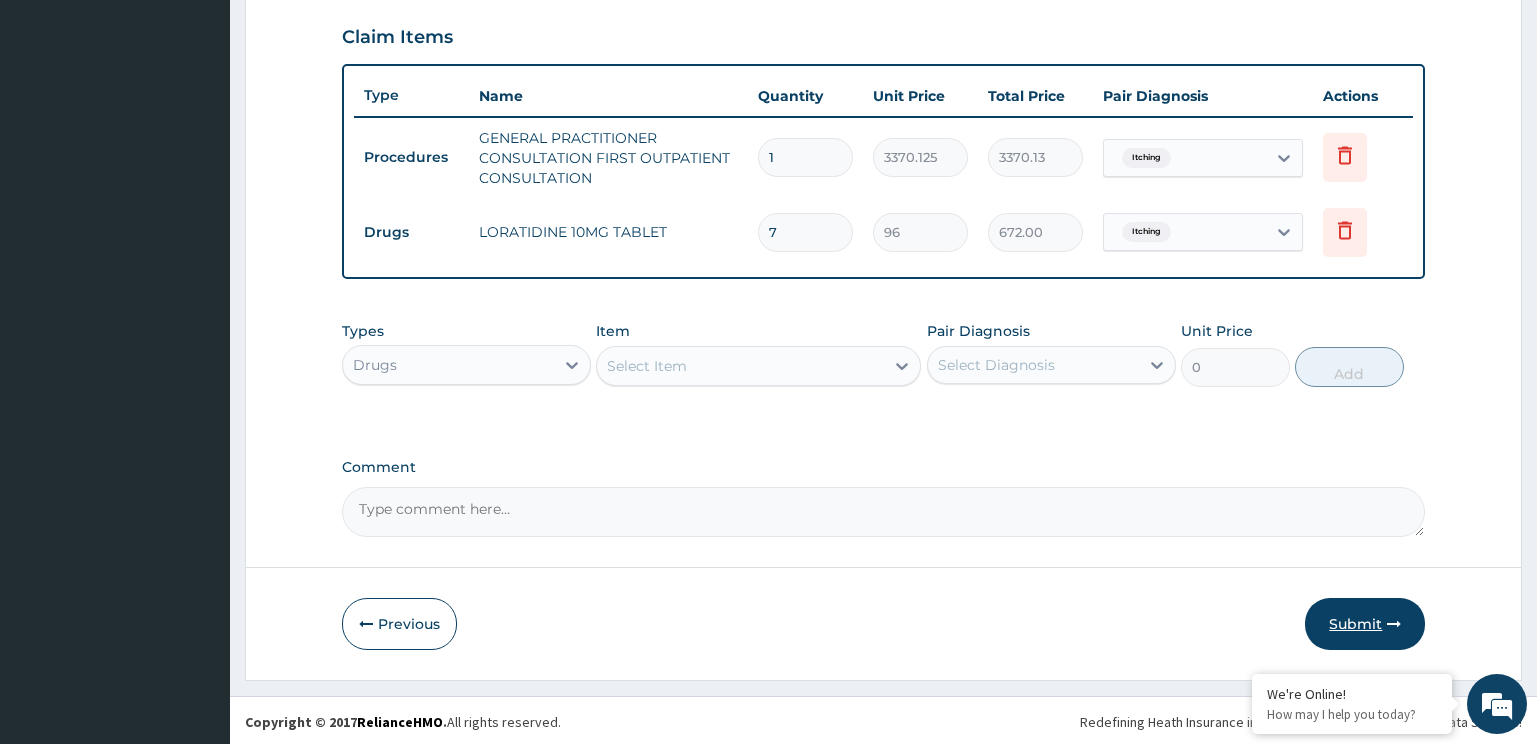 scroll, scrollTop: 683, scrollLeft: 0, axis: vertical 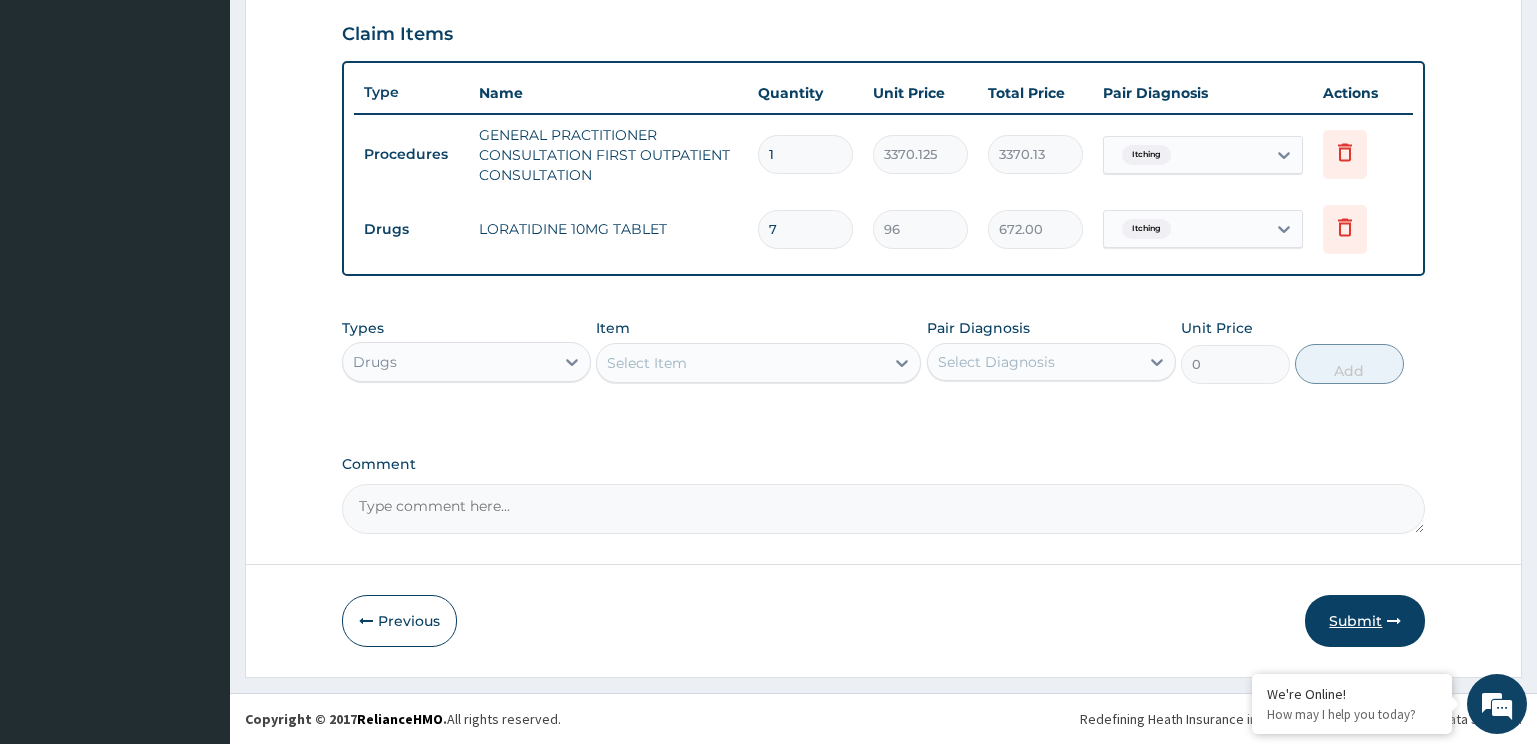 type on "7" 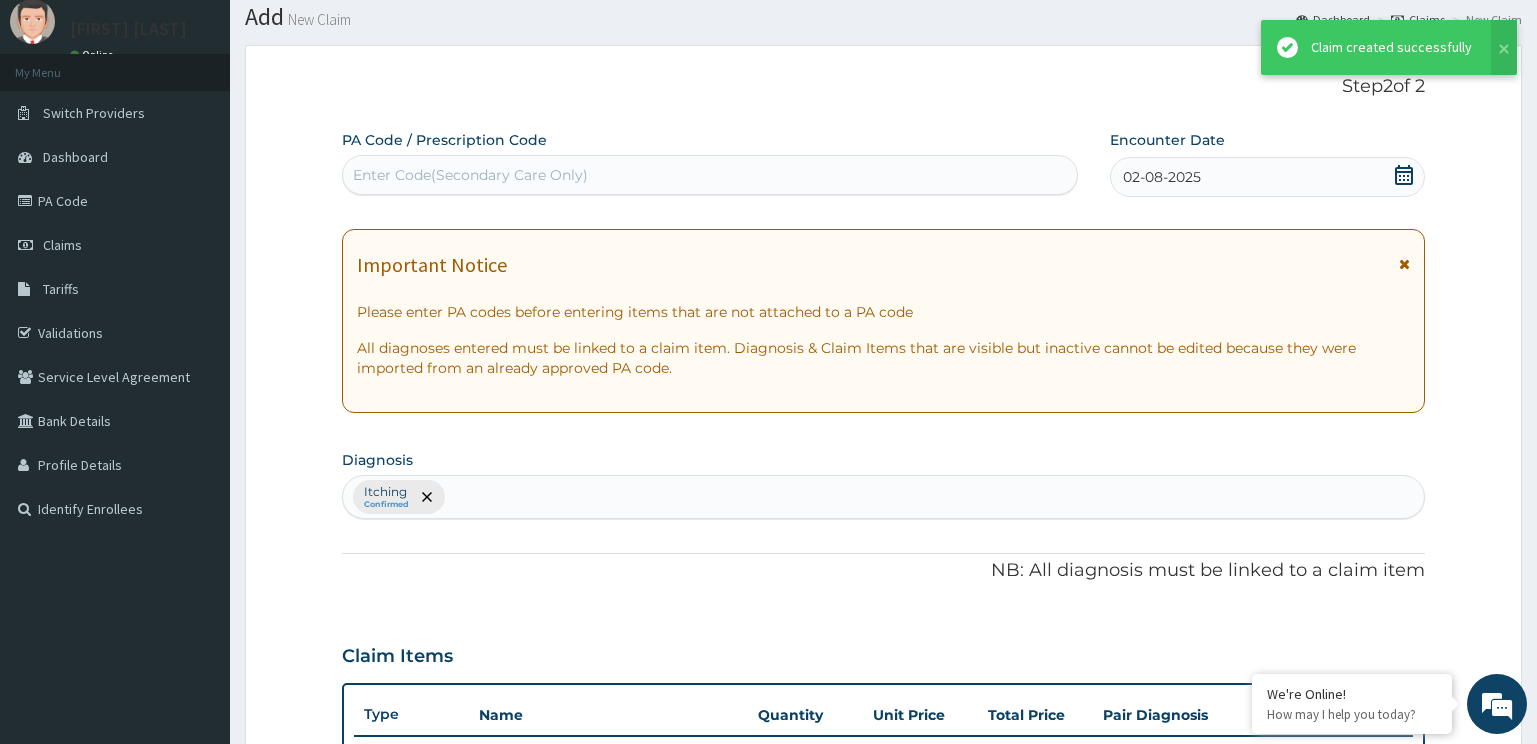 scroll, scrollTop: 683, scrollLeft: 0, axis: vertical 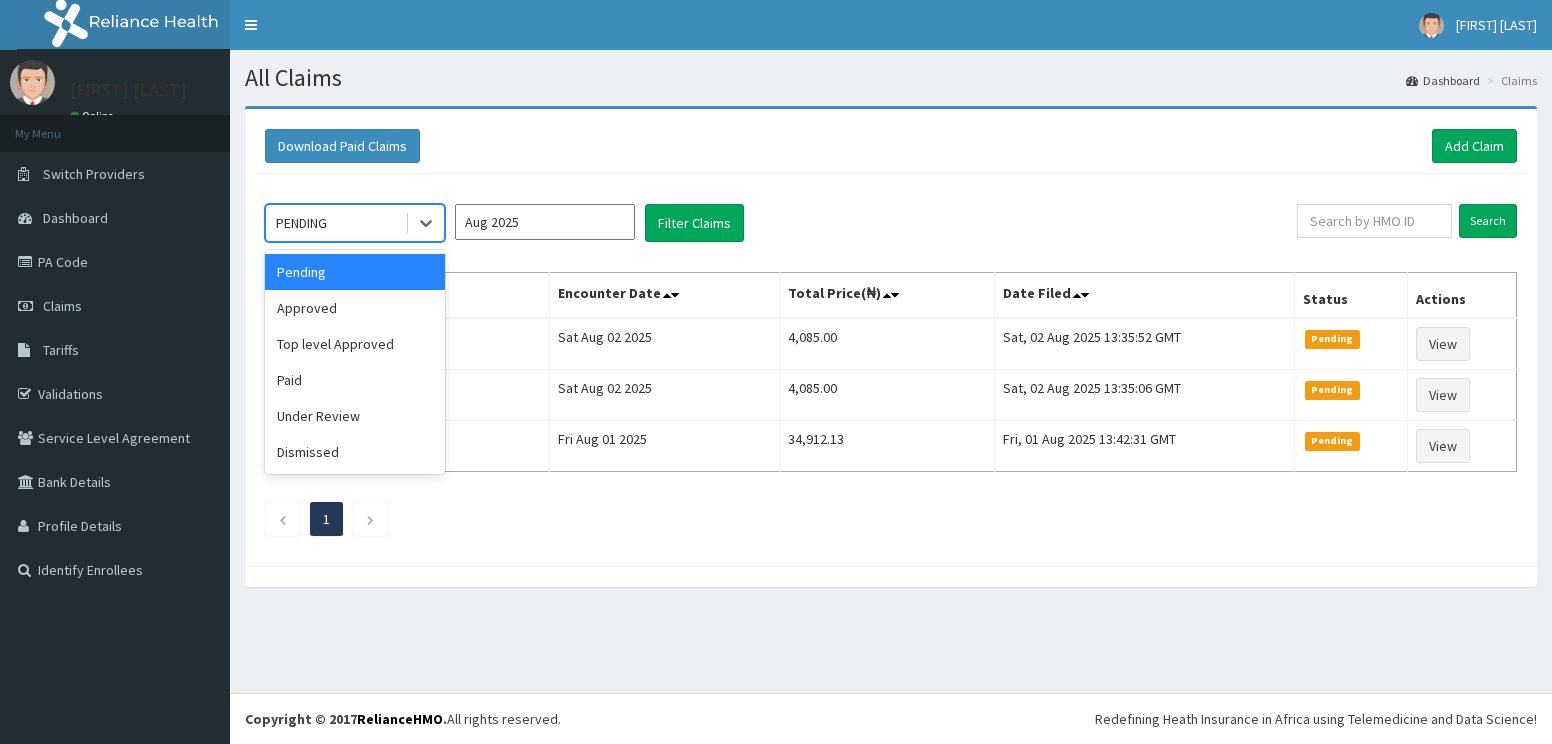 click on "Approved" at bounding box center [355, 308] 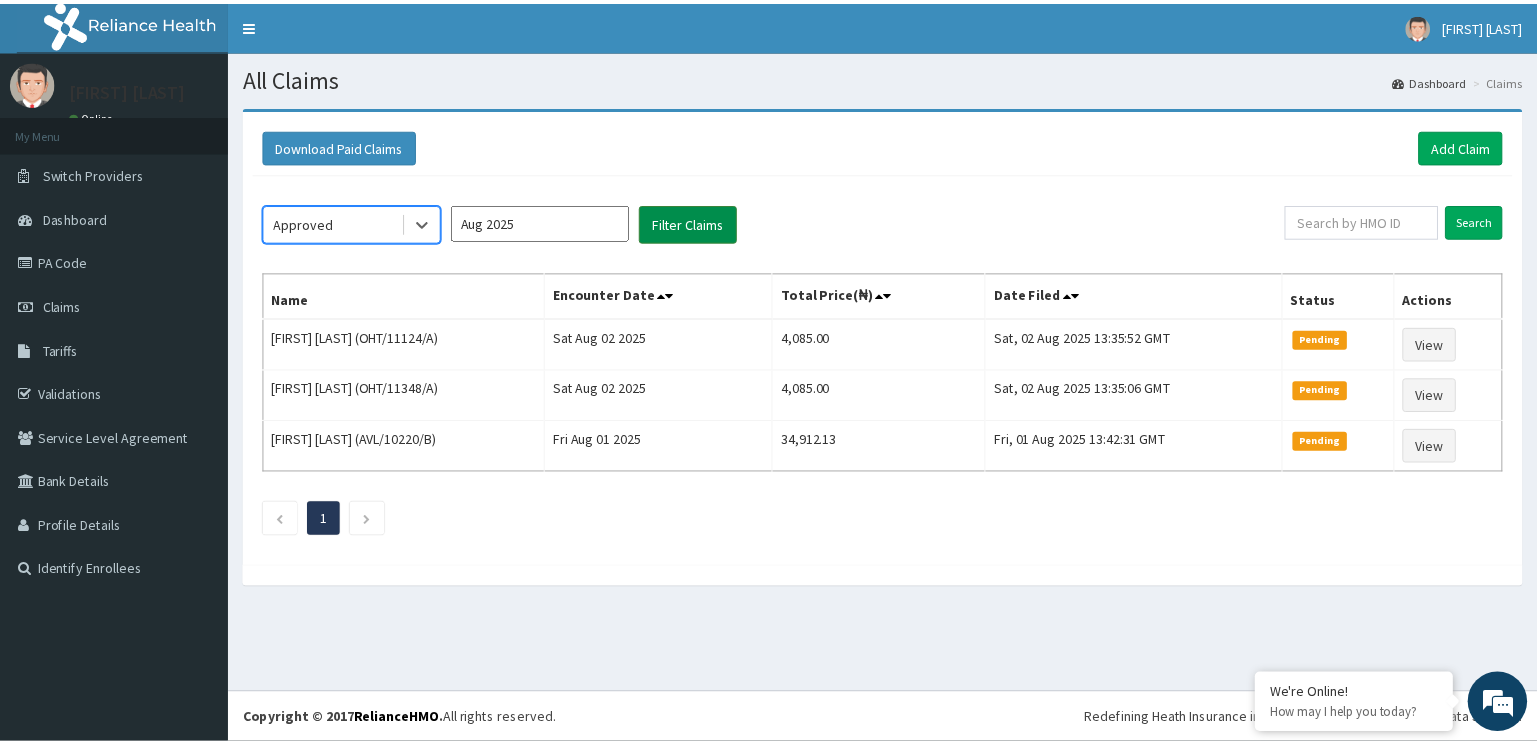 scroll, scrollTop: 0, scrollLeft: 0, axis: both 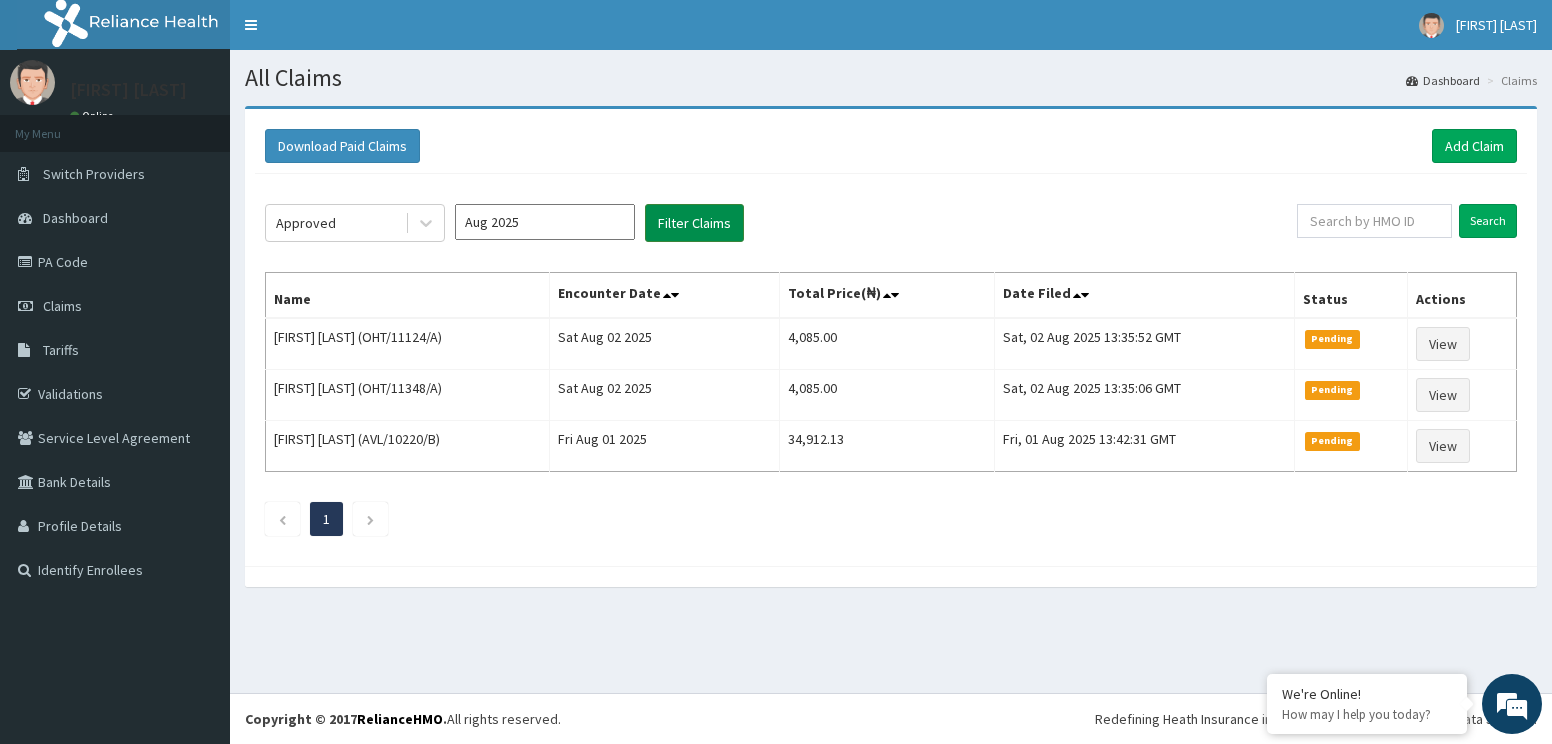 click on "Filter Claims" at bounding box center [694, 223] 